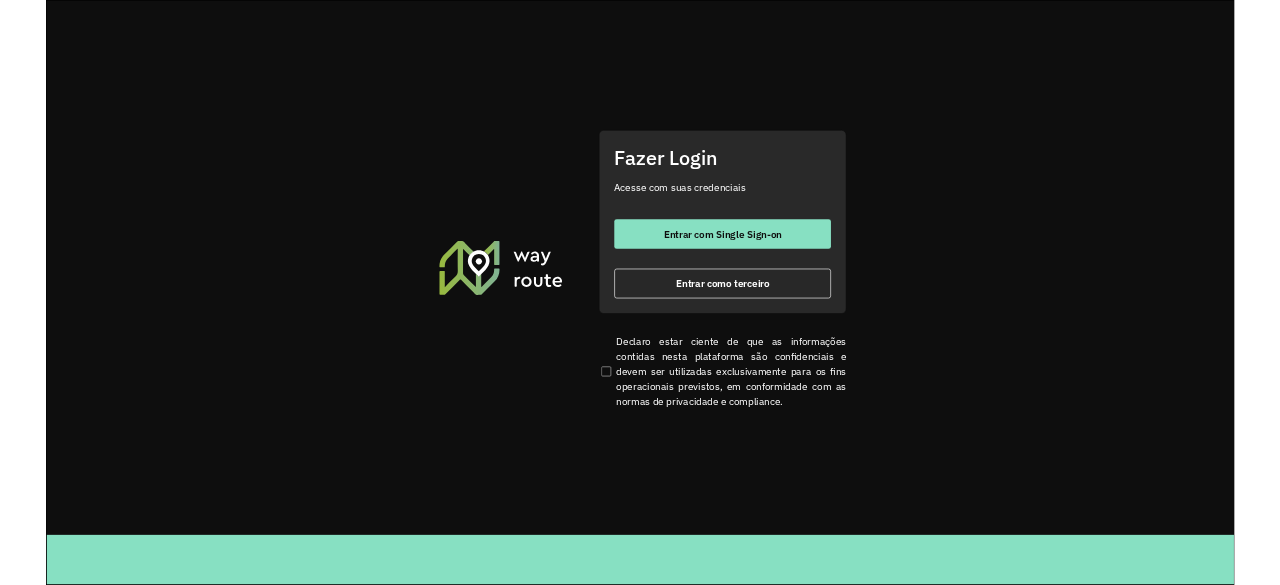 scroll, scrollTop: 0, scrollLeft: 0, axis: both 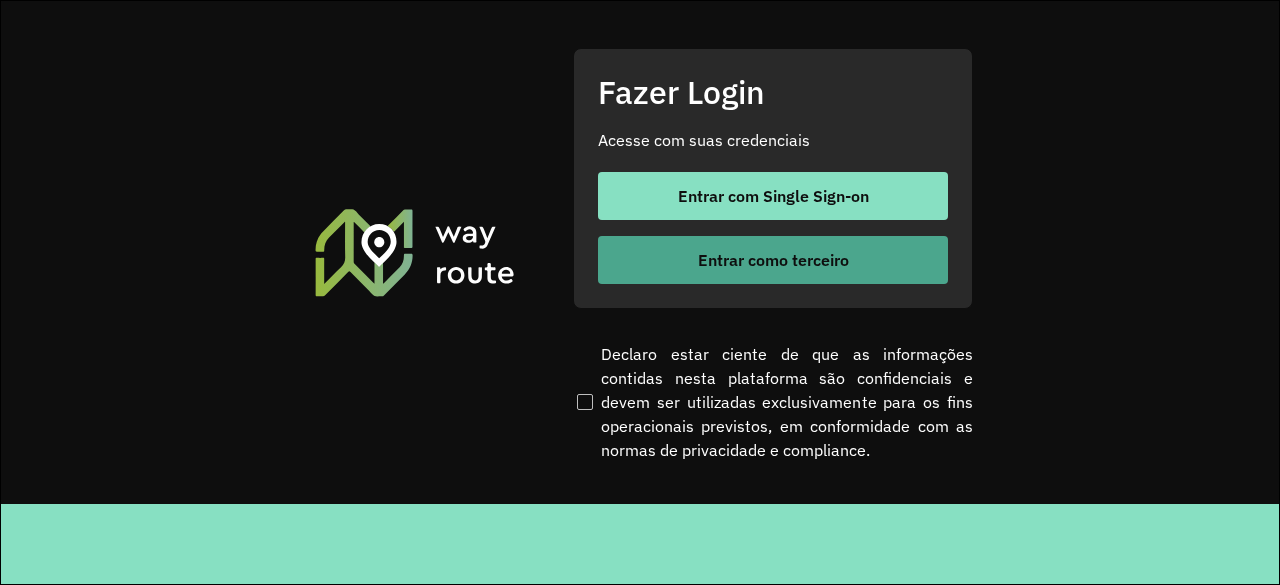 click on "Entrar como terceiro" at bounding box center [773, 260] 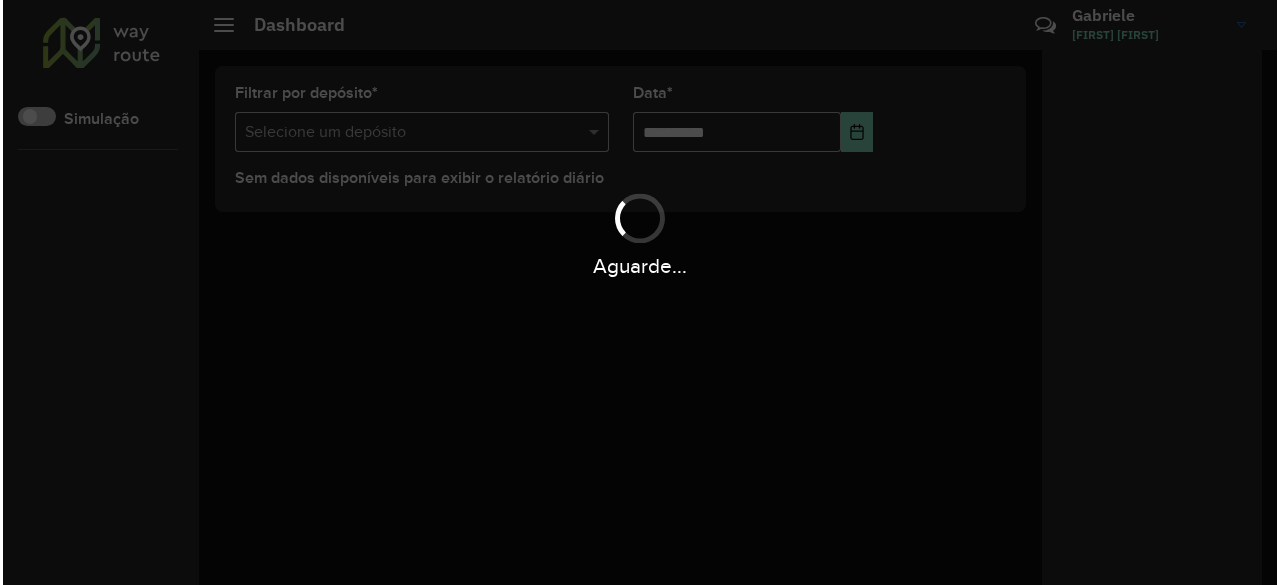 scroll, scrollTop: 0, scrollLeft: 0, axis: both 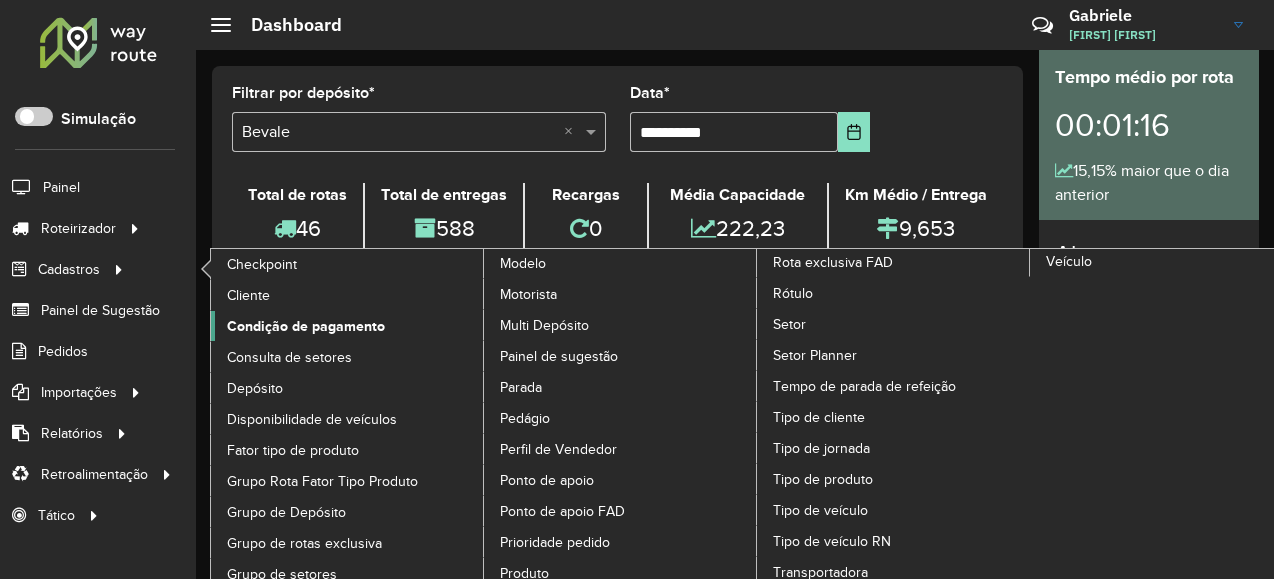 click on "Condição de pagamento" 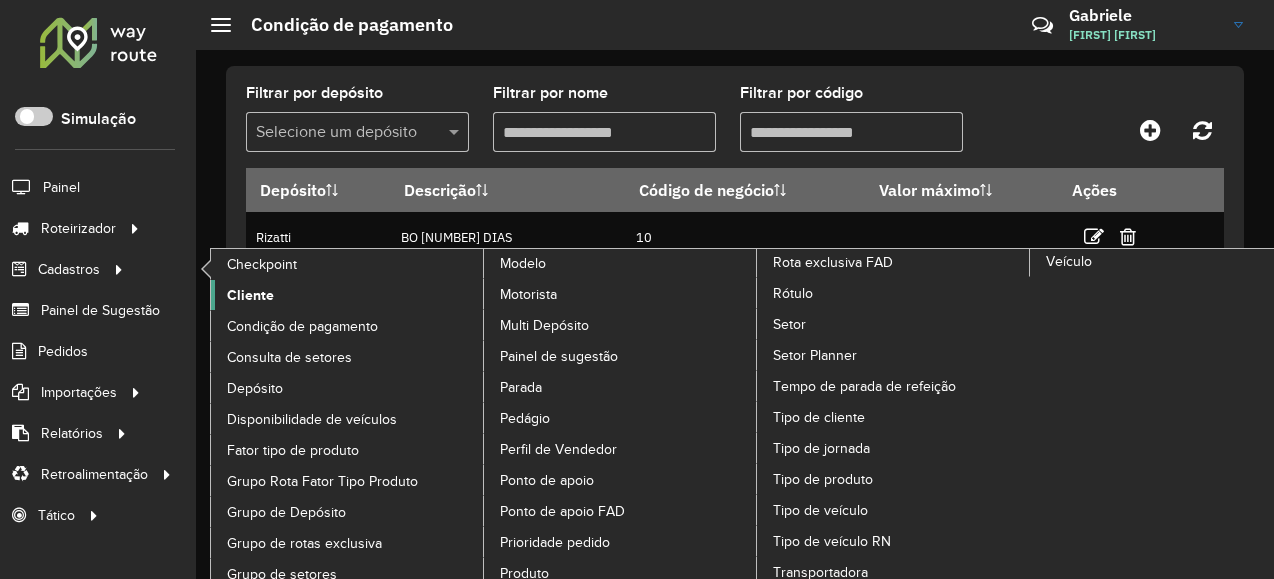 click on "Cliente" 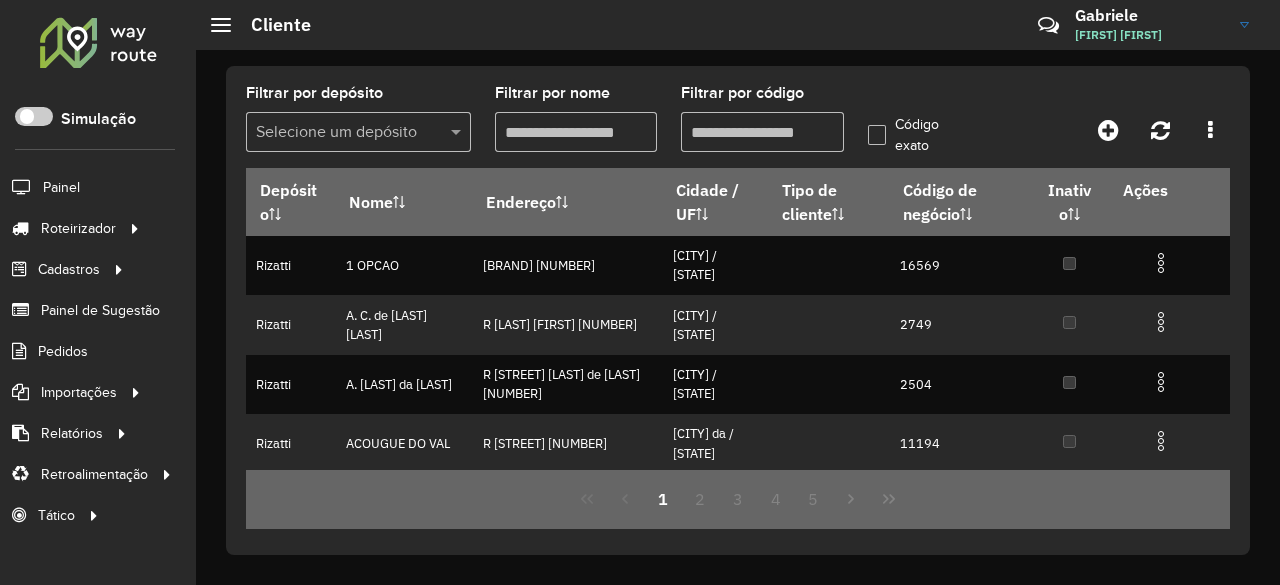 click on "Filtrar por código" at bounding box center [762, 132] 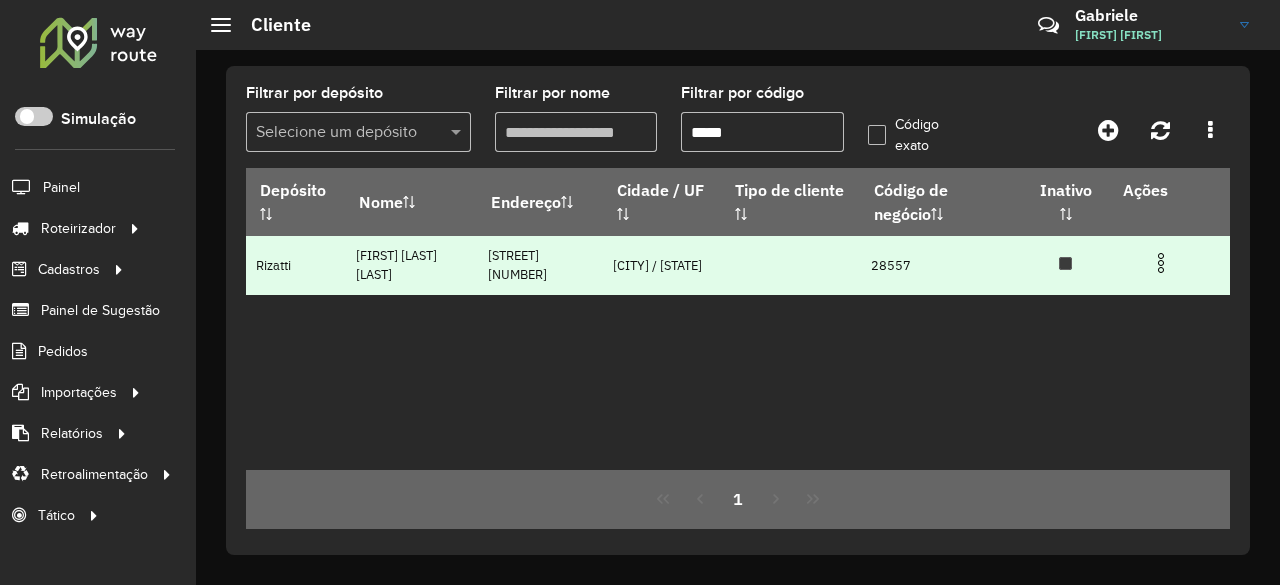 type on "*****" 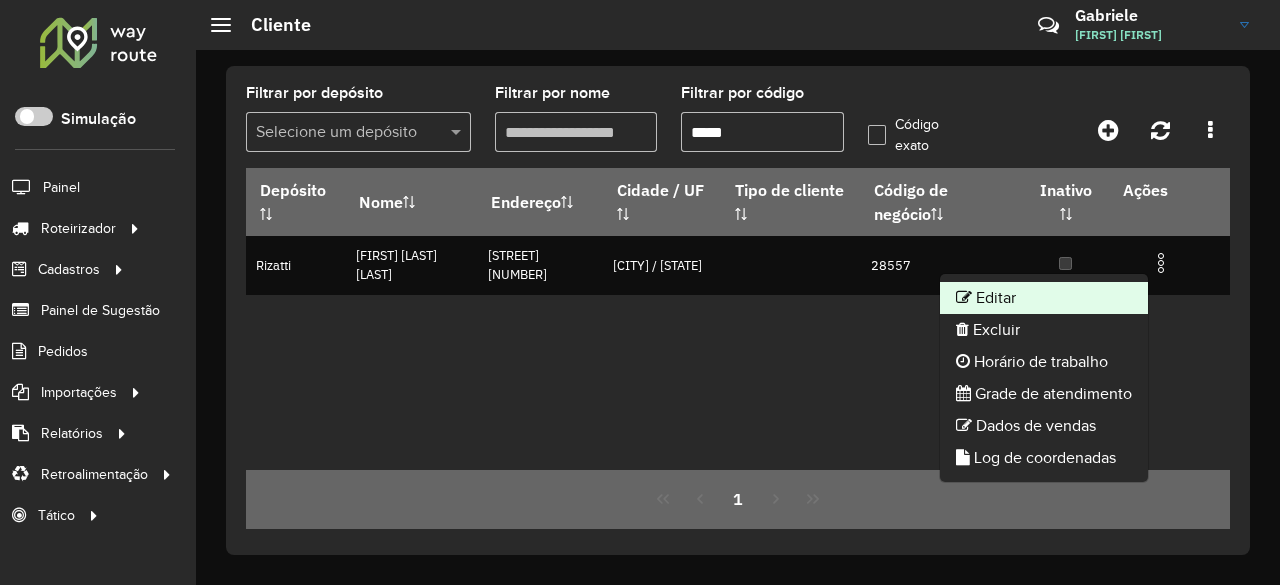 click on "Editar" 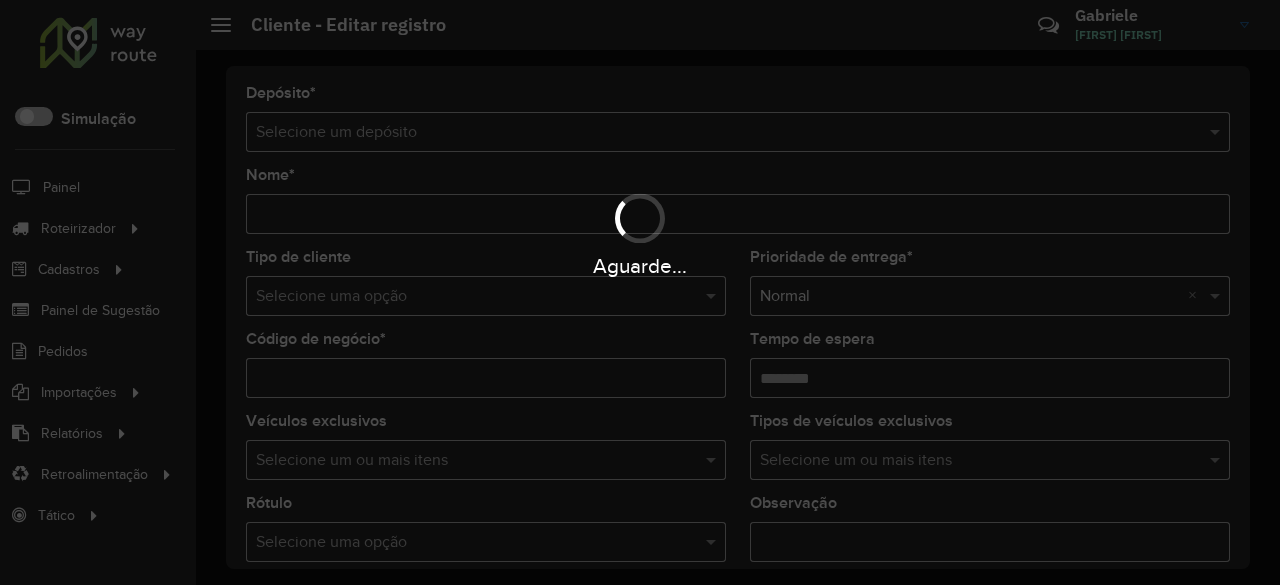 type on "**********" 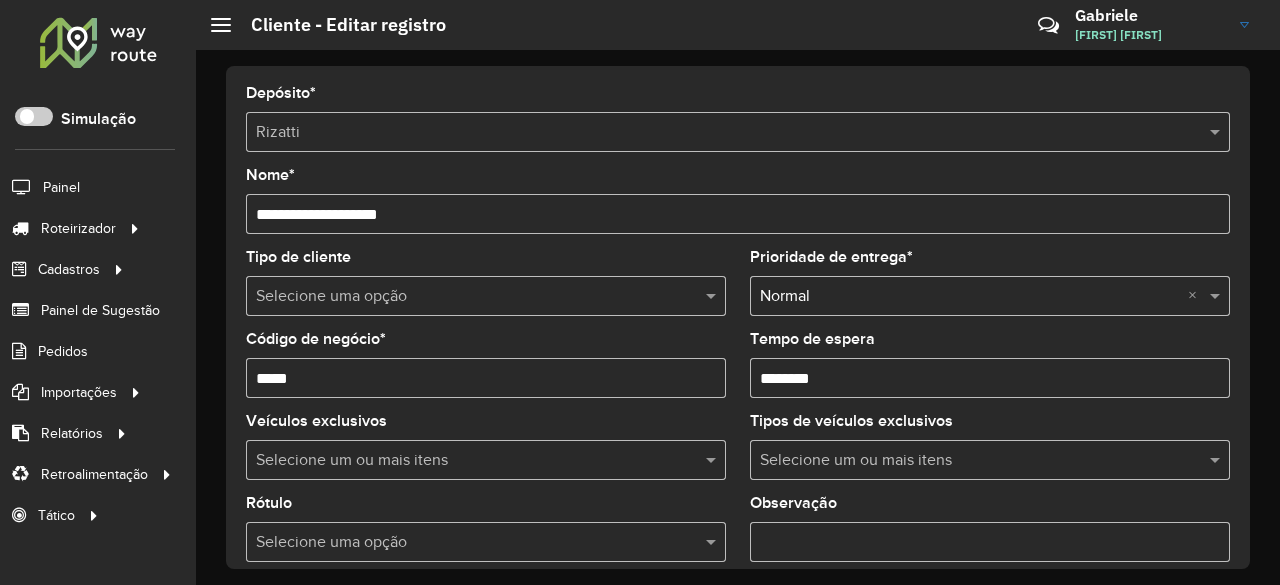 click on "Aguarde..." at bounding box center [0, 0] 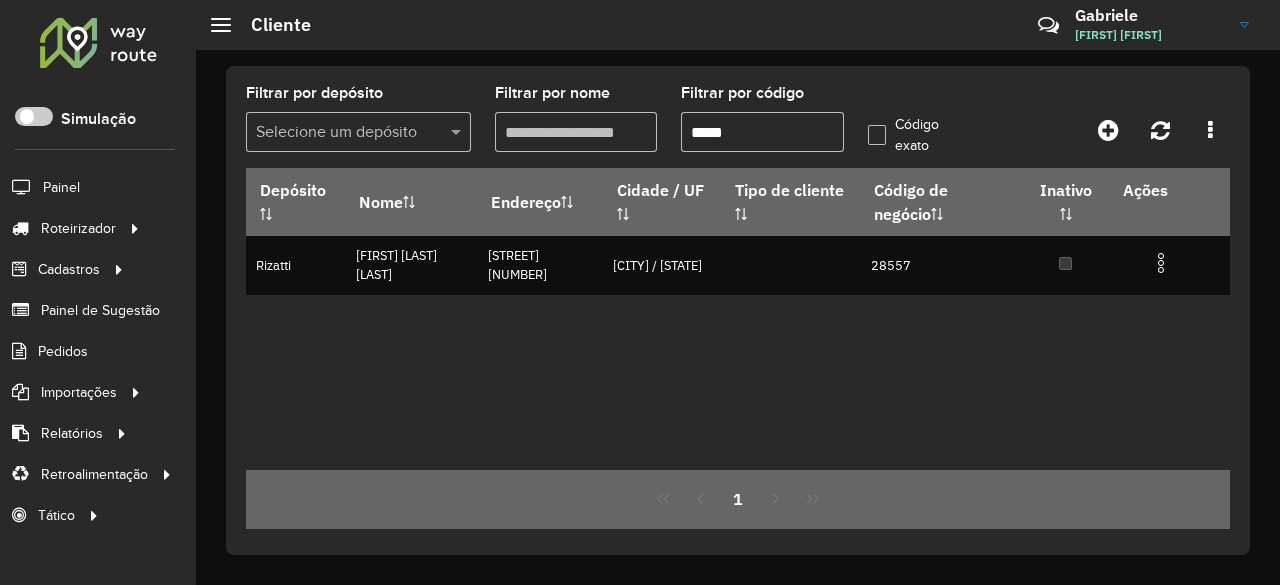 click on "*****" at bounding box center (762, 132) 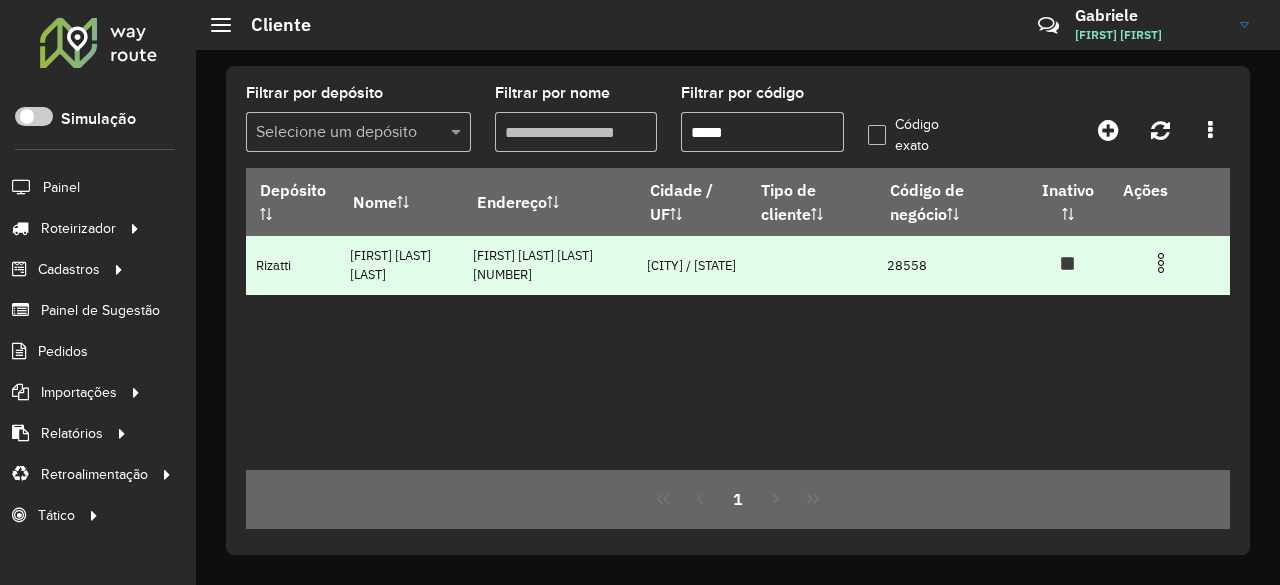 type on "*****" 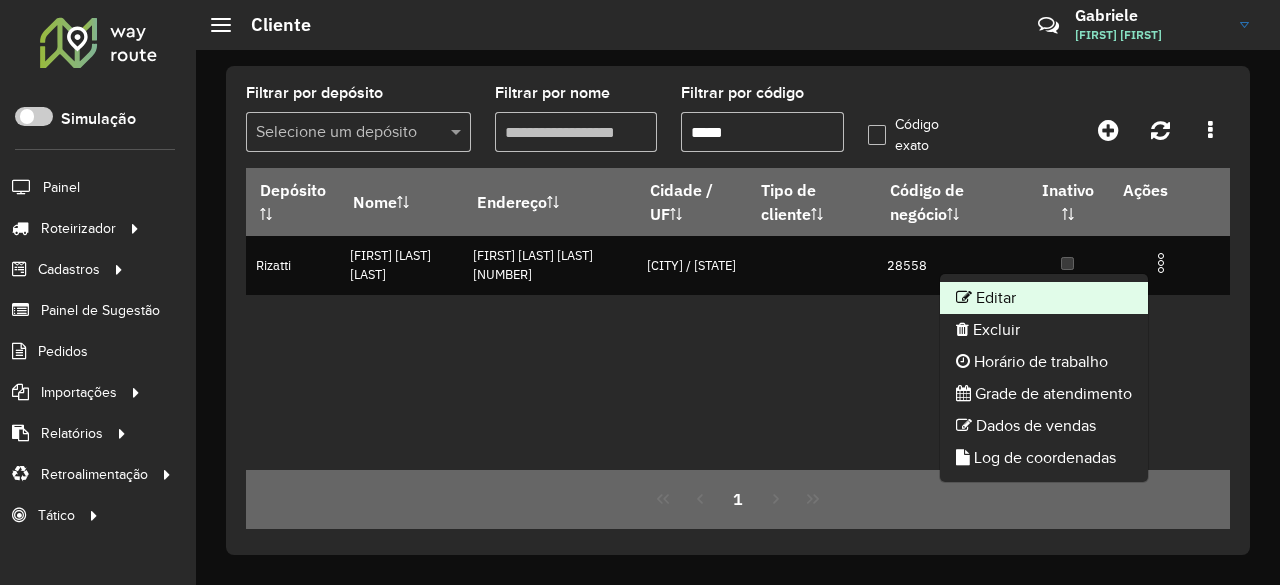 click on "Editar" 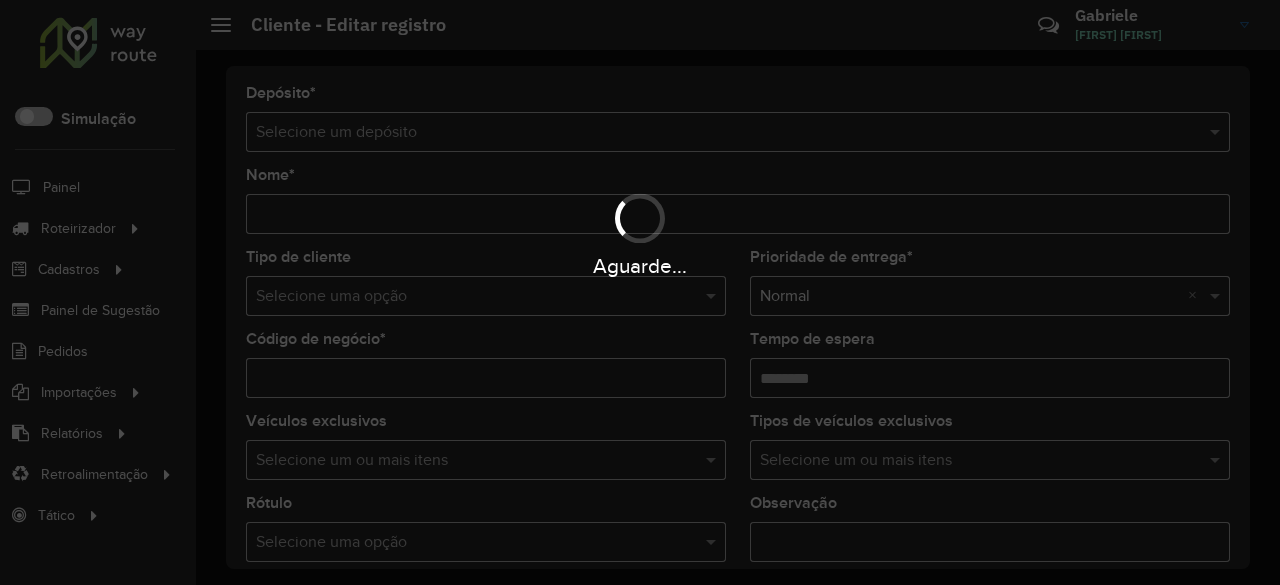 type on "**********" 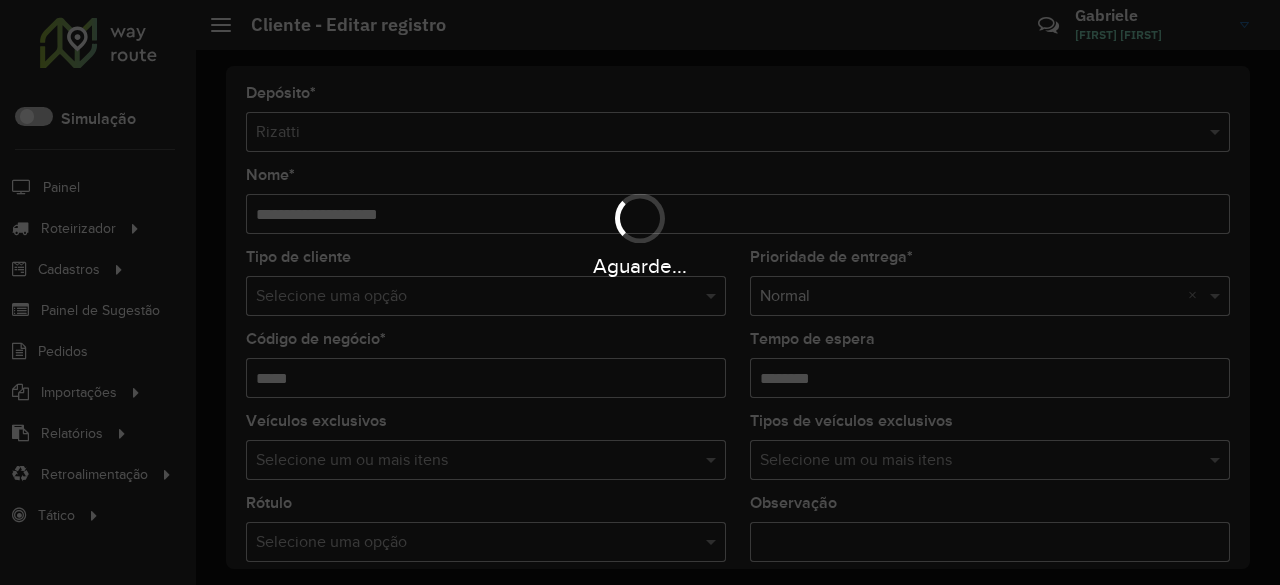 click on "Aguarde..." at bounding box center [640, 292] 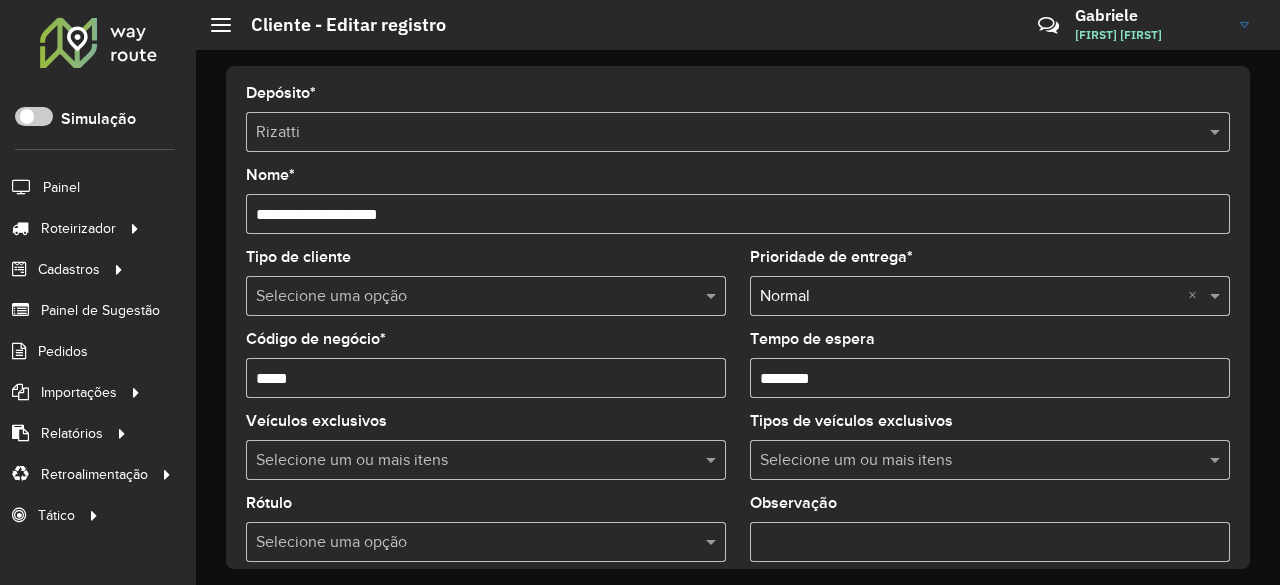 click on "Tempo de espera" at bounding box center (990, 378) 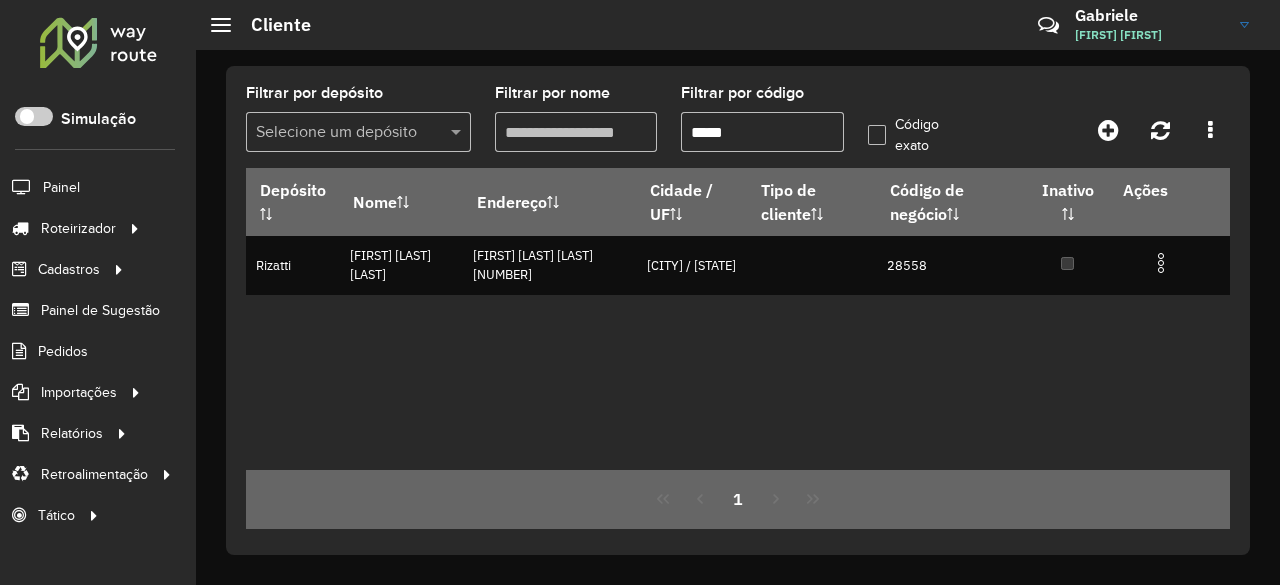 click on "*****" at bounding box center (762, 132) 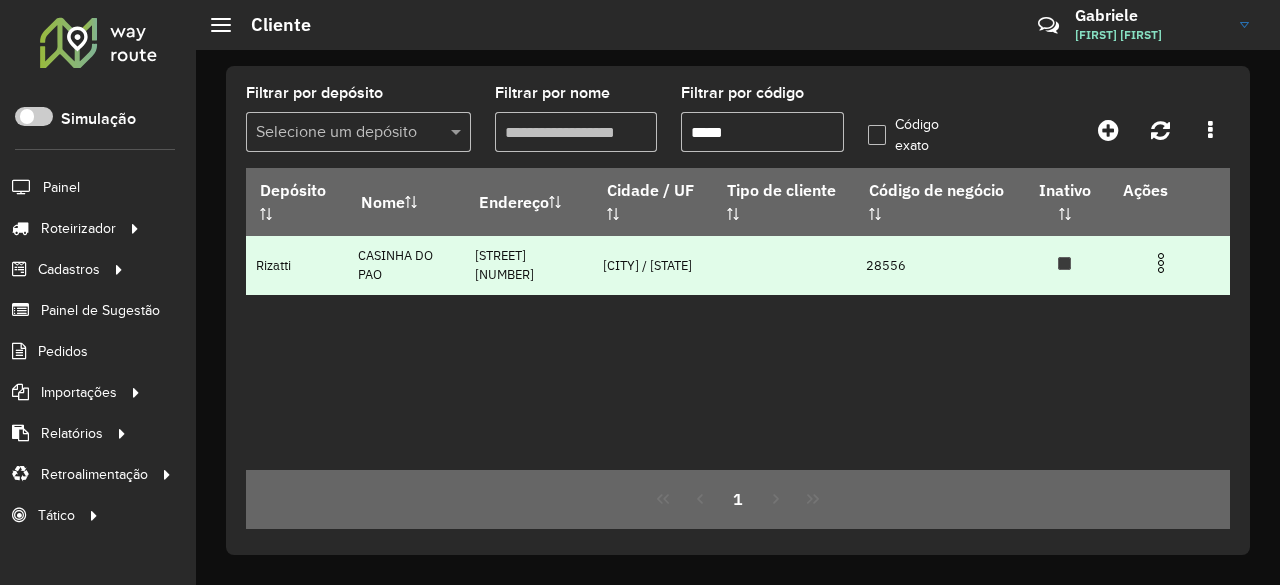 type on "*****" 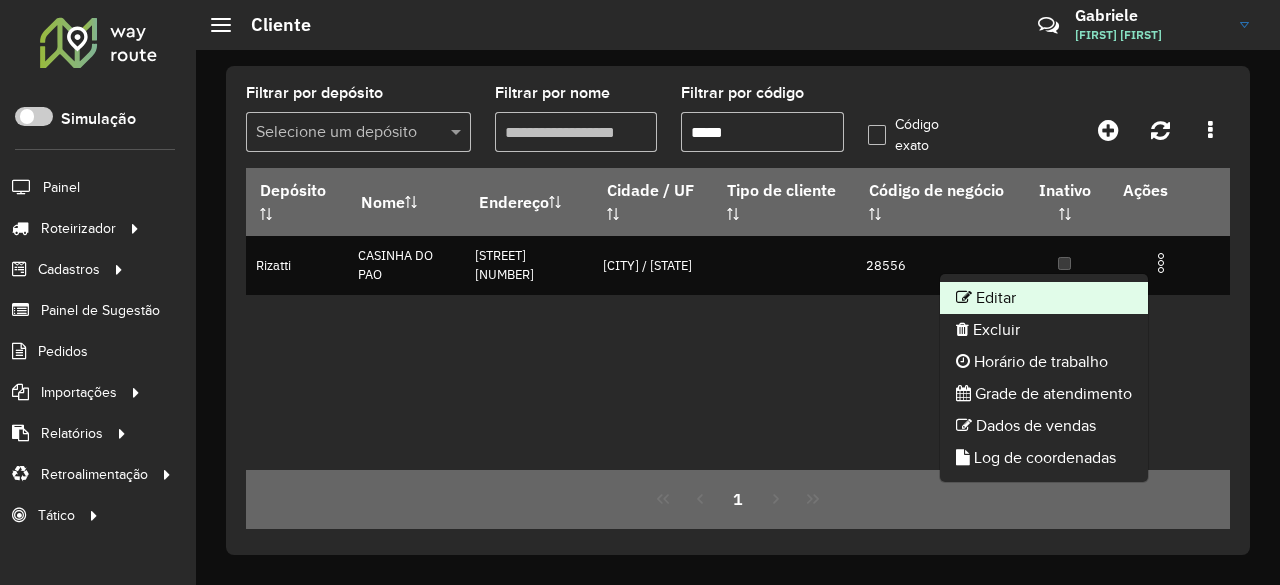 click on "Editar" 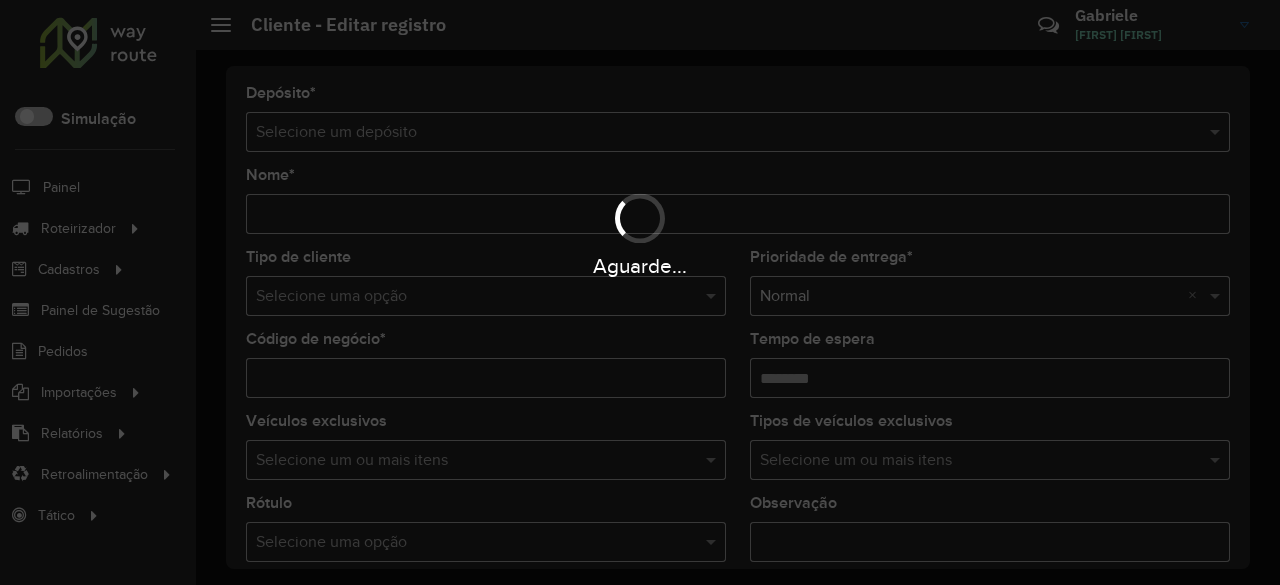 type on "**********" 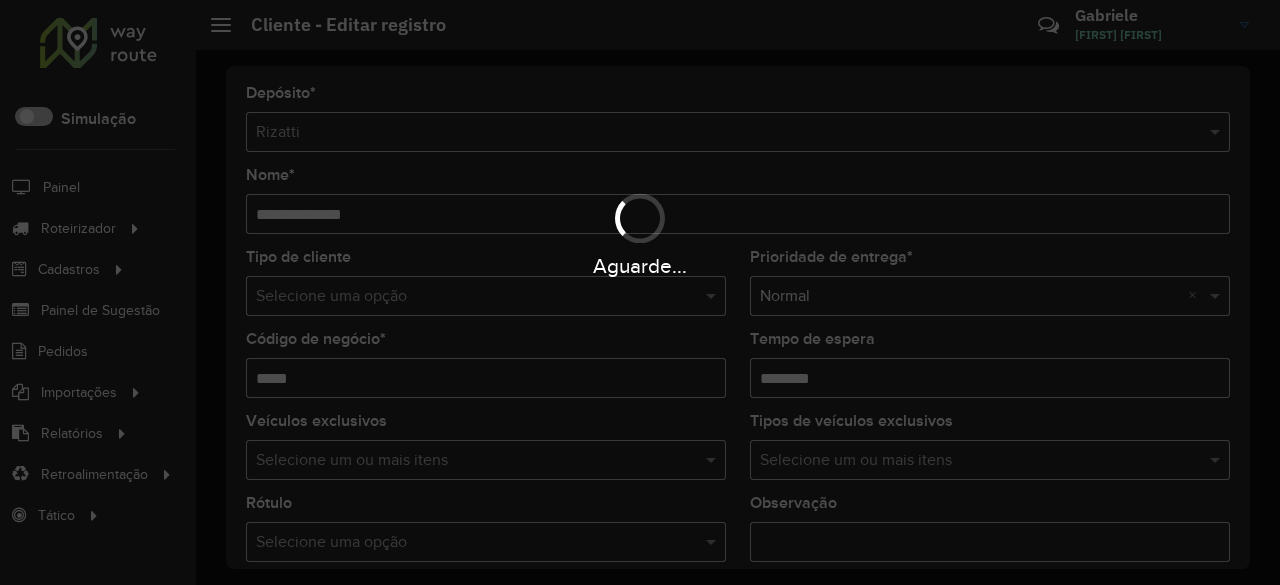 click on "Aguarde..." at bounding box center (640, 292) 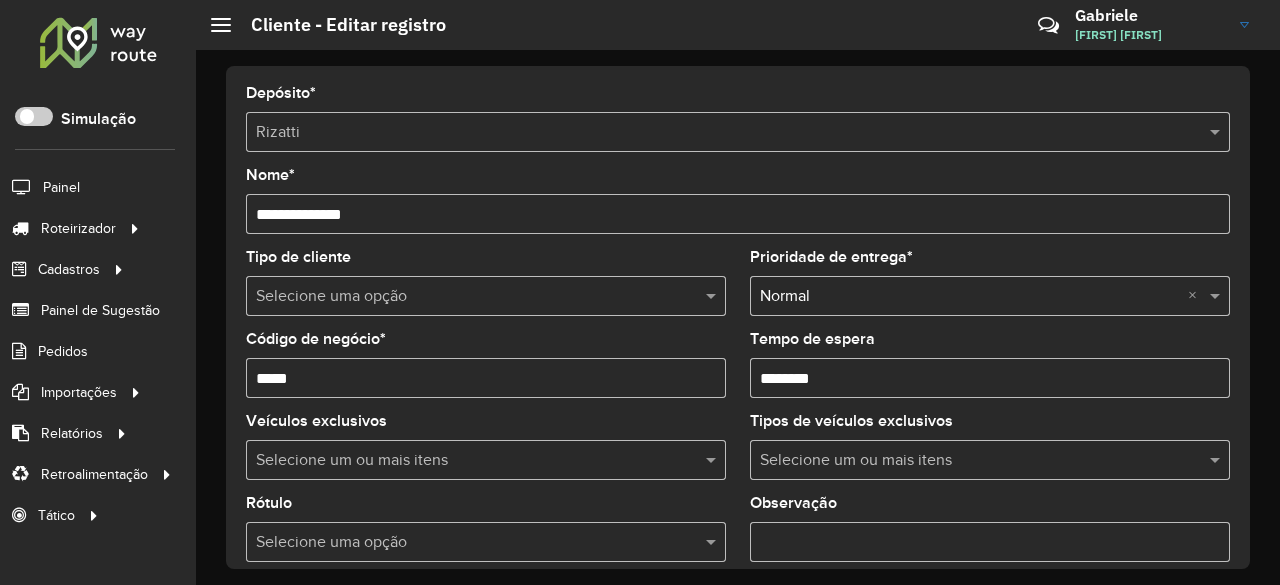 click on "Tempo de espera" at bounding box center (990, 378) 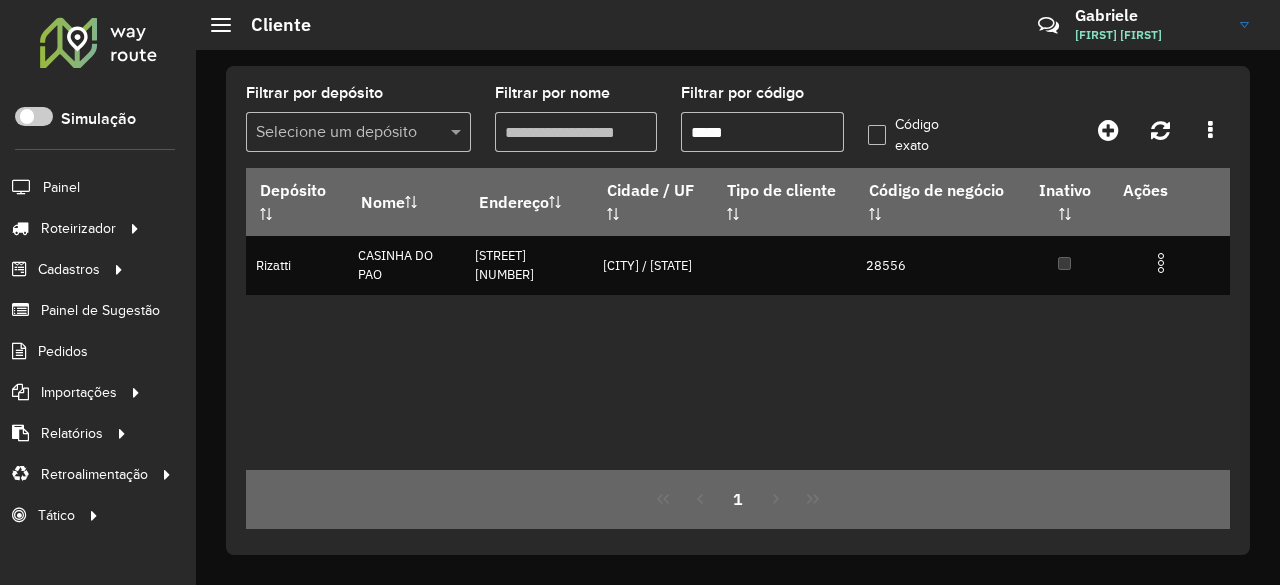 click on "*****" at bounding box center [762, 132] 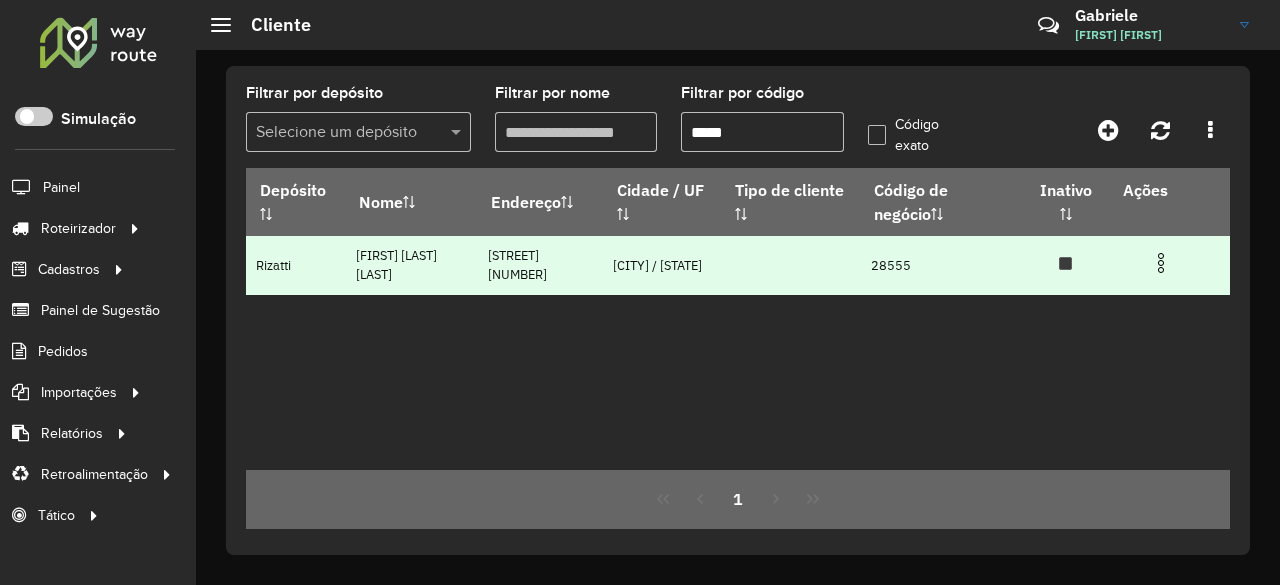 type on "*****" 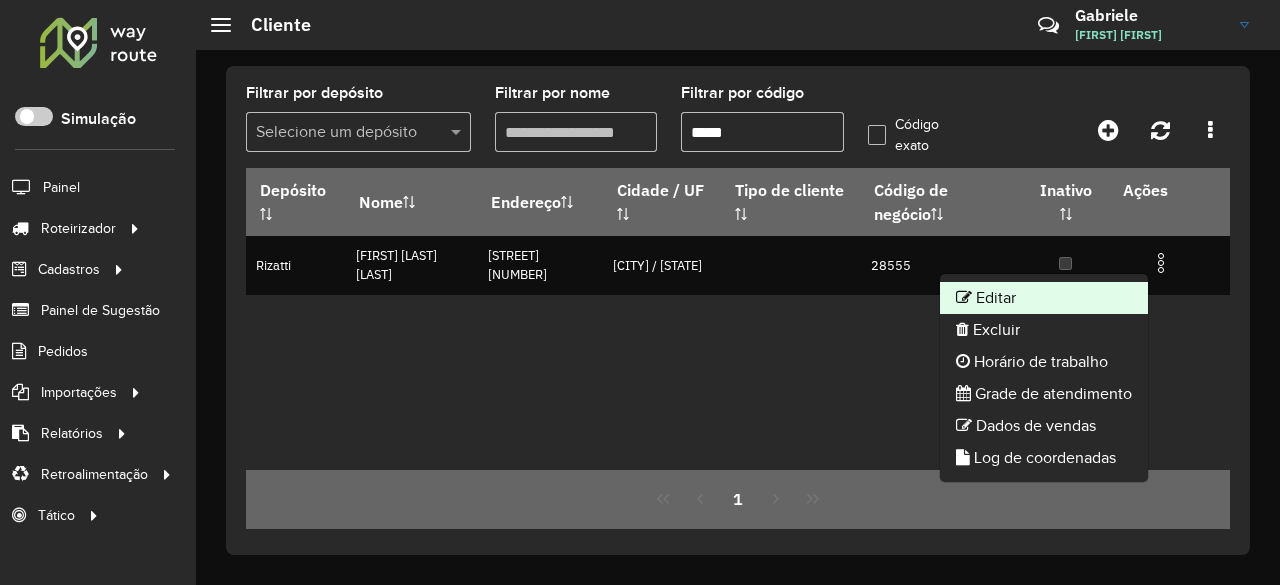 click on "Editar" 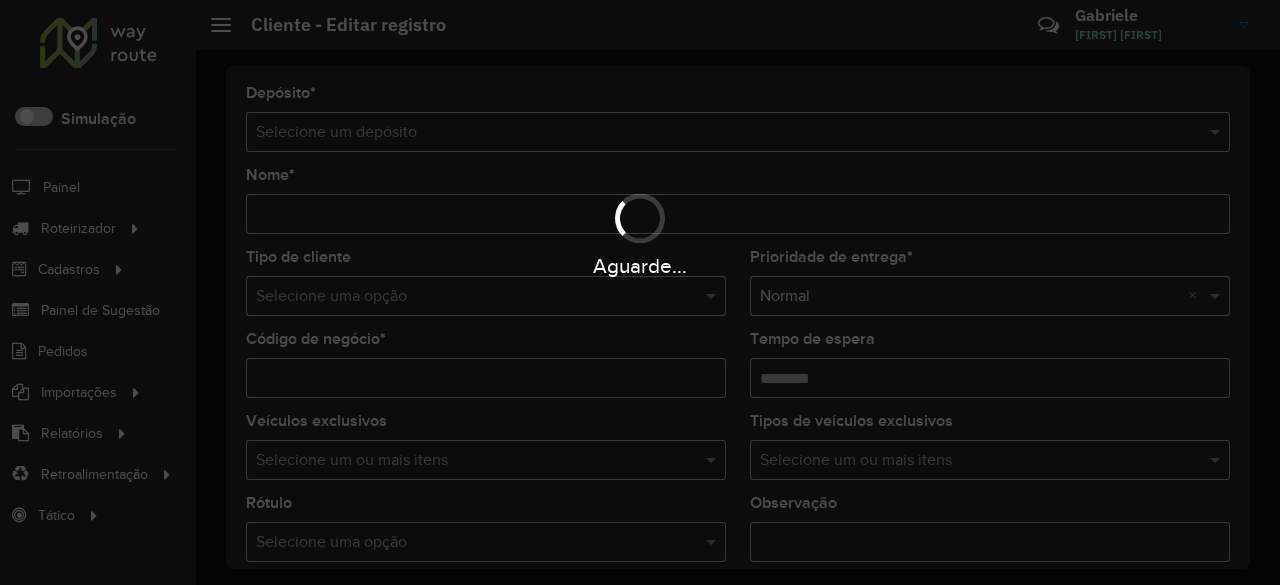 type on "**********" 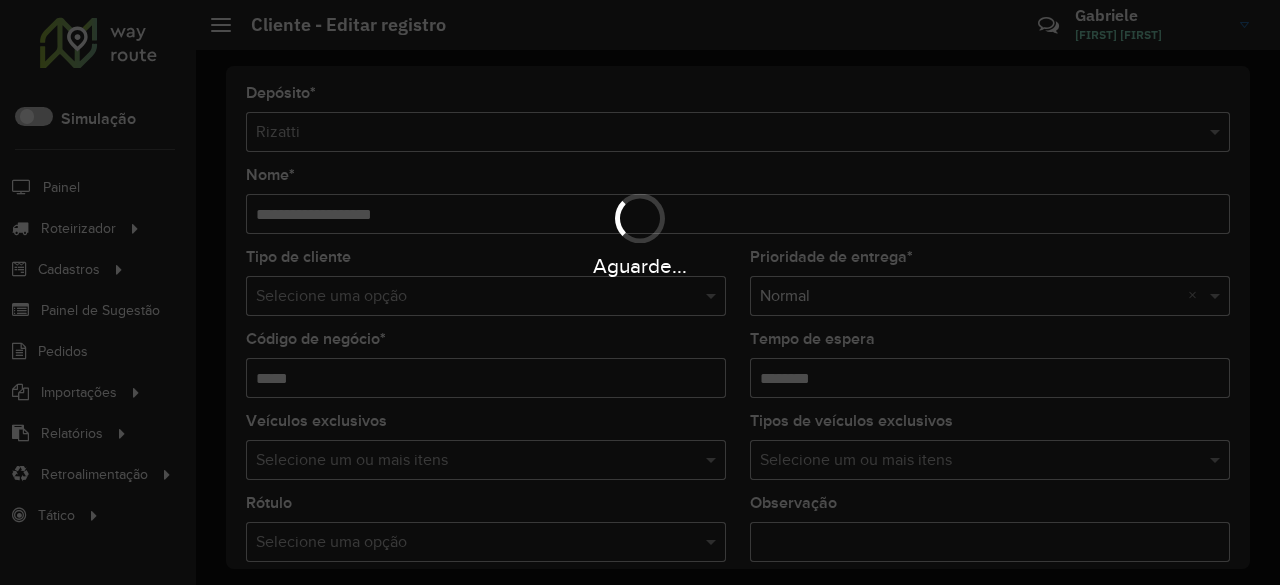 click on "Aguarde..." at bounding box center (640, 292) 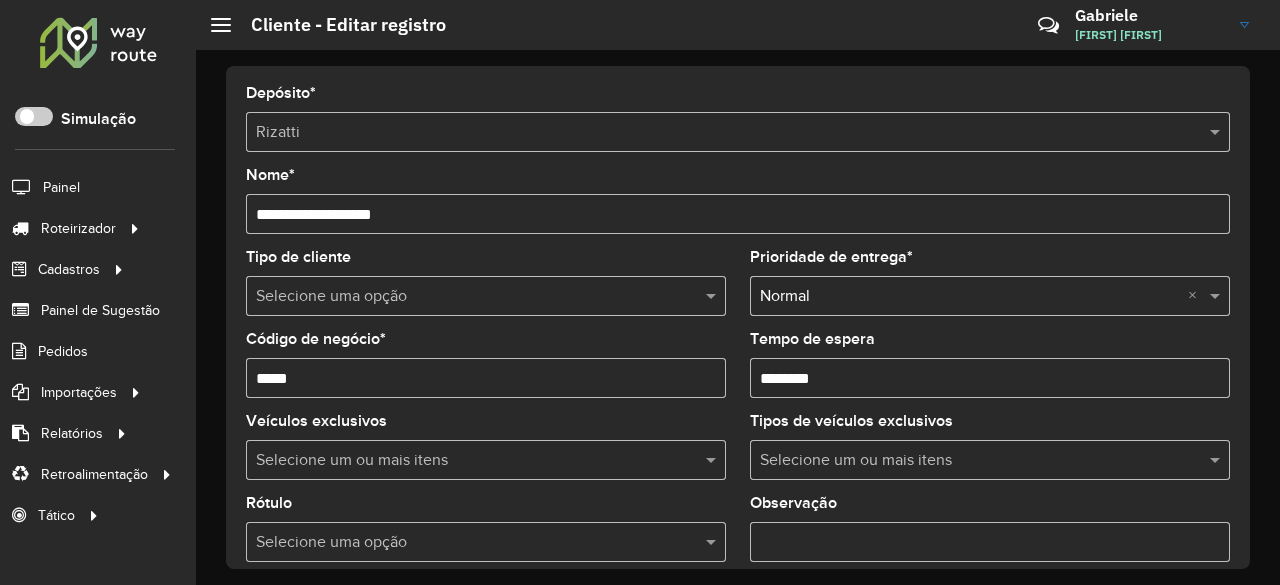 click on "Tempo de espera" at bounding box center (990, 378) 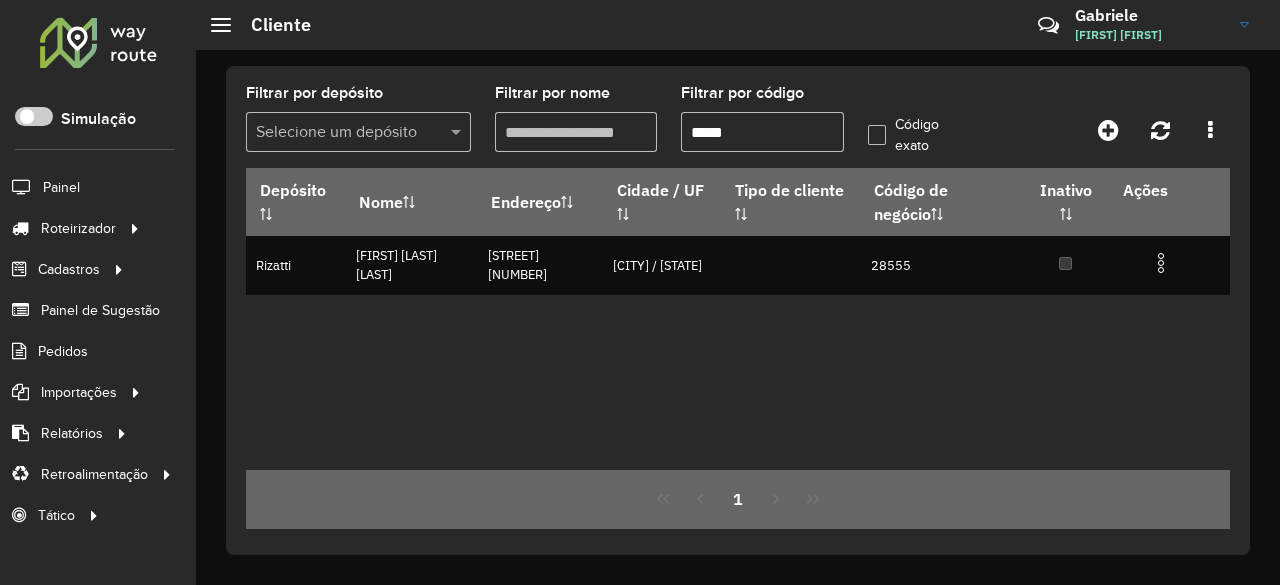 click on "*****" at bounding box center (762, 132) 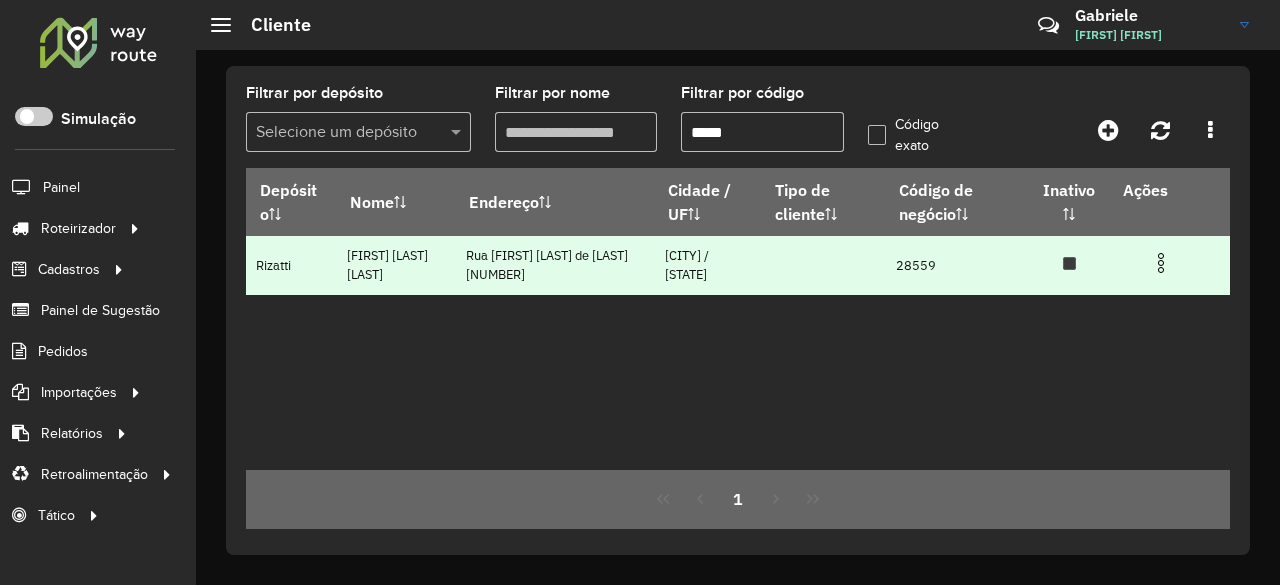 type on "*****" 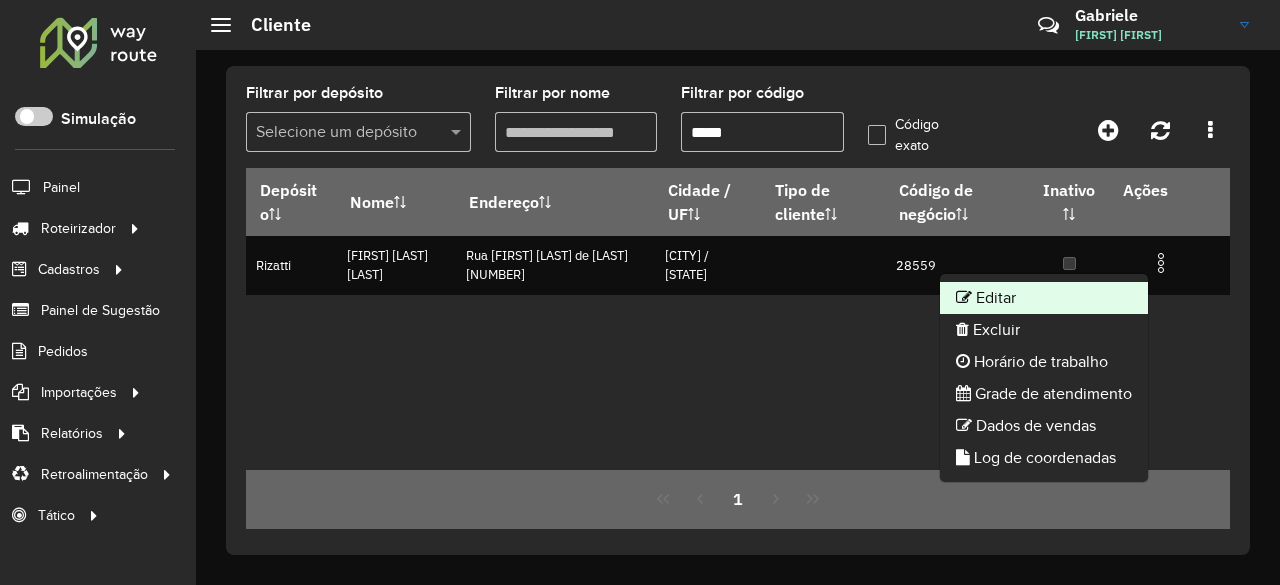 click on "Editar" 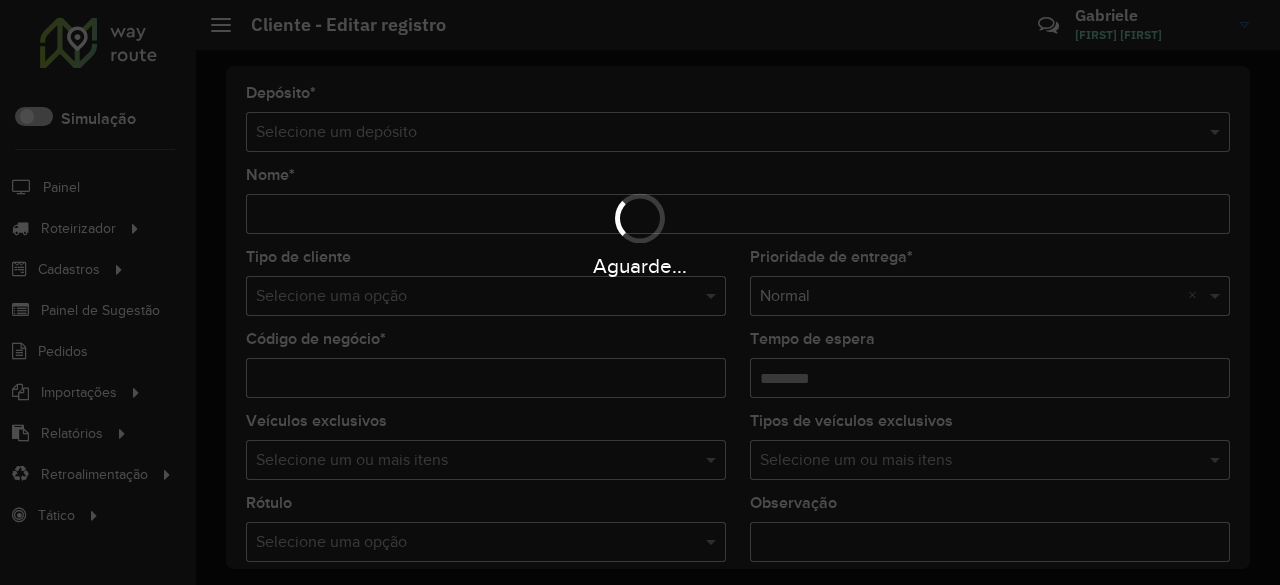 type on "**********" 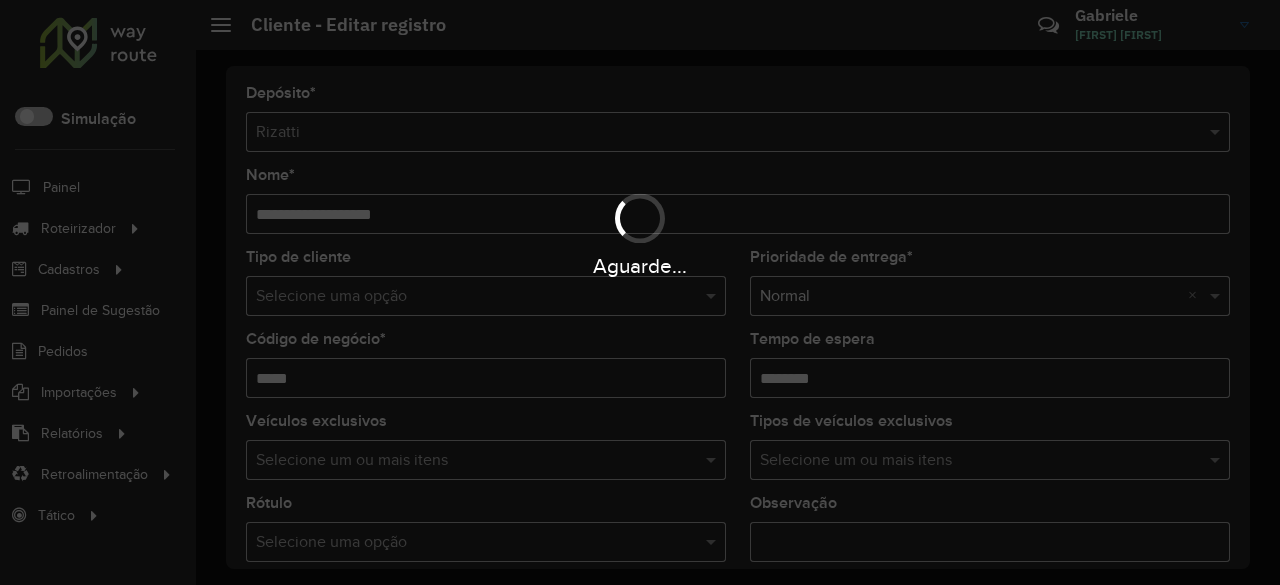 click on "Aguarde..." at bounding box center (640, 292) 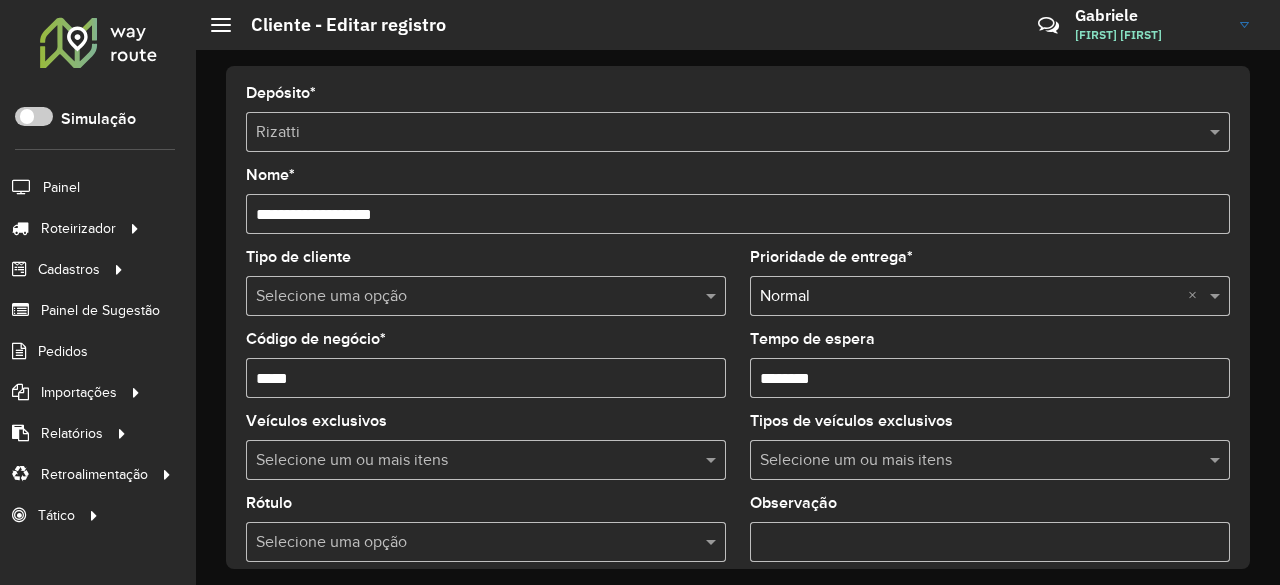 click on "Tempo de espera" at bounding box center (990, 378) 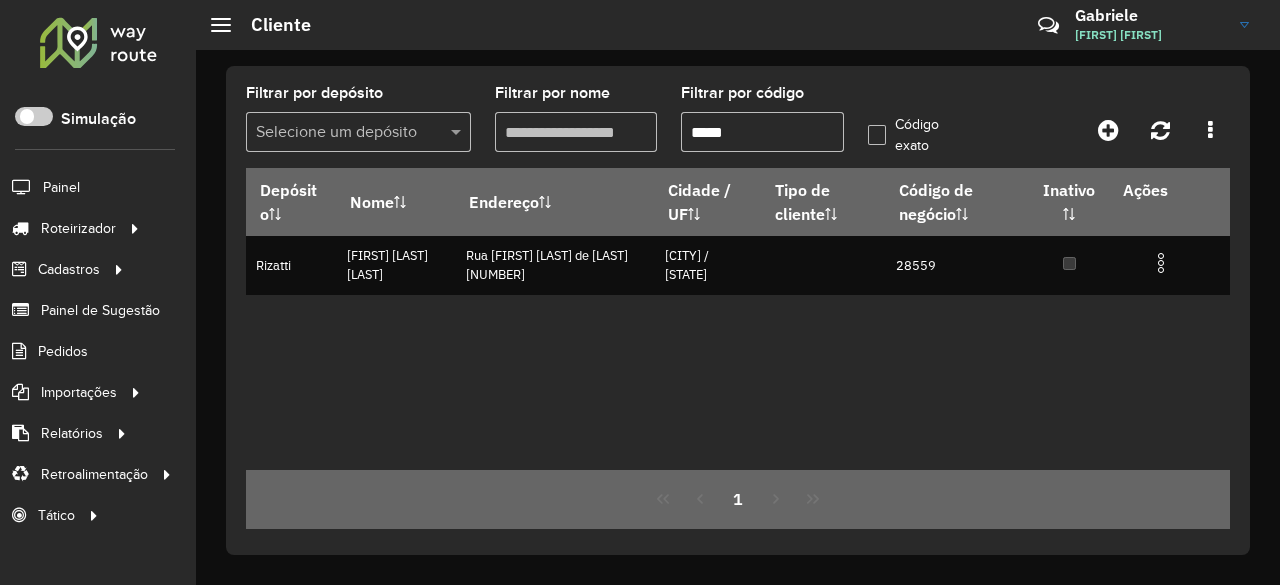 click on "*****" at bounding box center [762, 132] 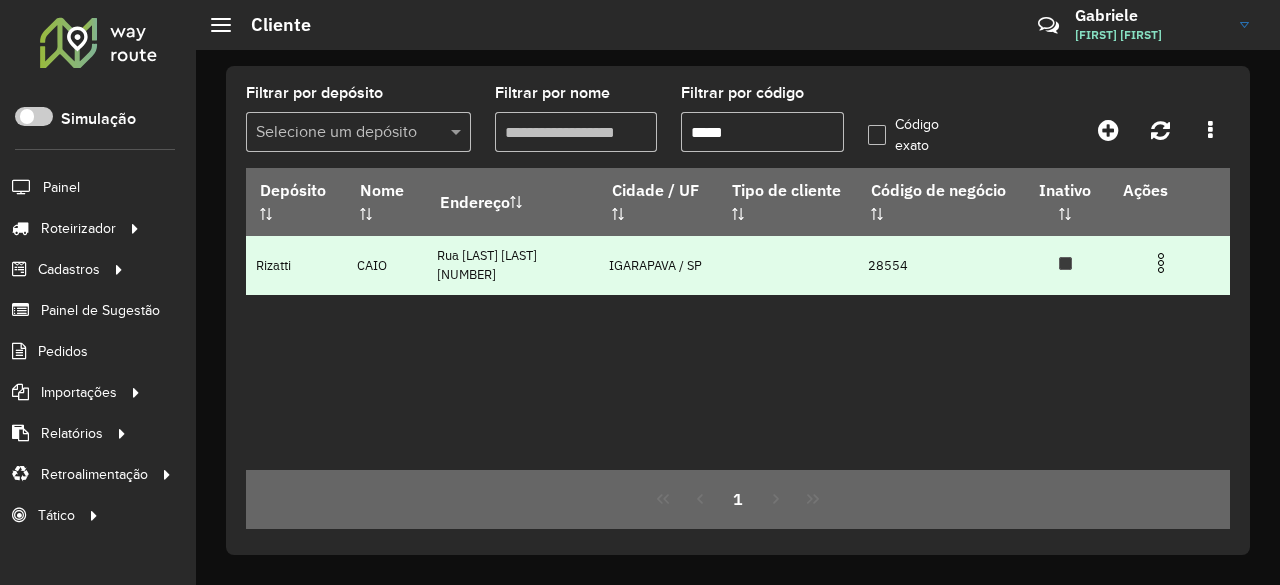 type on "*****" 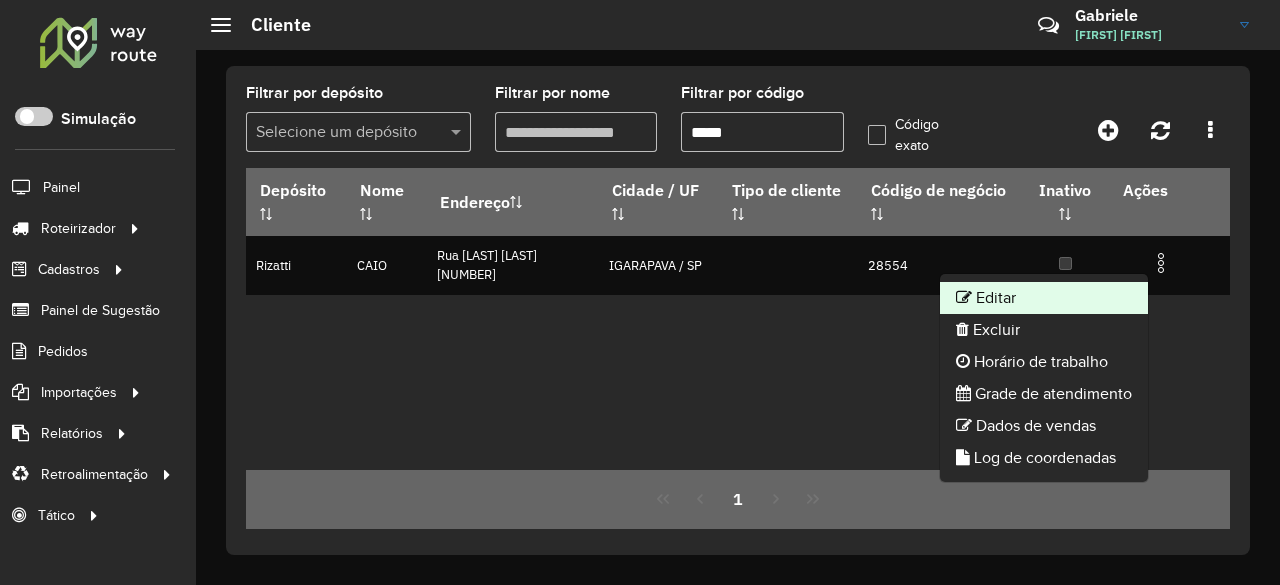 click on "Editar" 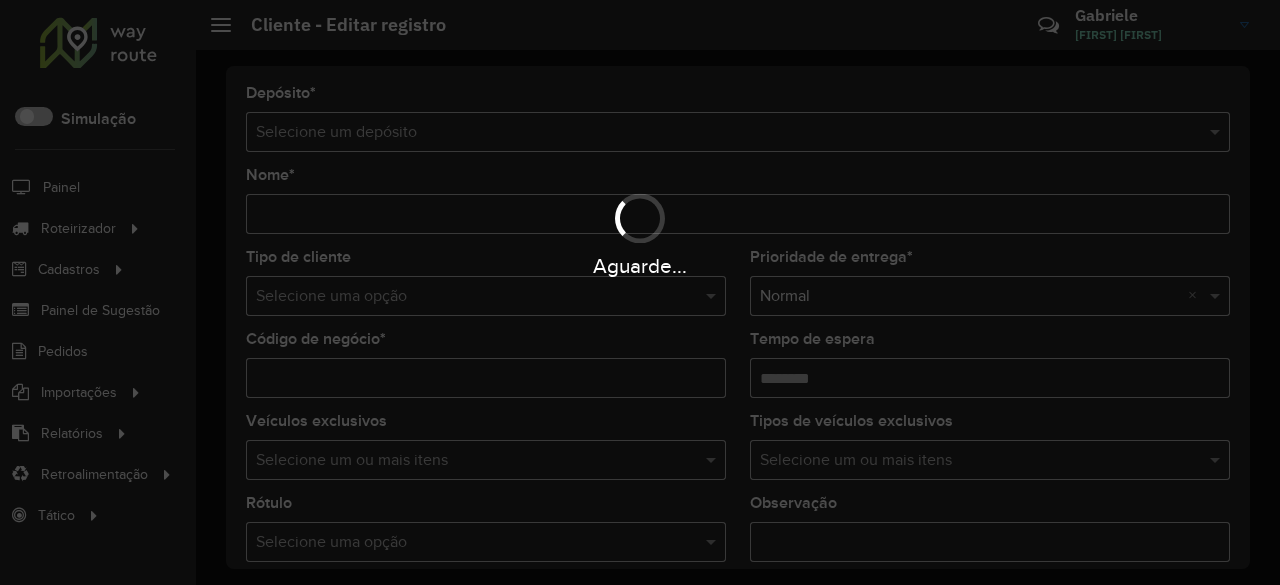 type on "****" 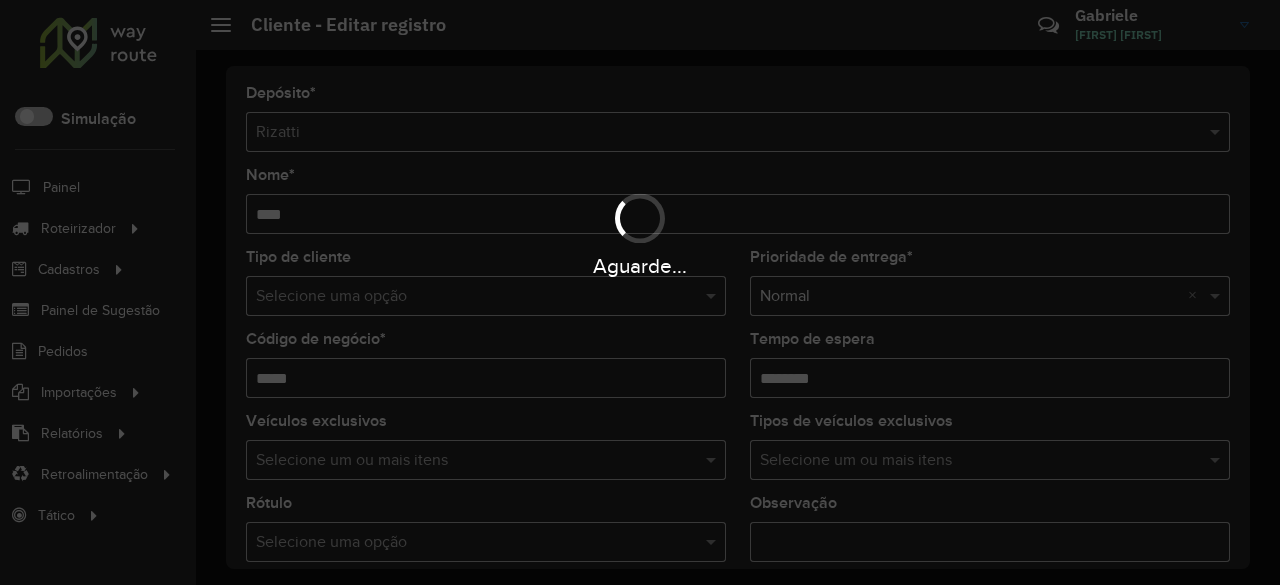 click on "Aguarde..." at bounding box center (640, 292) 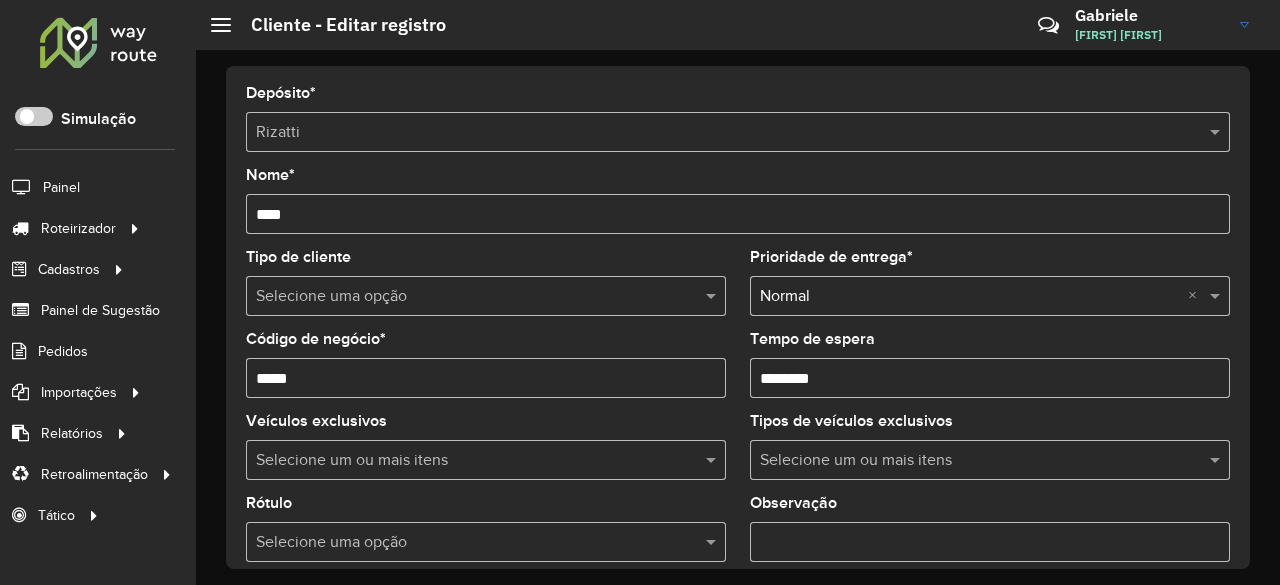 click on "Tempo de espera" at bounding box center [990, 378] 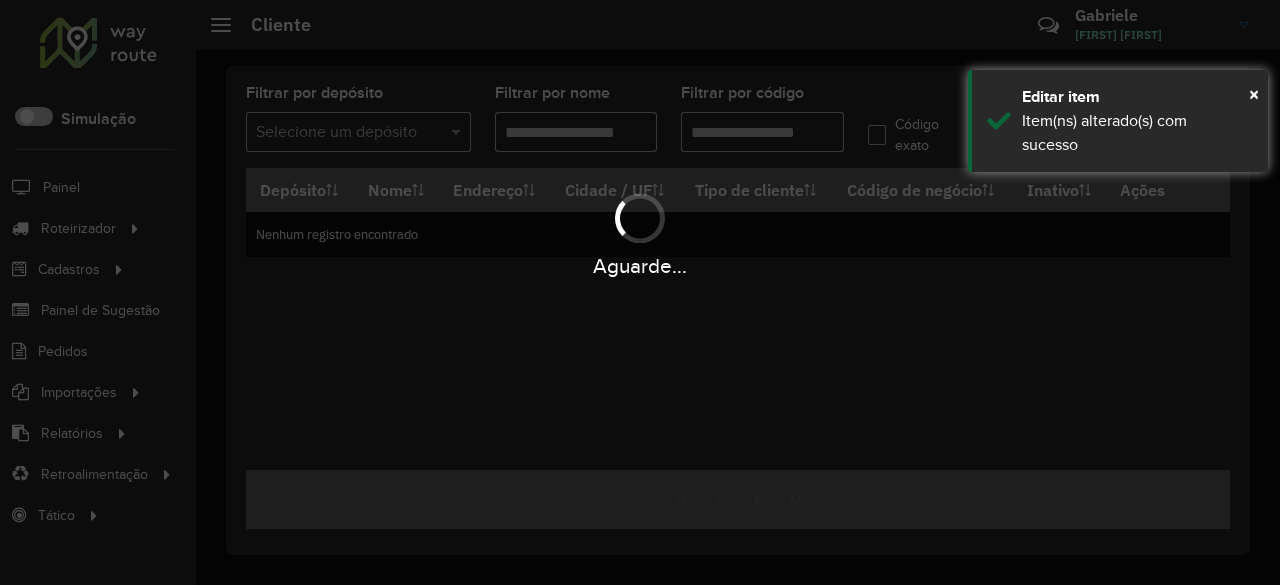 type on "*****" 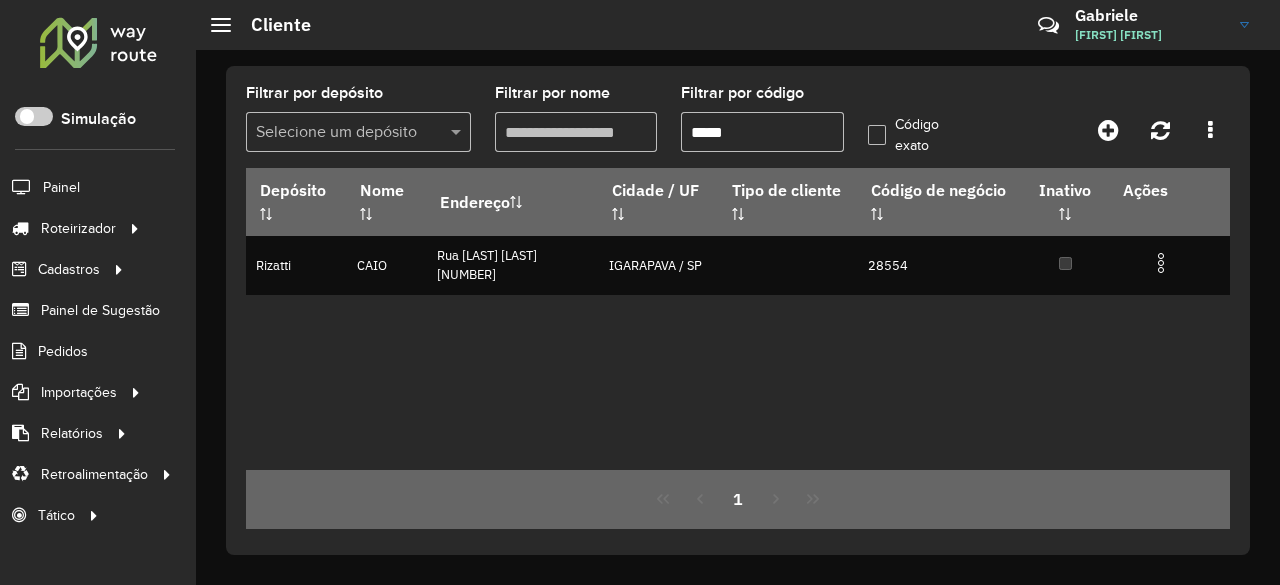 click on "*****" at bounding box center (762, 132) 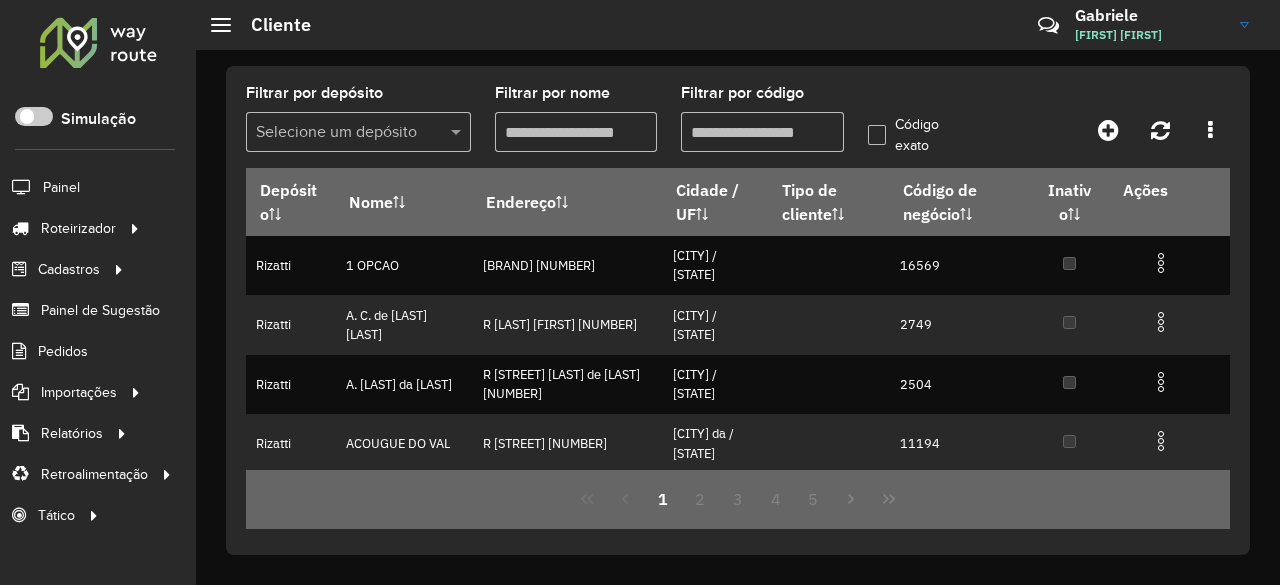 click on "Filtrar por código" at bounding box center (762, 132) 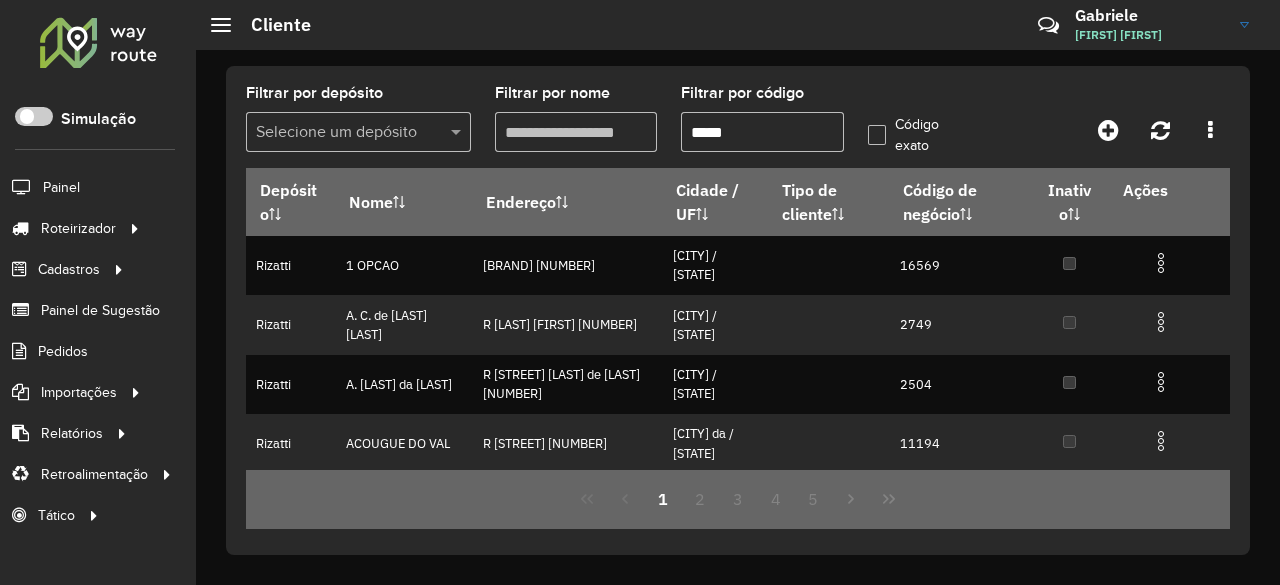 type on "*****" 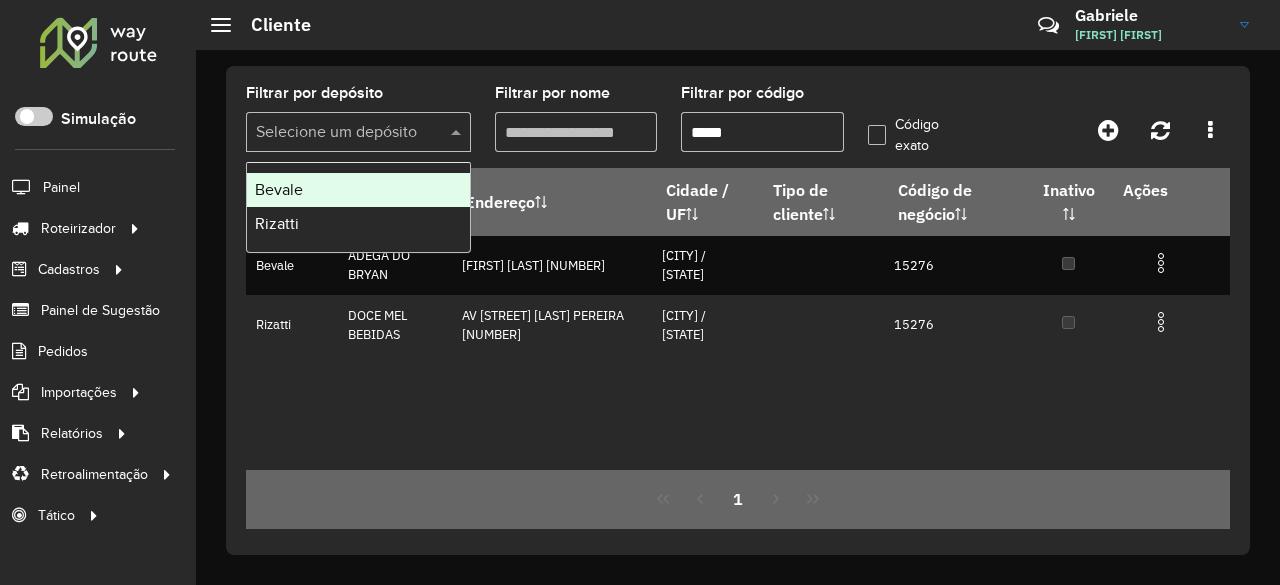 click on "Selecione um depósito" at bounding box center [358, 132] 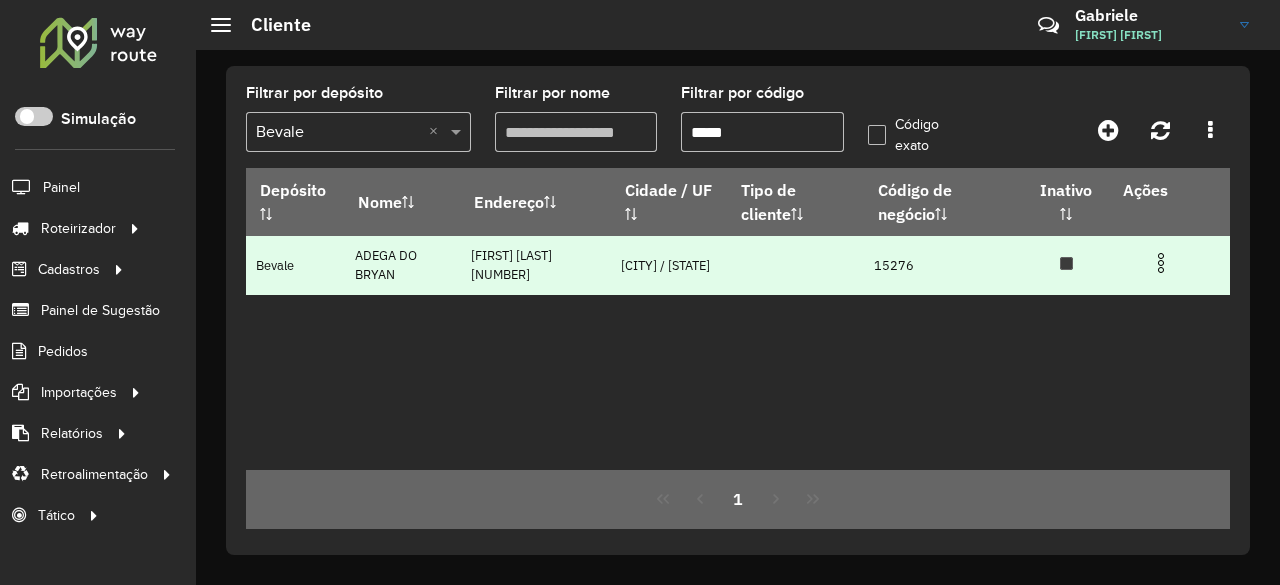 click at bounding box center (1161, 263) 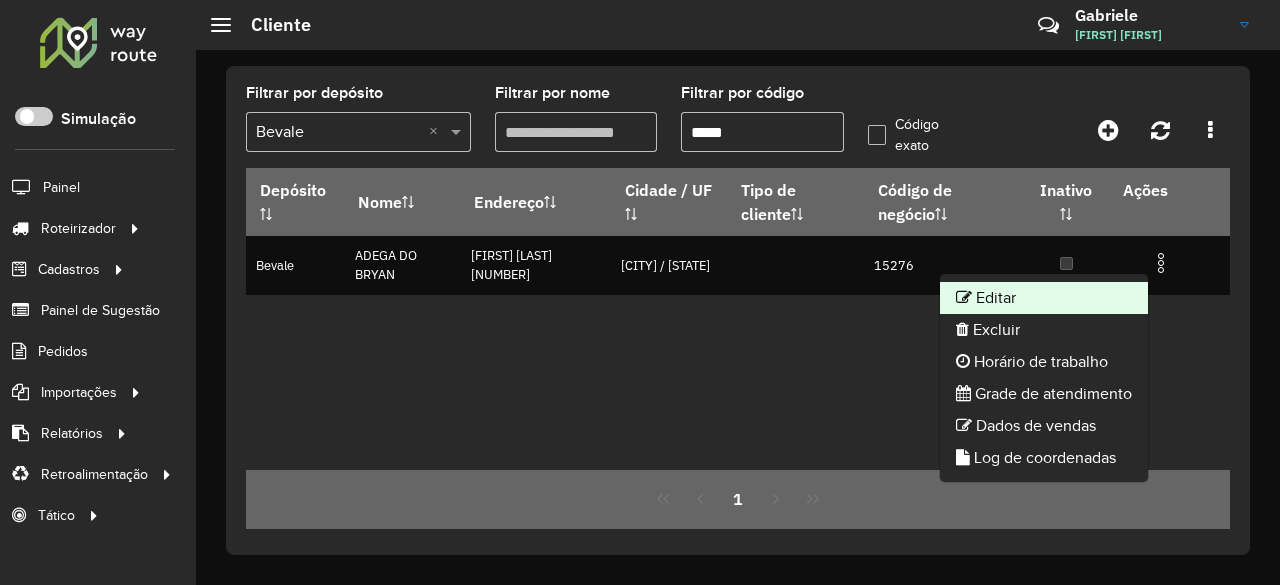 click on "Editar" 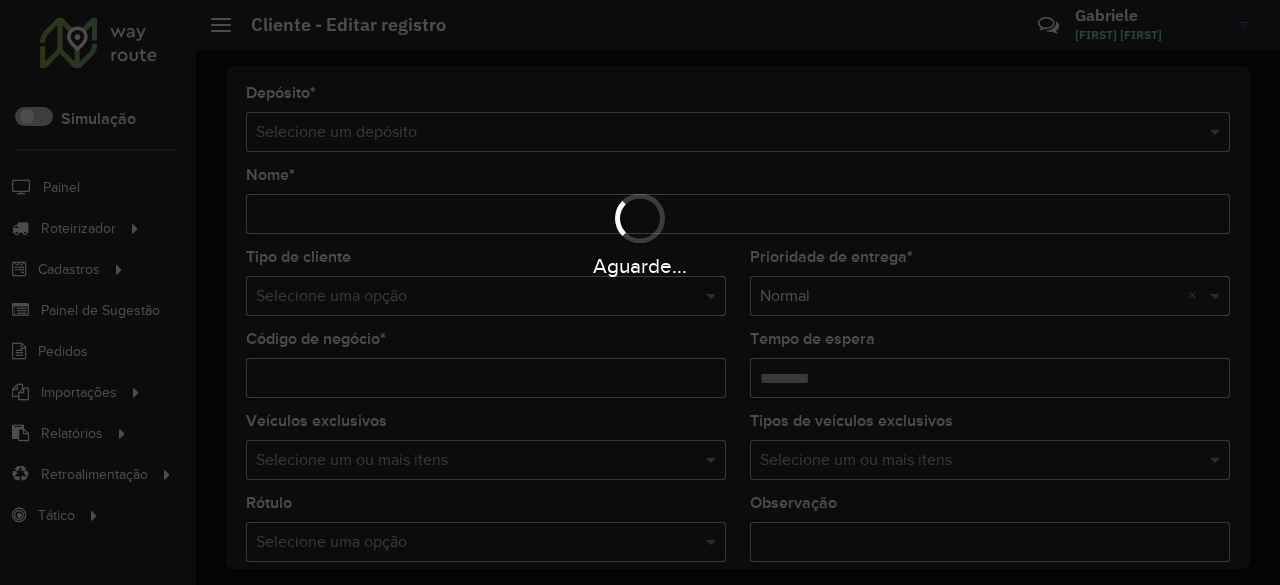 type on "**********" 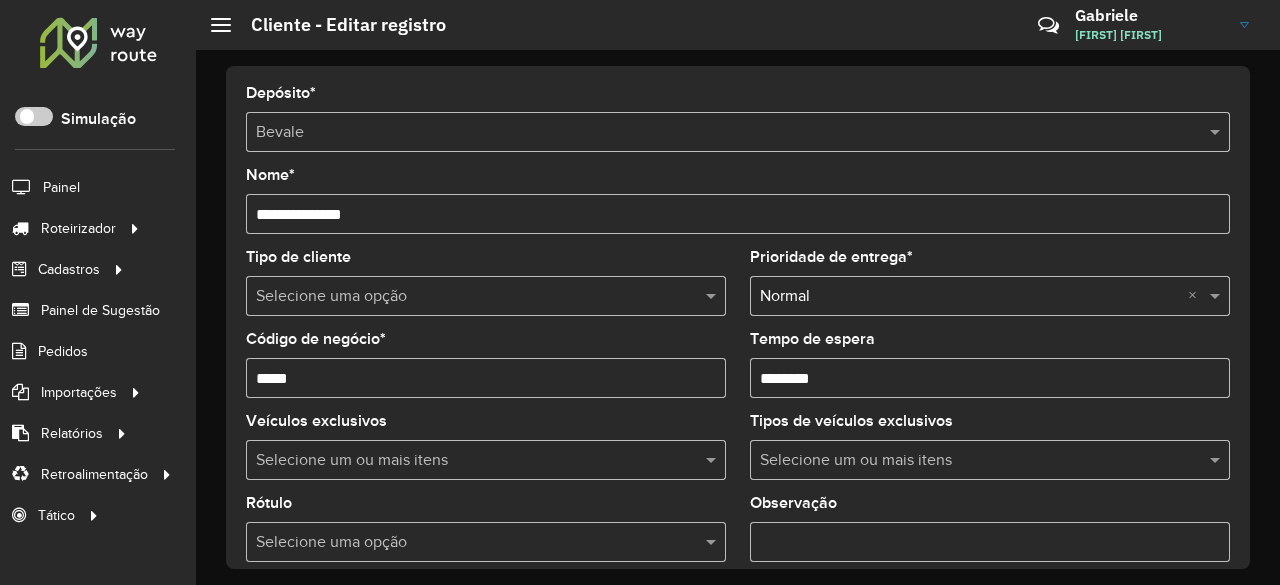 click on "Tempo de espera" at bounding box center (990, 378) 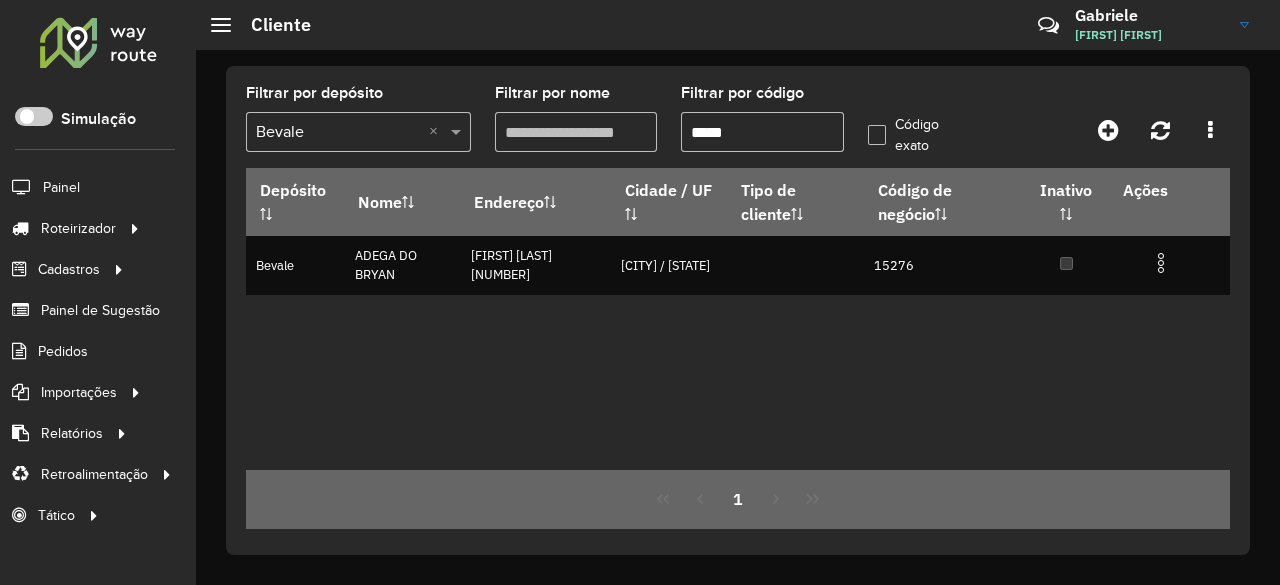 click on "*****" at bounding box center (762, 132) 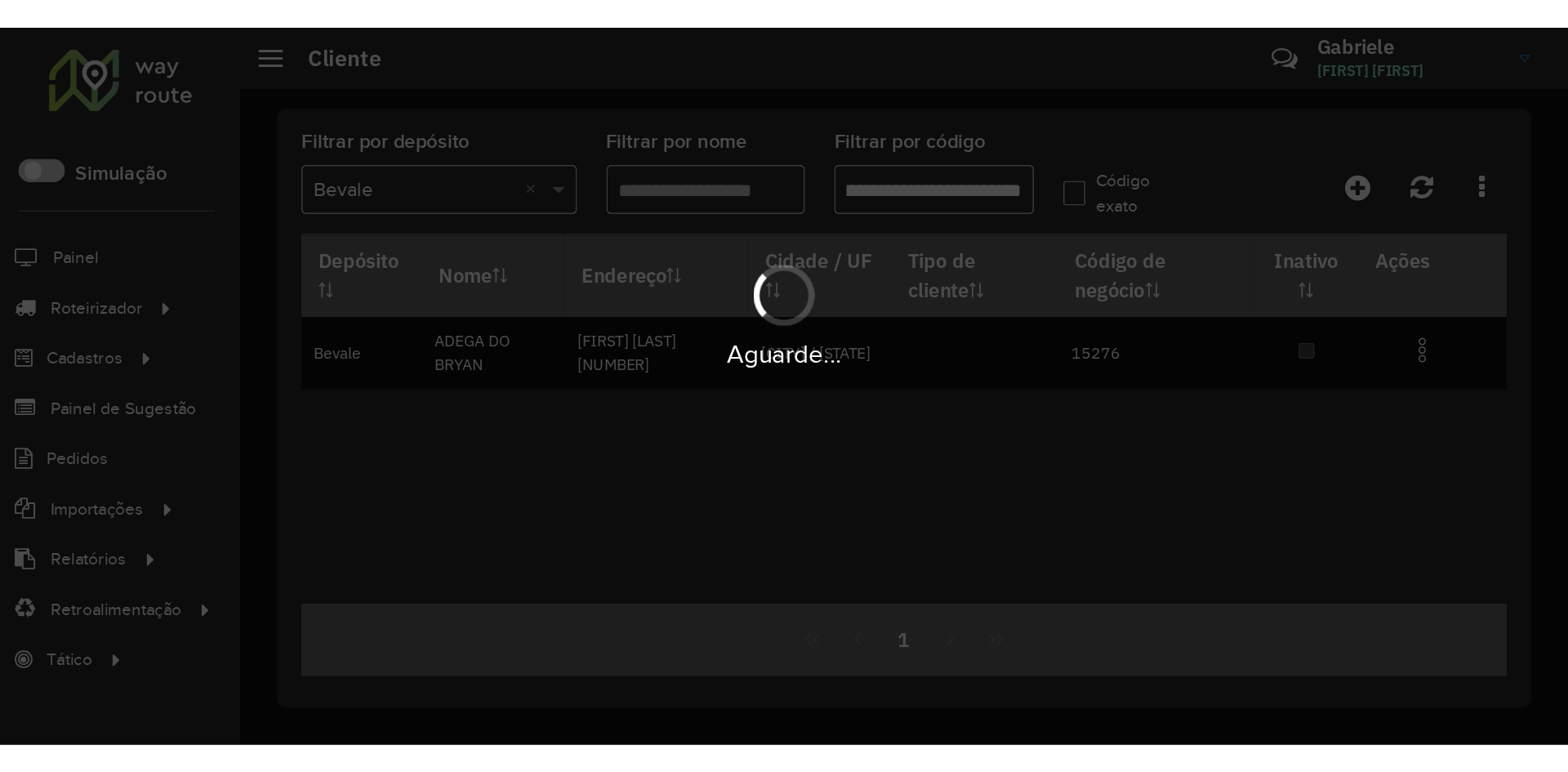 scroll, scrollTop: 0, scrollLeft: 0, axis: both 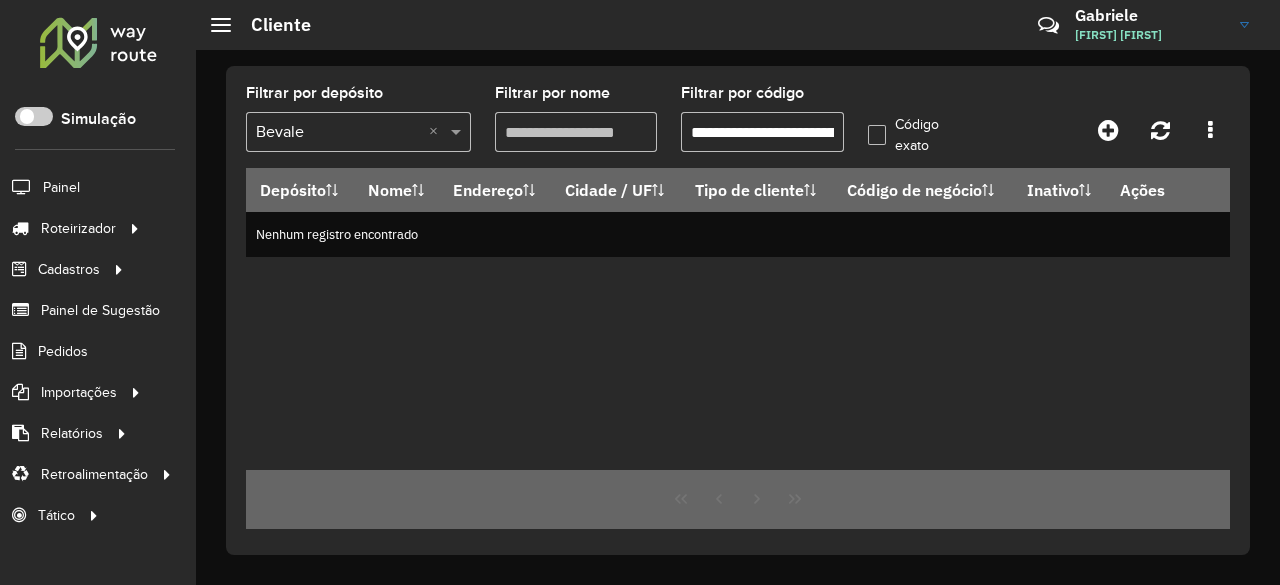 click on "**********" at bounding box center (762, 132) 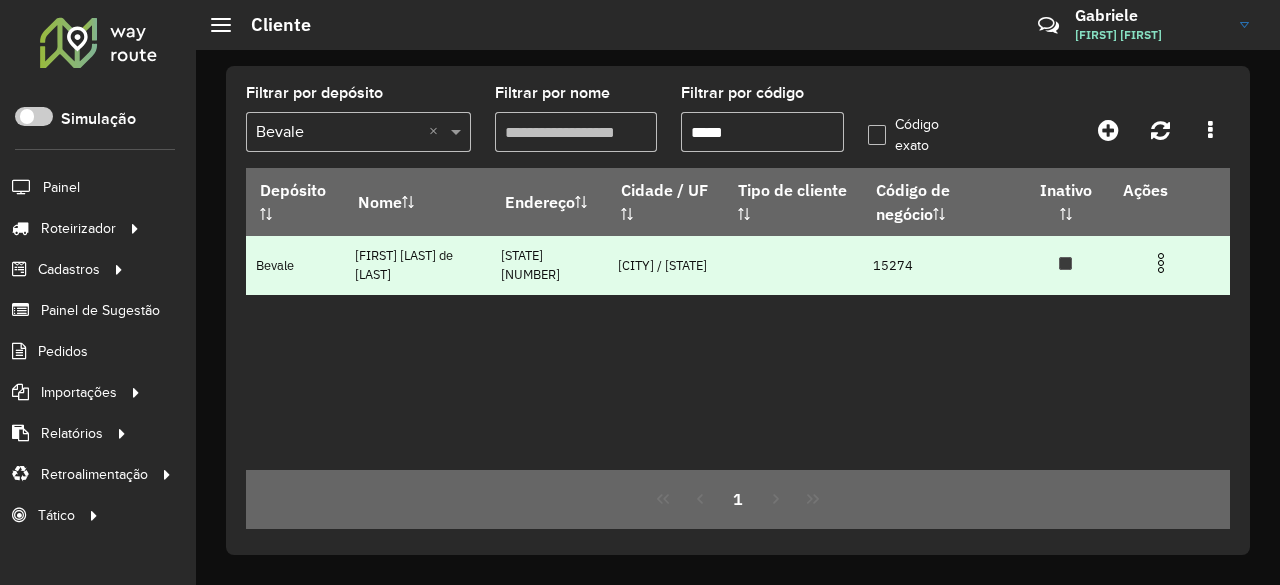 type on "*****" 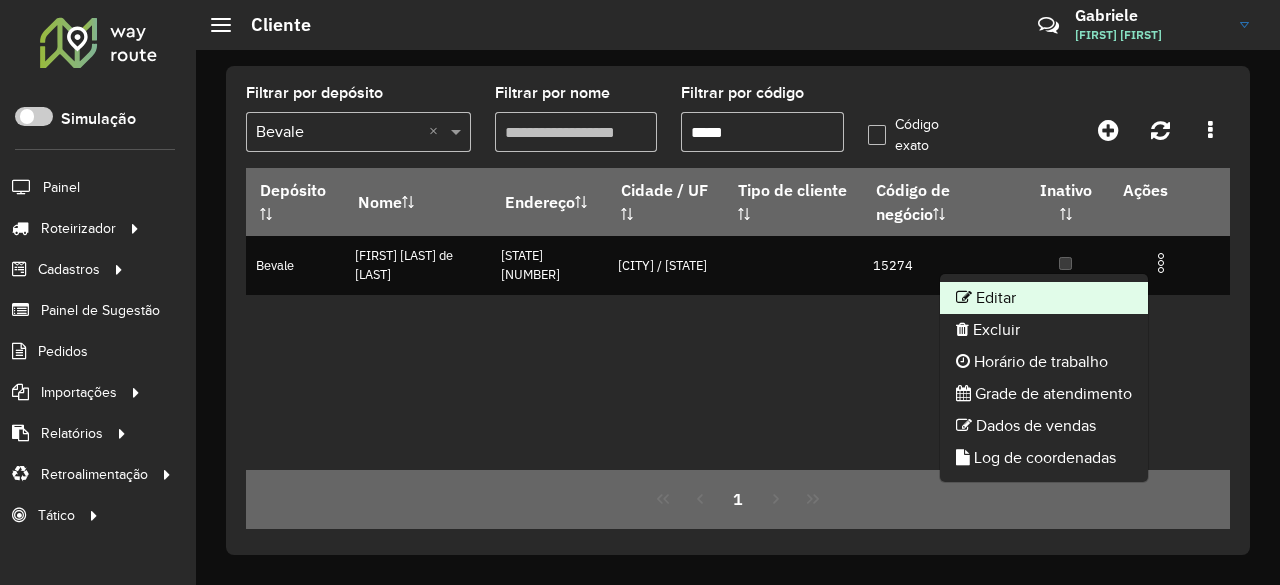click on "Editar" 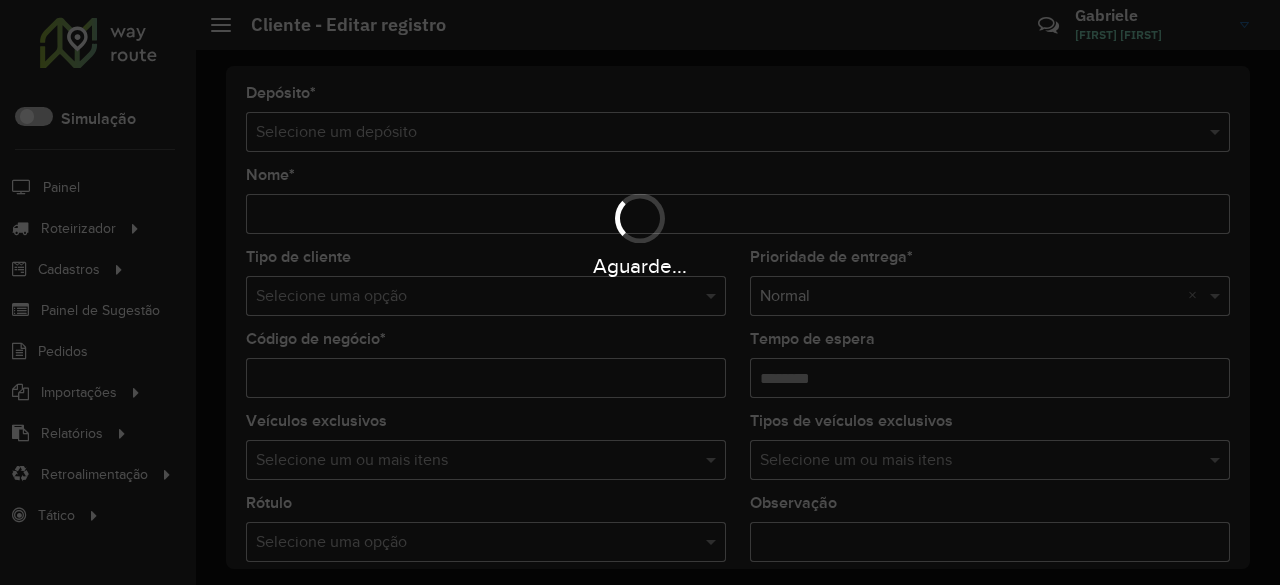 type on "**********" 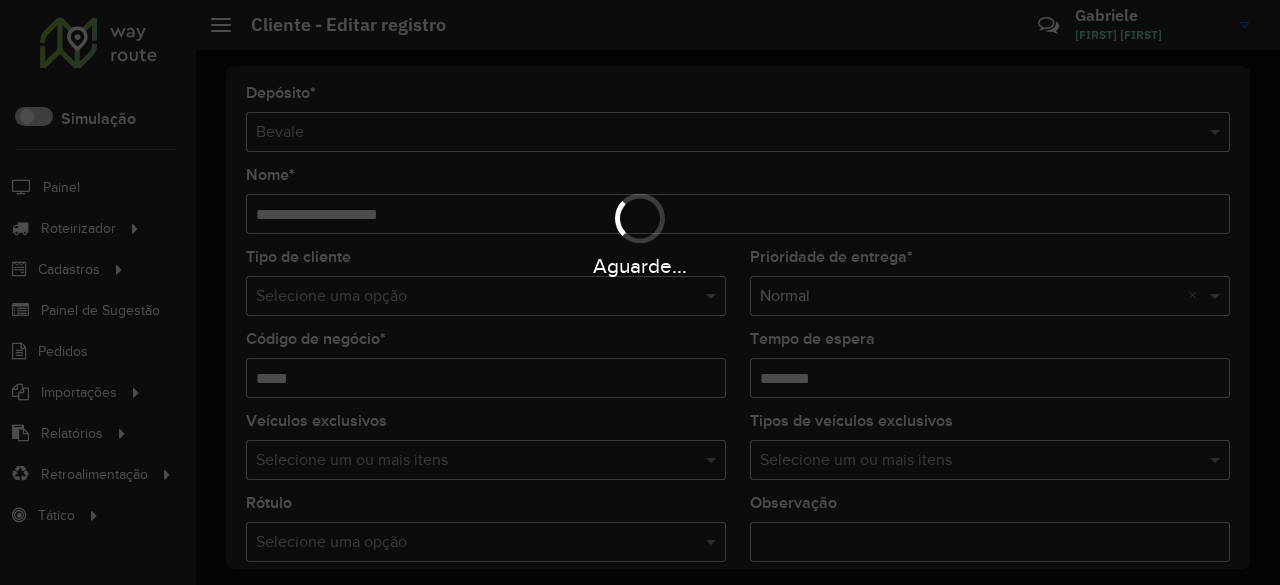 click on "Aguarde..." at bounding box center [640, 292] 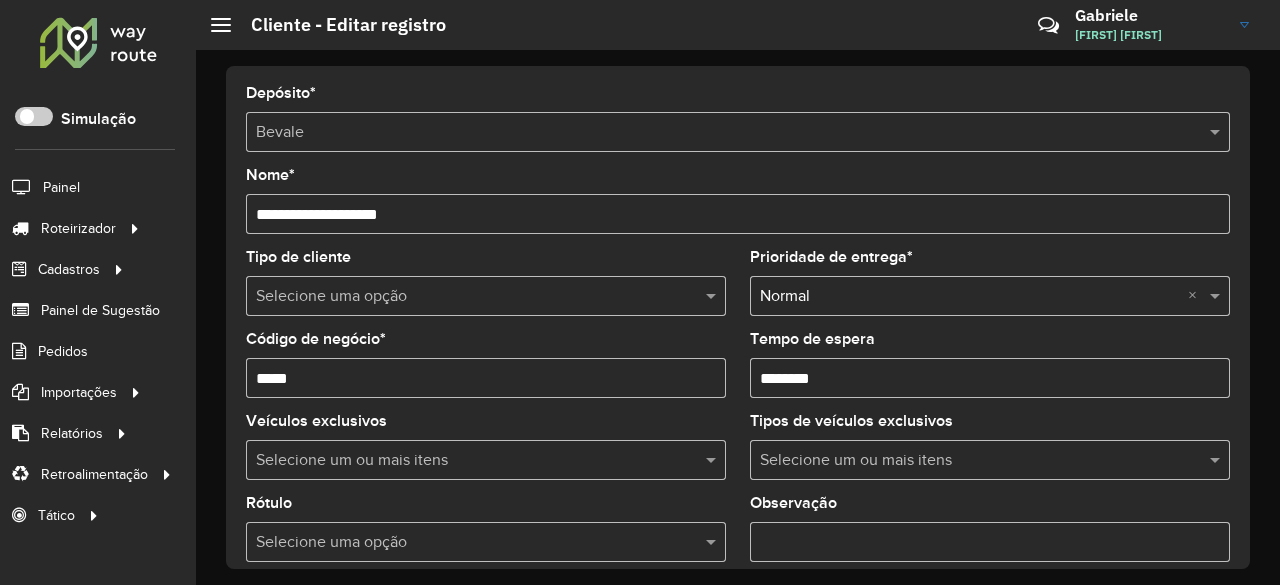 click on "Tempo de espera" at bounding box center (990, 378) 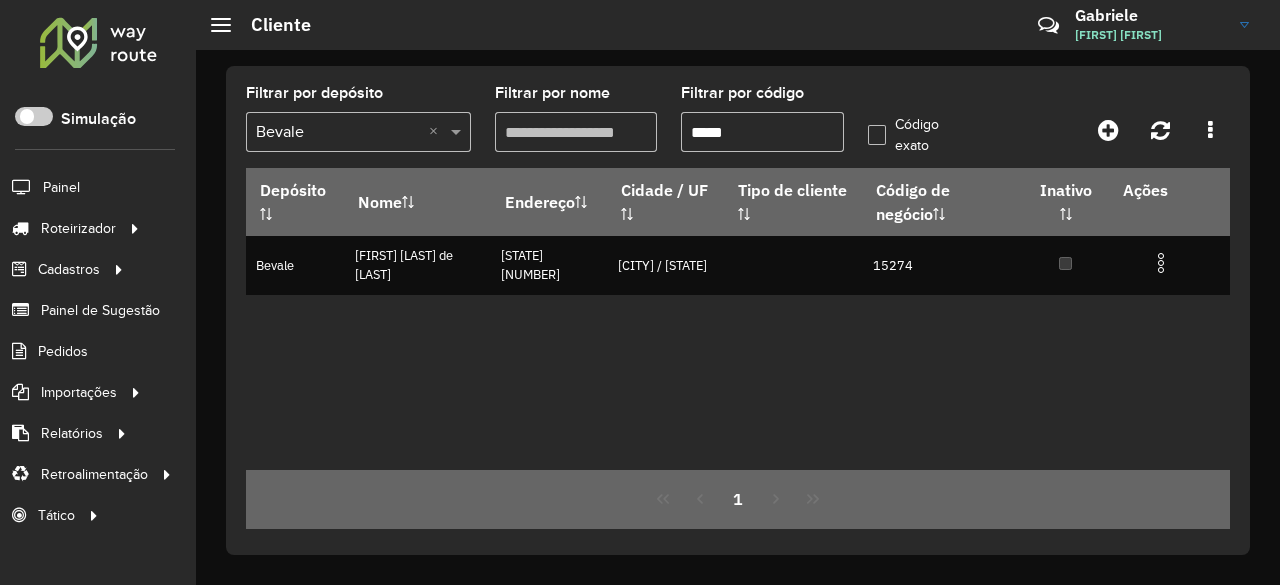 click on "*****" at bounding box center (762, 132) 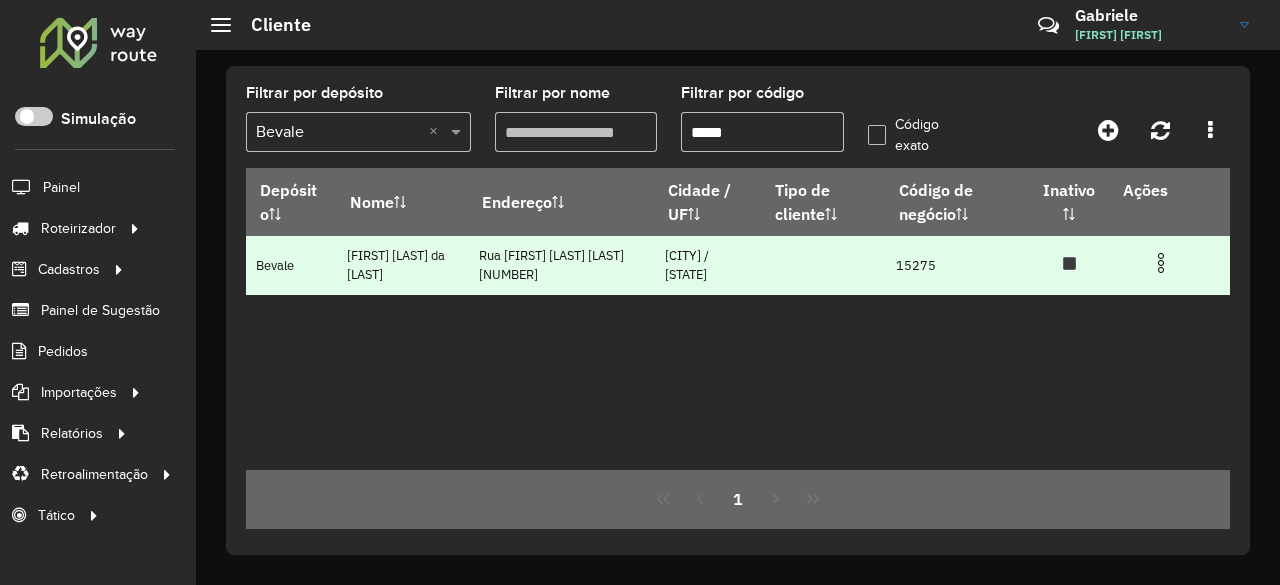 click at bounding box center [1161, 263] 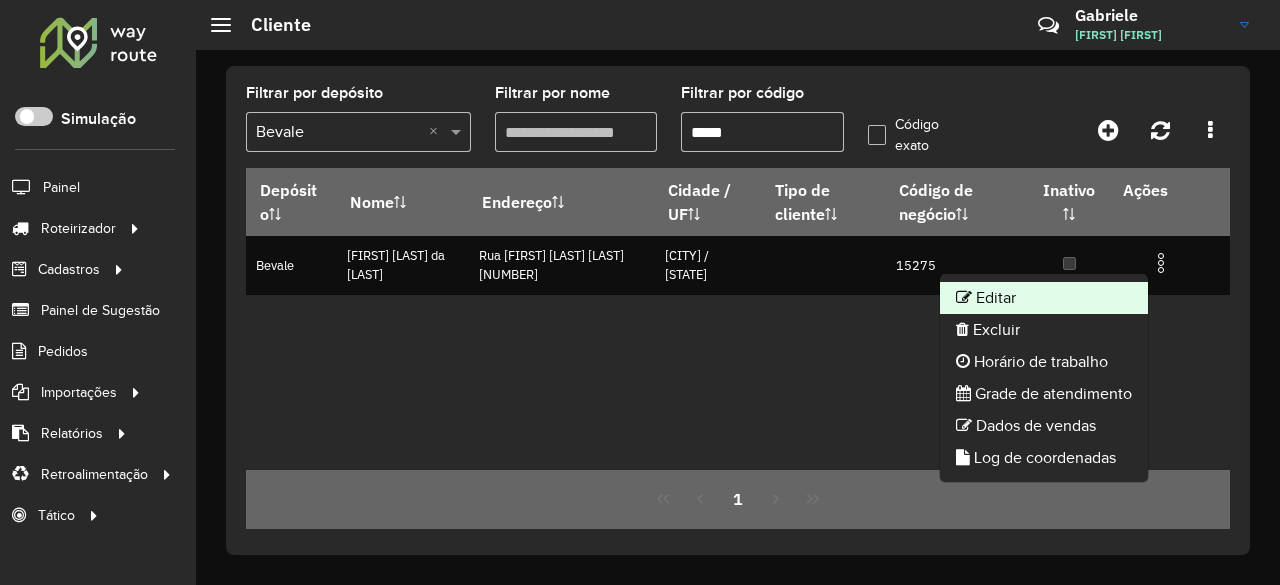 click on "Editar" 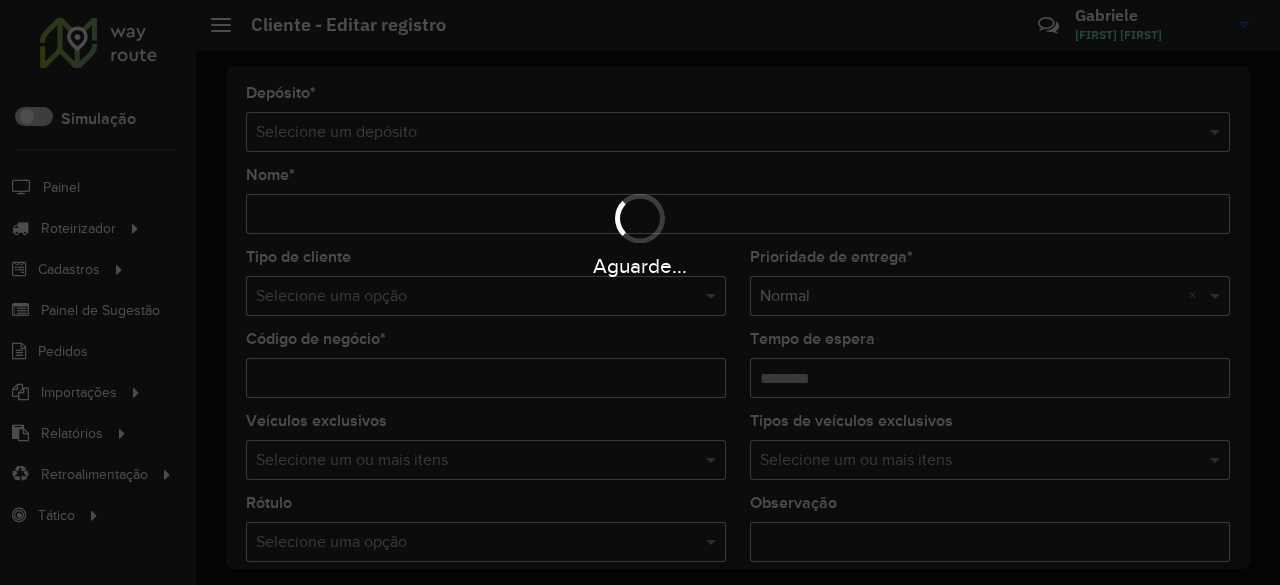 type on "**********" 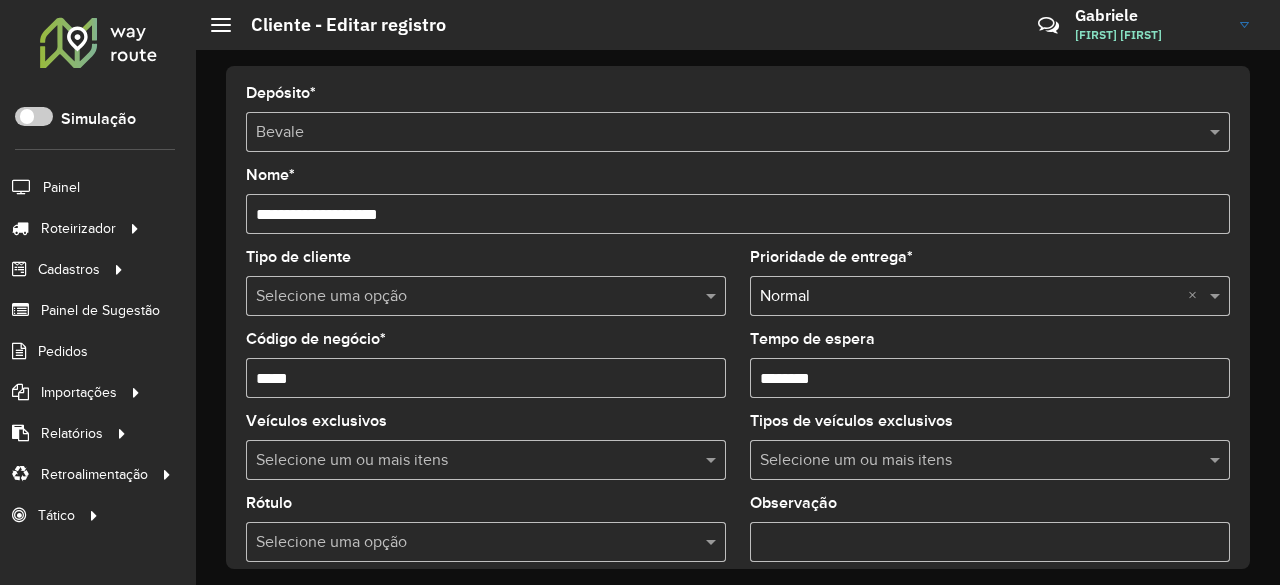 click on "Tempo de espera" at bounding box center (990, 378) 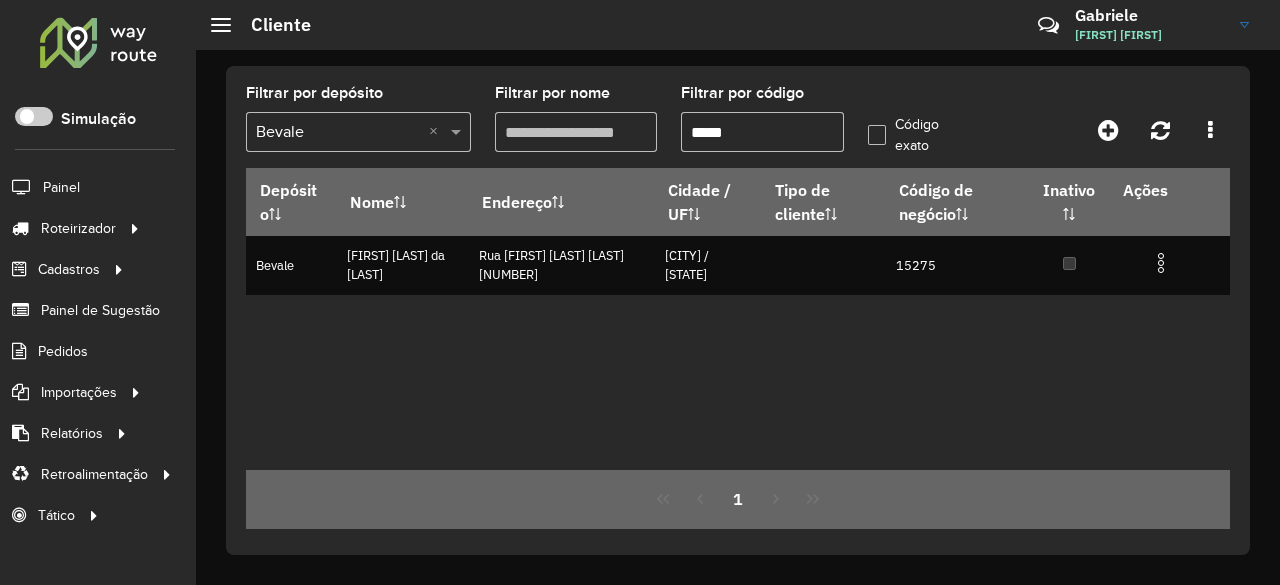 click on "*****" at bounding box center (762, 132) 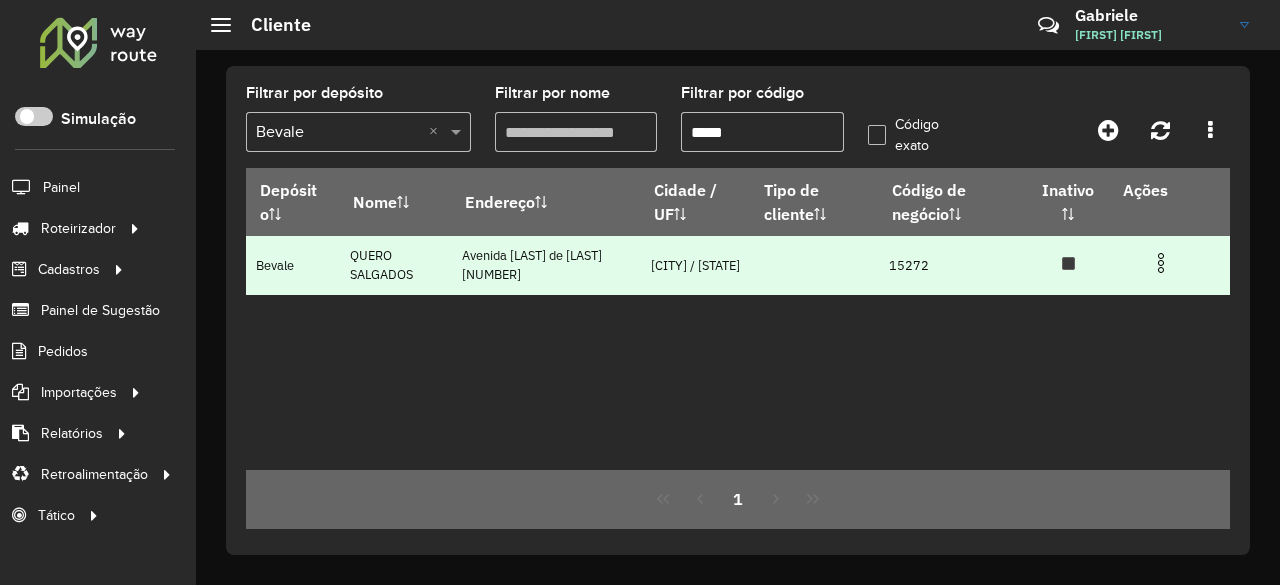 type on "*****" 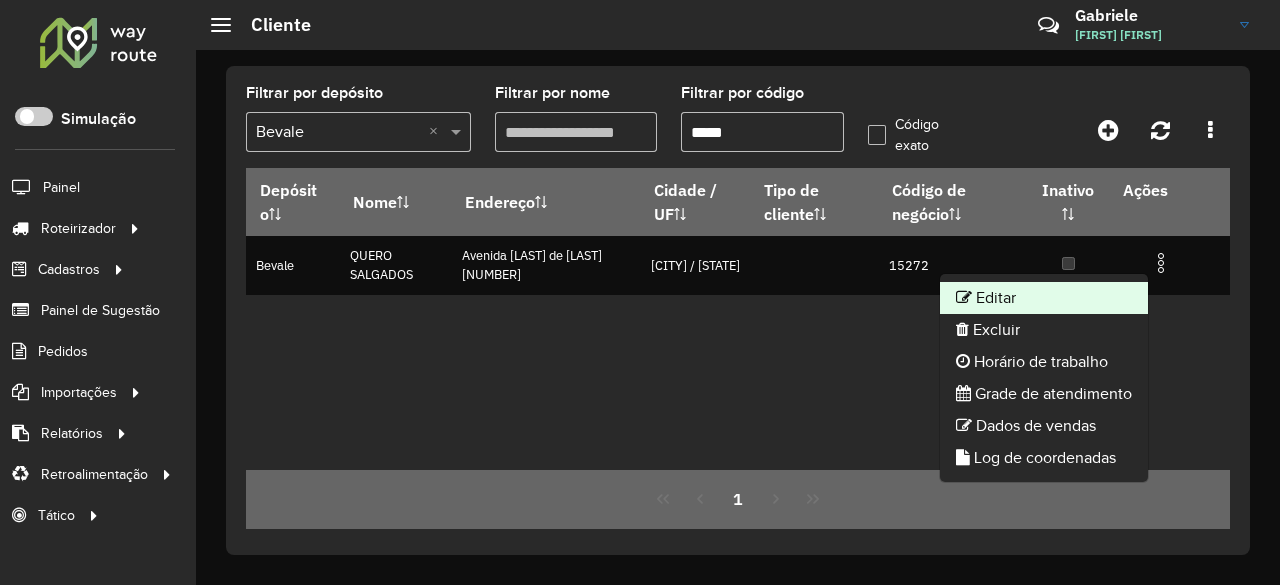 click on "Editar" 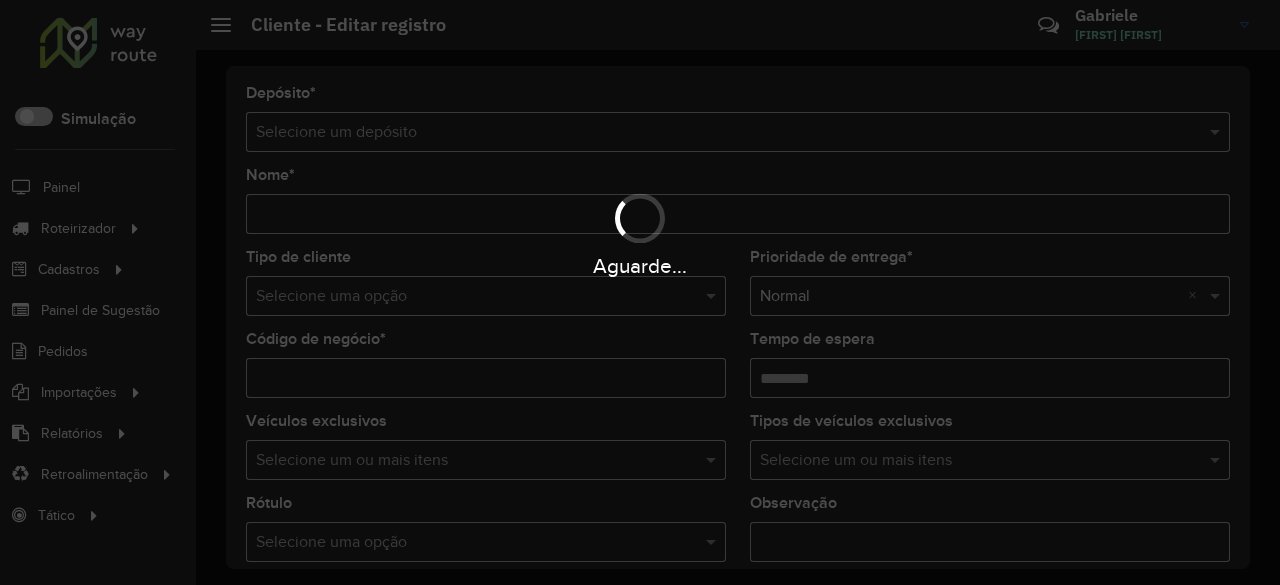 type on "**********" 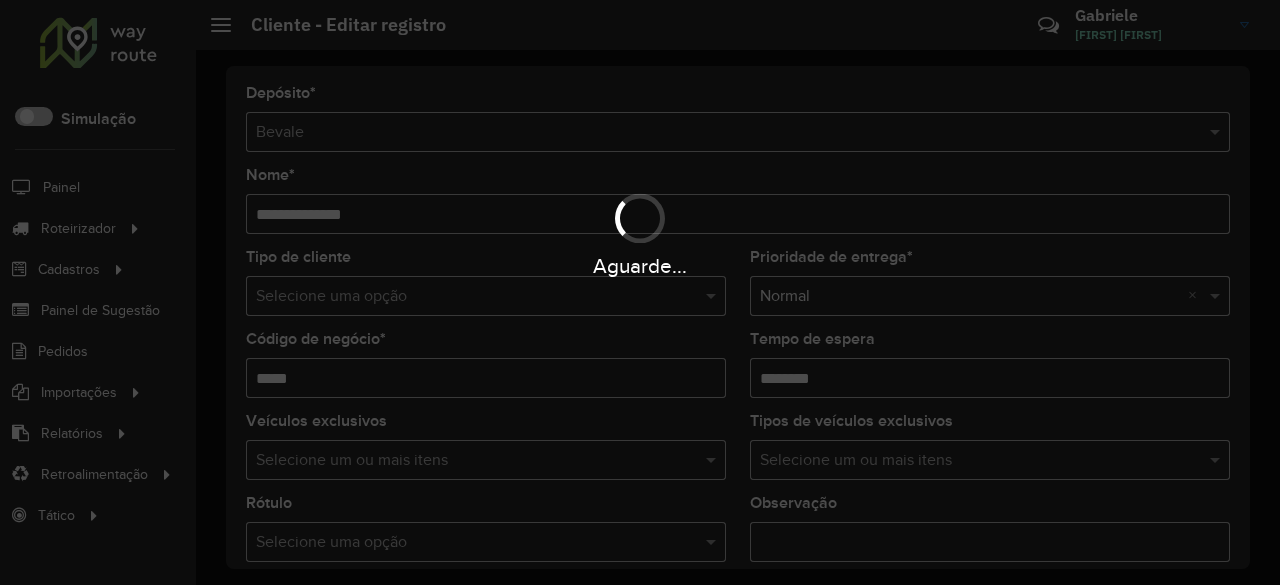 click on "Aguarde..." at bounding box center (640, 292) 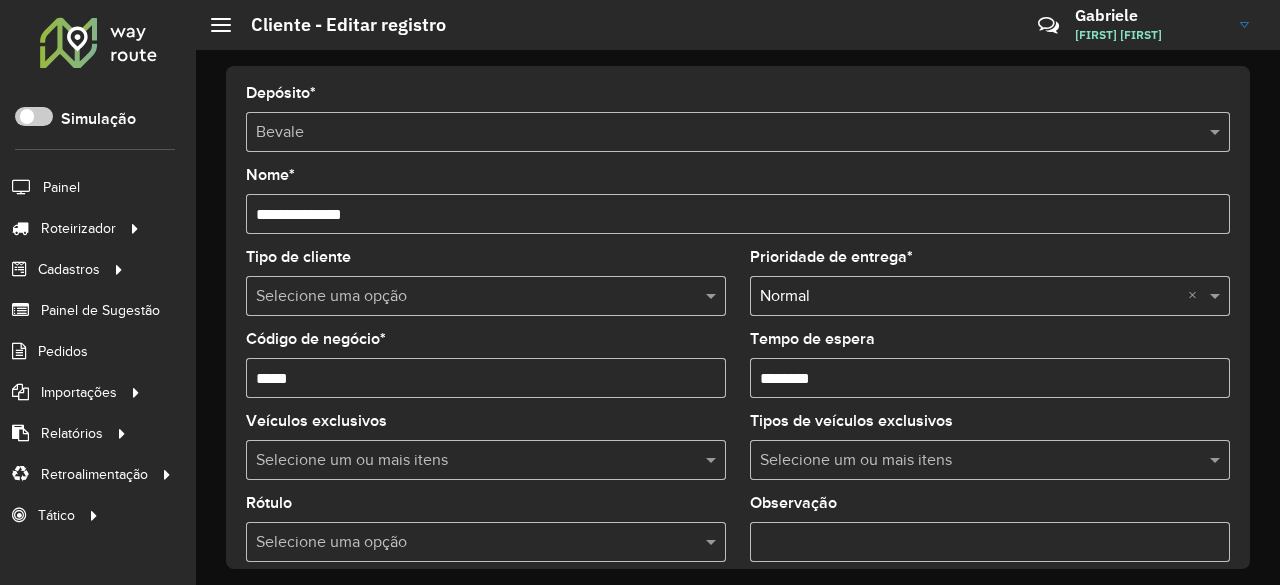 click on "Aguarde...  Pop-up bloqueado!  Seu navegador bloqueou automáticamente a abertura de uma nova janela.   Acesse as configurações e adicione o endereço do sistema a lista de permissão.   Fechar  Roteirizador AmbevTech Simulação Painel Roteirizador Entregas Vendas Cadastros Checkpoint Cliente Condição de pagamento Consulta de setores Depósito Disponibilidade de veículos Fator tipo de produto Grupo Rota Fator Tipo Produto Grupo de Depósito Grupo de rotas exclusiva Grupo de setores Jornada Layout integração Modelo Motorista Multi Depósito Painel de sugestão Parada Pedágio Perfil de Vendedor Ponto de apoio Ponto de apoio FAD Prioridade pedido Produto Restrição de Atendimento Planner Rodízio de placa Rota exclusiva FAD Rótulo Setor Setor Planner Tempo de parada de refeição Tipo de cliente Tipo de jornada Tipo de produto Tipo de veículo Tipo de veículo RN Transportadora Usuário Vendedor Veículo Painel de Sugestão Pedidos Importações Clientes Fator tipo produto Grade de atendimento Setor" at bounding box center [640, 292] 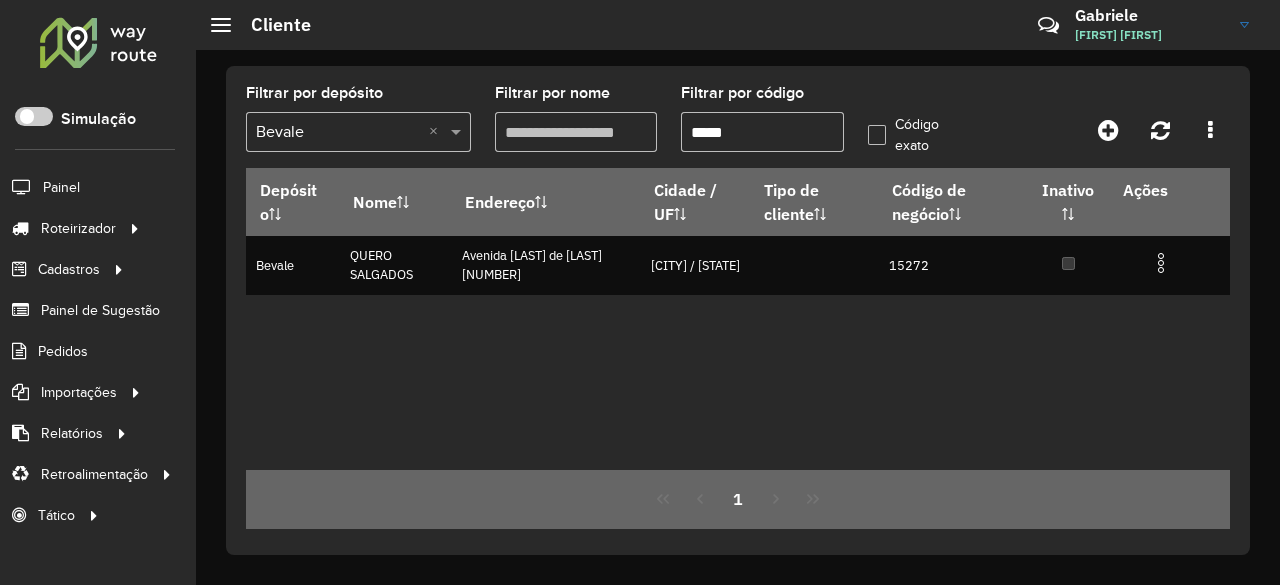 click on "*****" at bounding box center (762, 132) 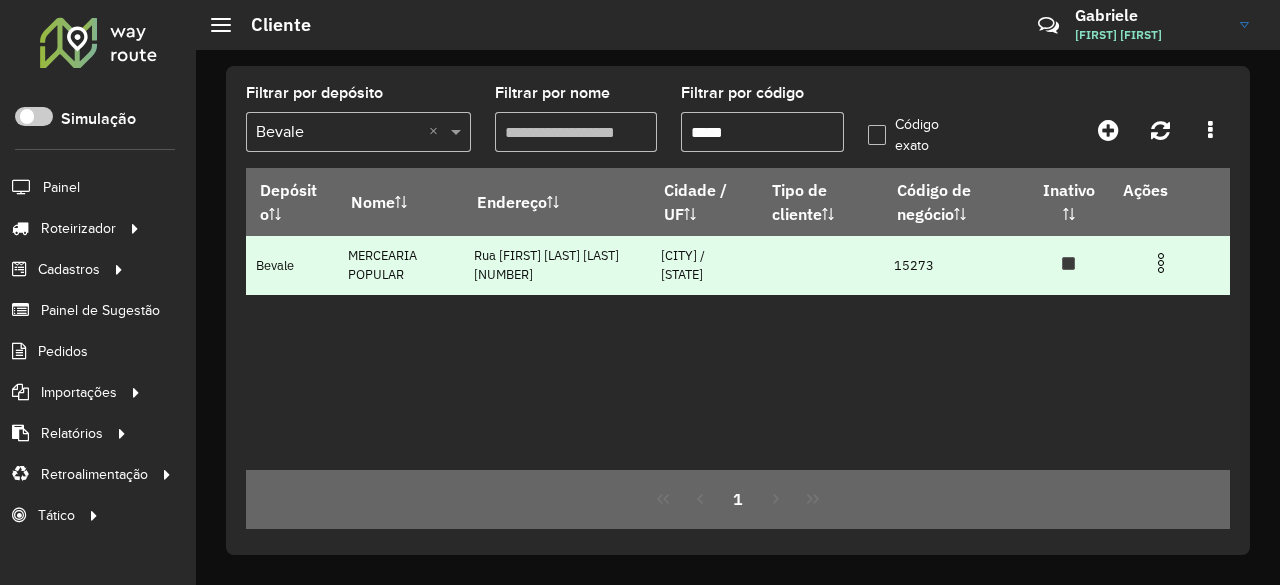 type on "*****" 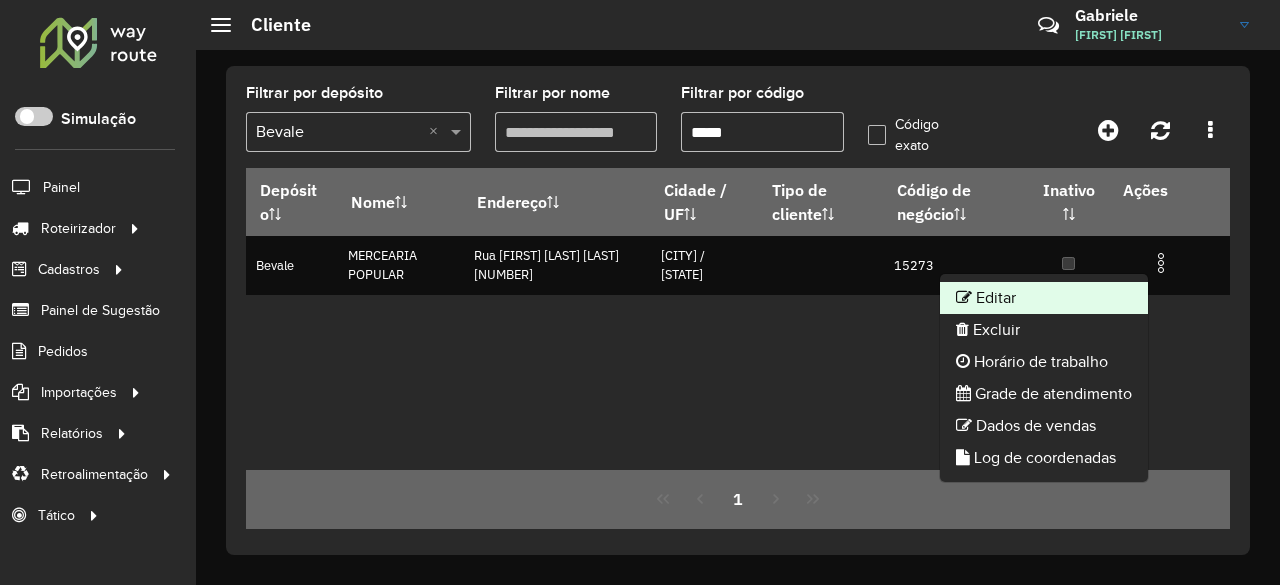 click on "Editar" 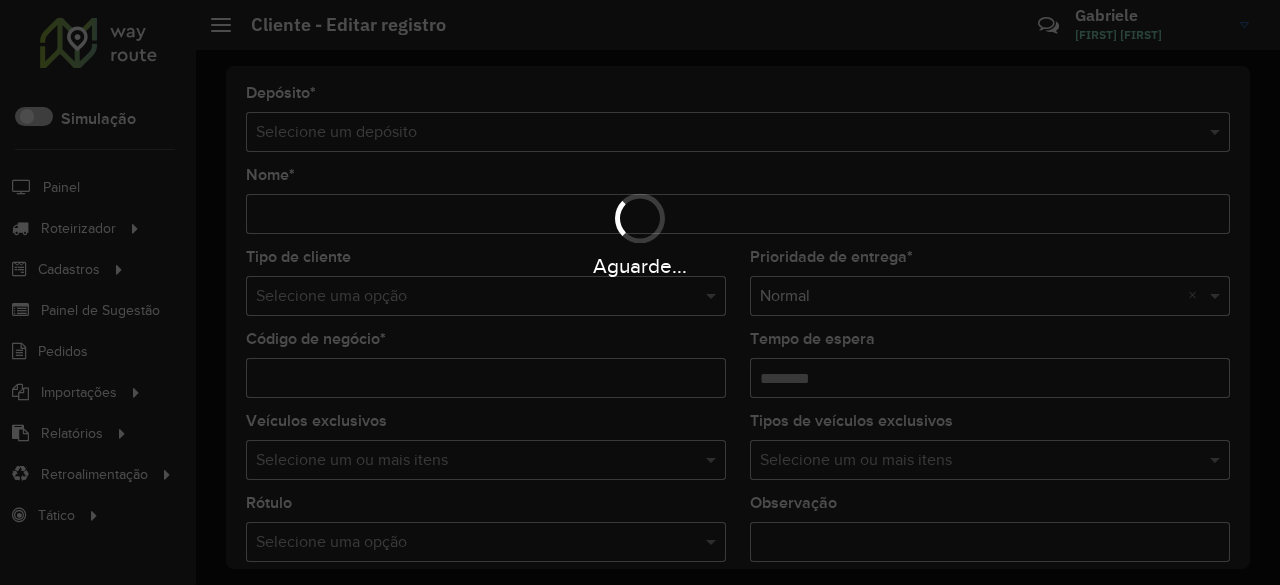 type on "**********" 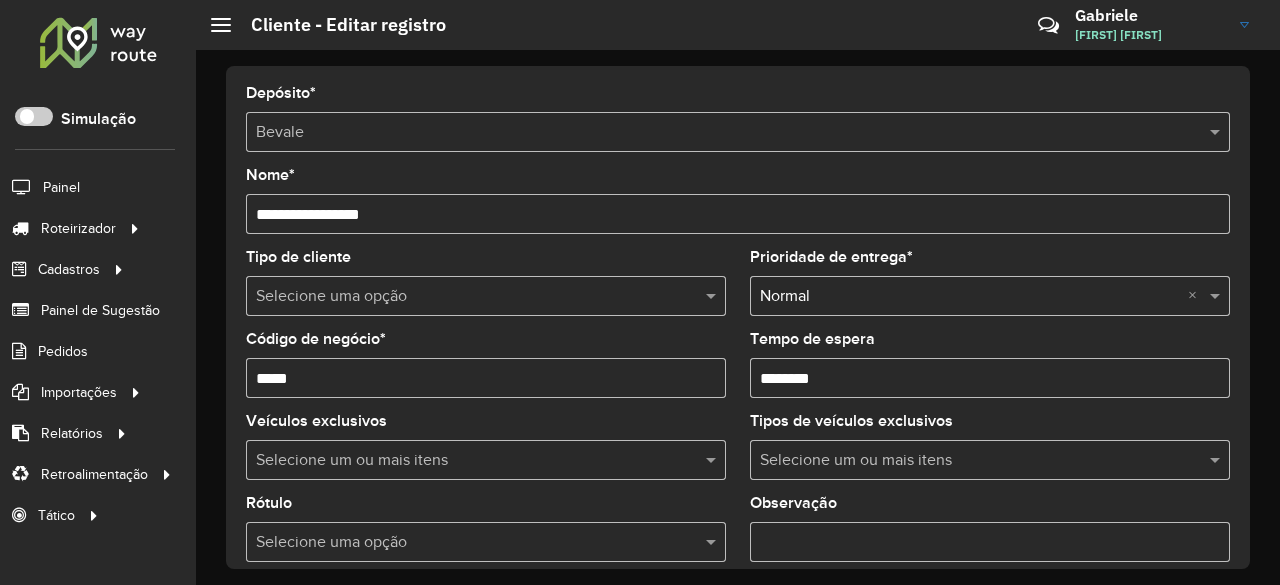 click on "Tempo de espera" at bounding box center [990, 378] 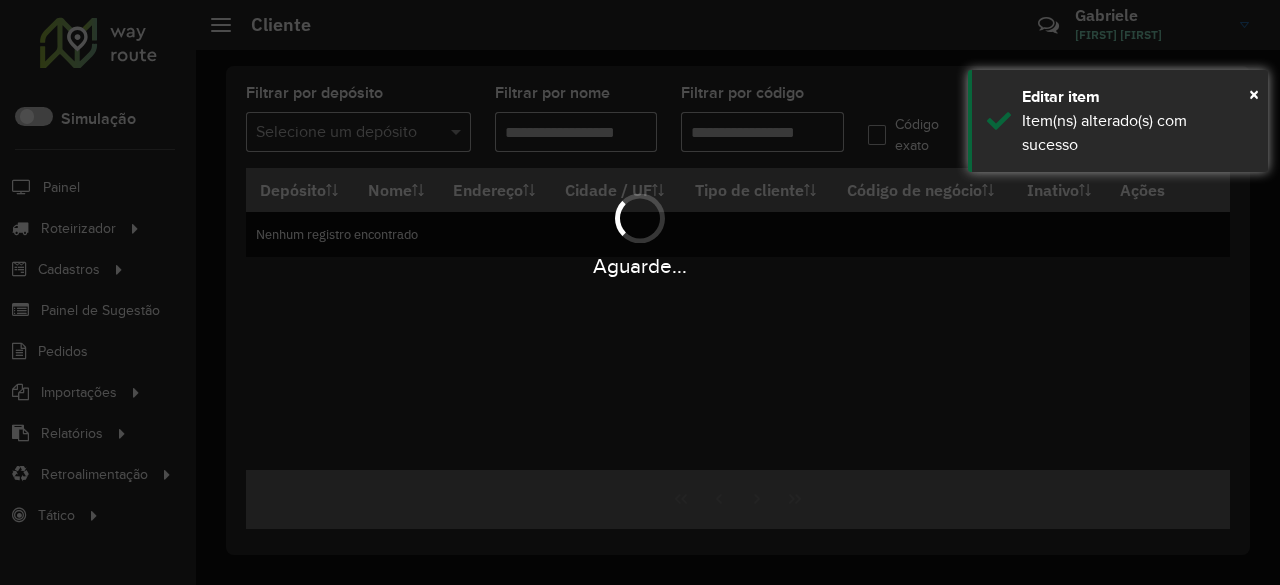 type on "*****" 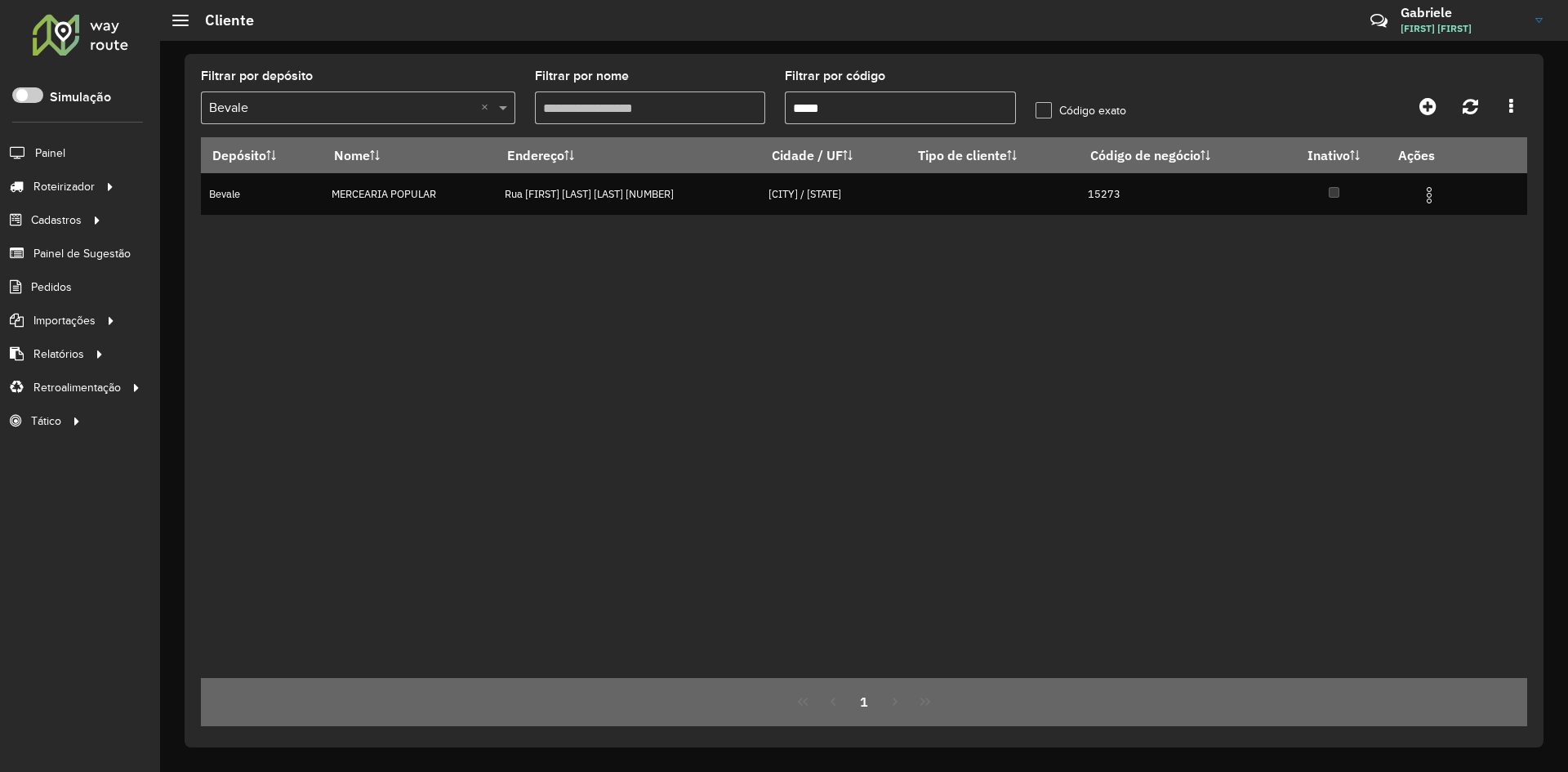 click 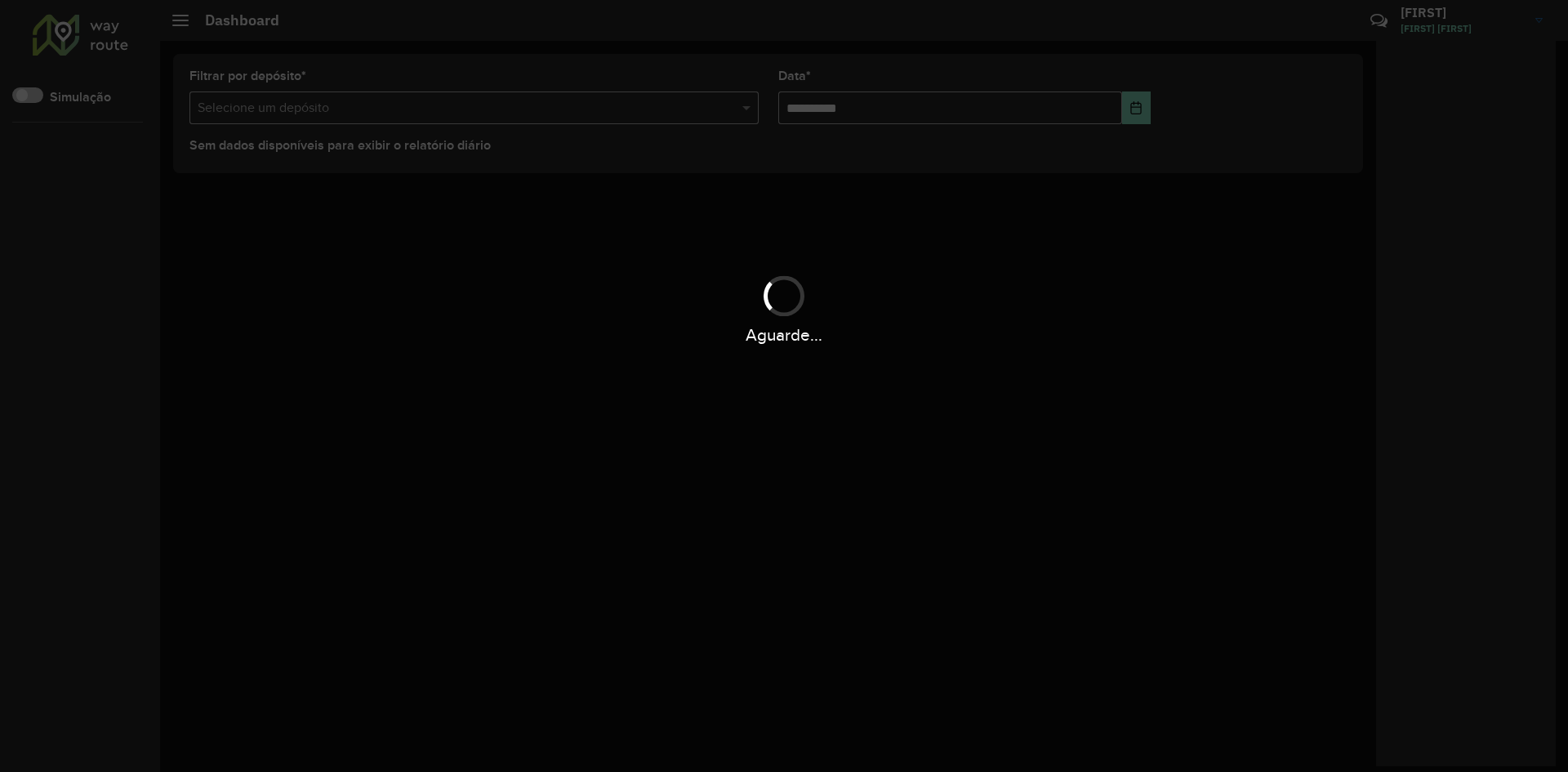 scroll, scrollTop: 0, scrollLeft: 0, axis: both 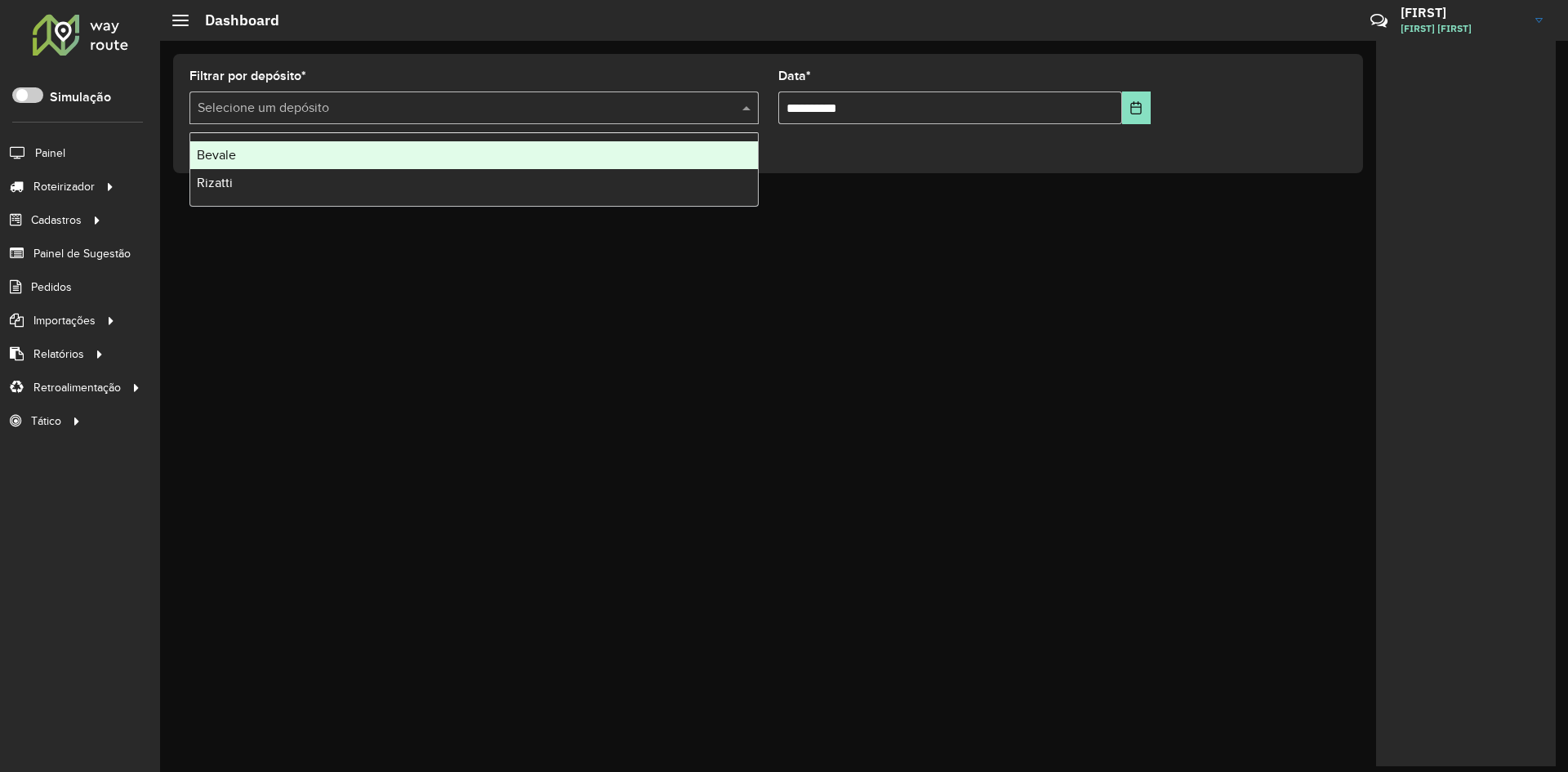 click on "Selecione um depósito" at bounding box center [474, 108] 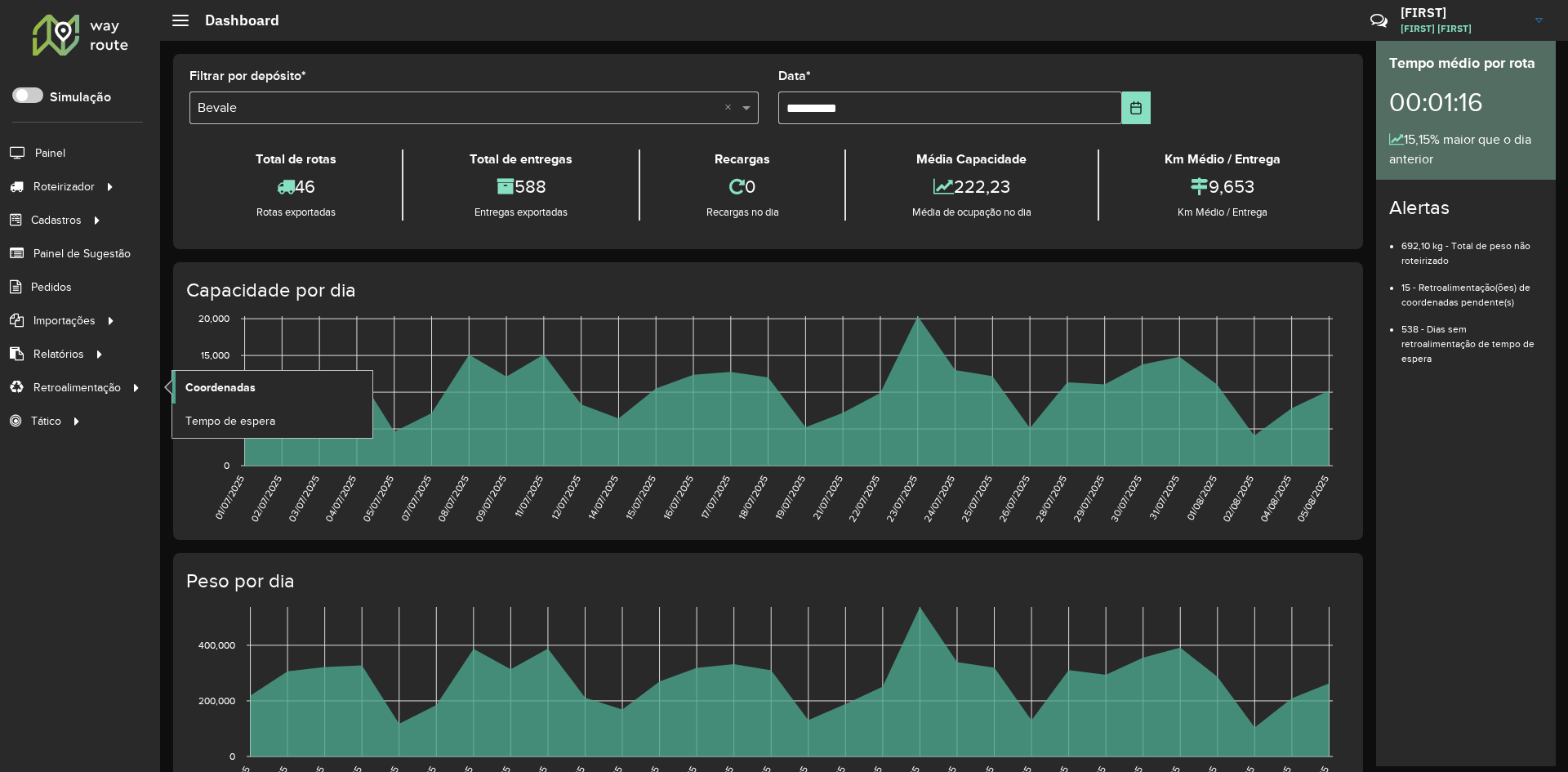 click on "Coordenadas" 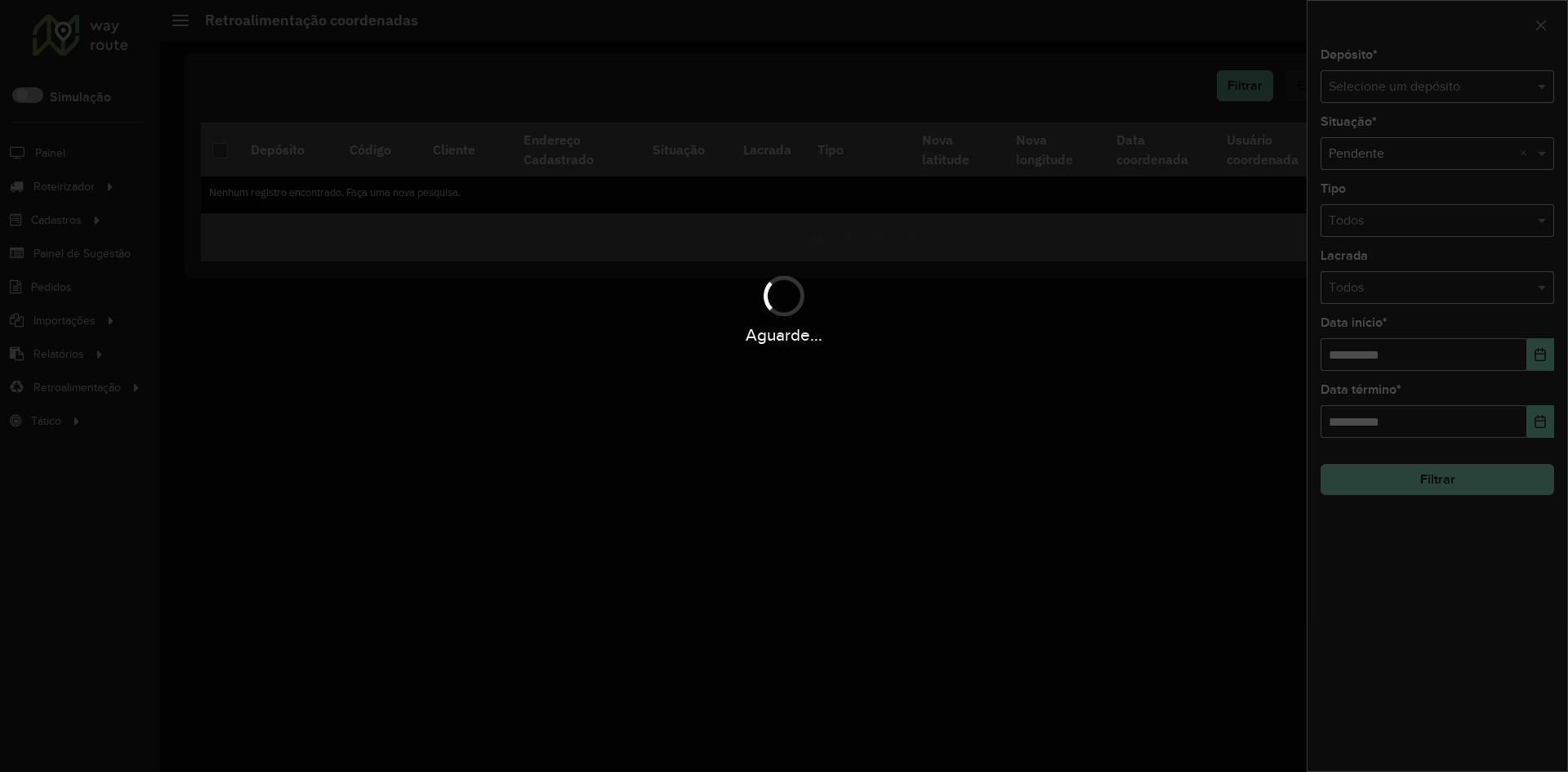 click on "Aguarde..." at bounding box center [784, 386] 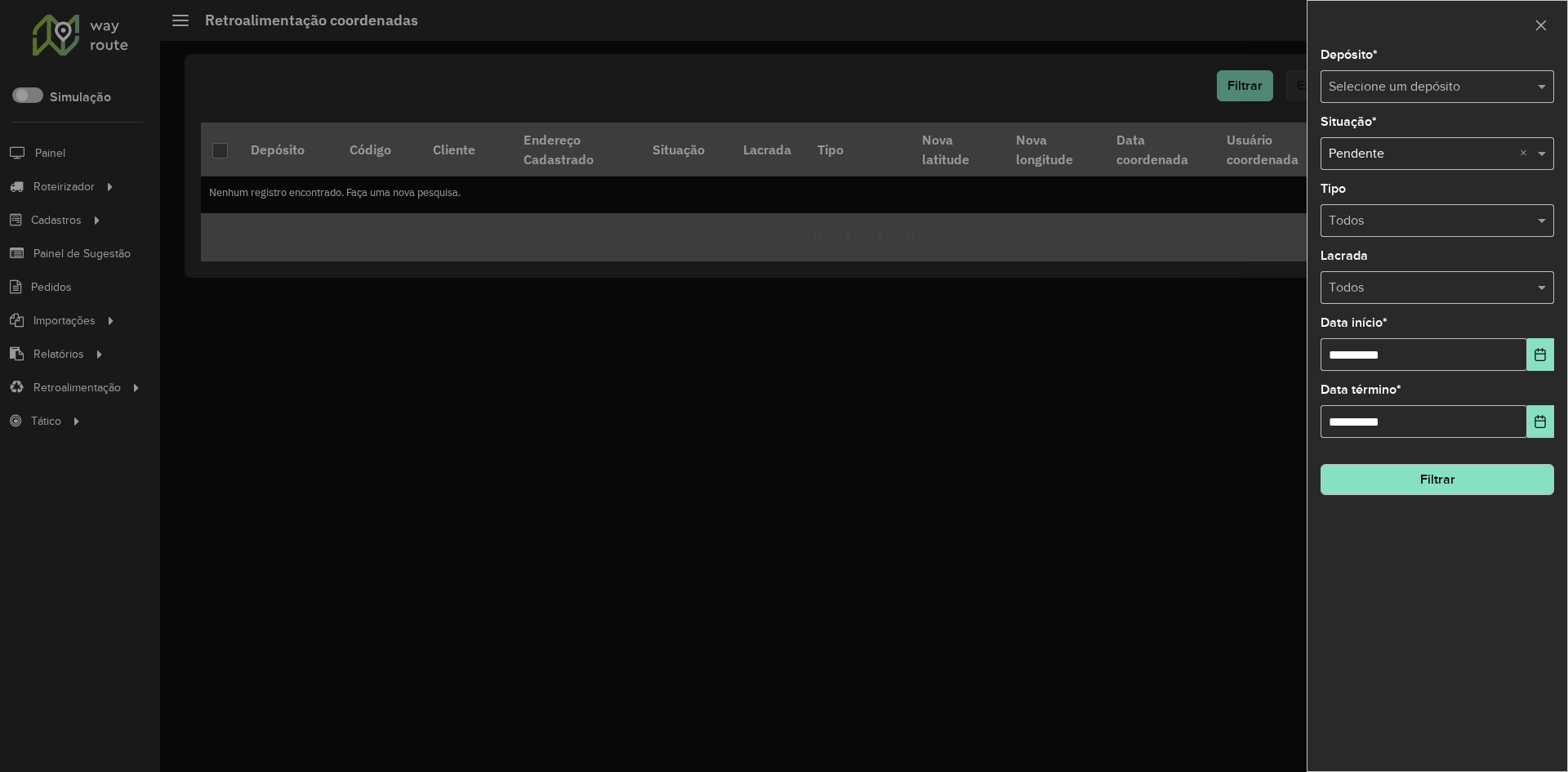 click at bounding box center (1421, 87) 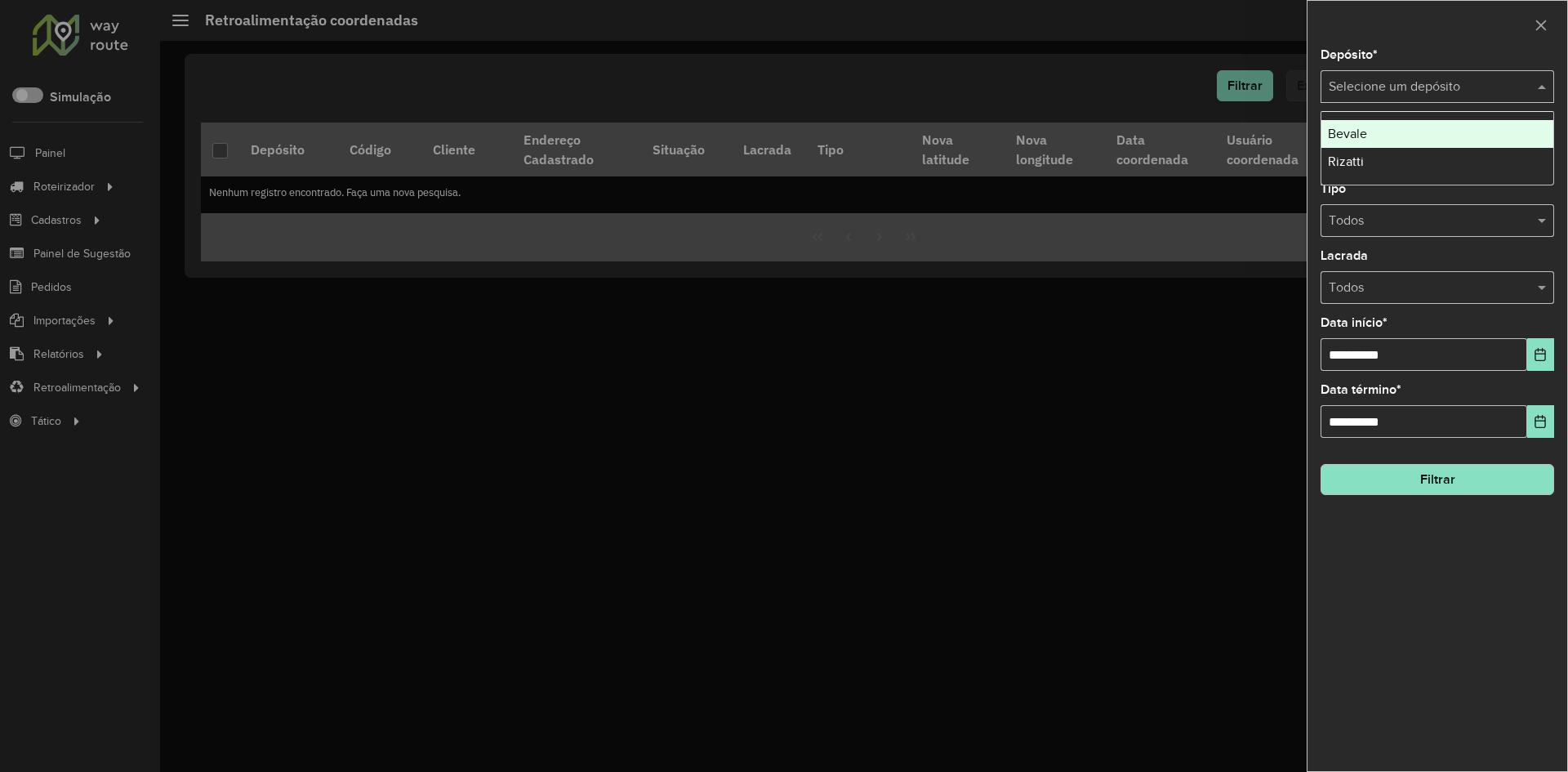 click on "Bevale" at bounding box center [1437, 134] 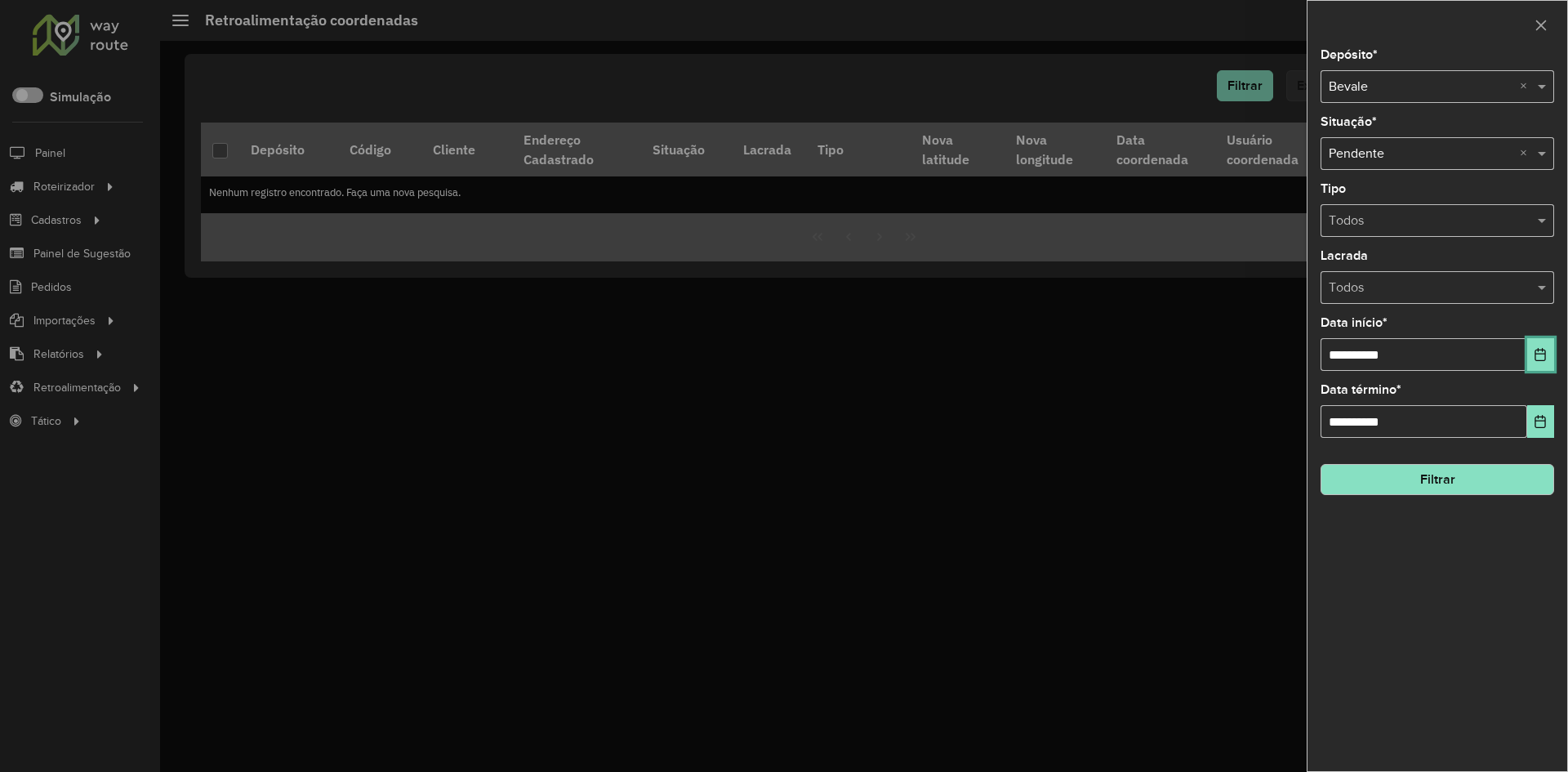 click at bounding box center [1540, 355] 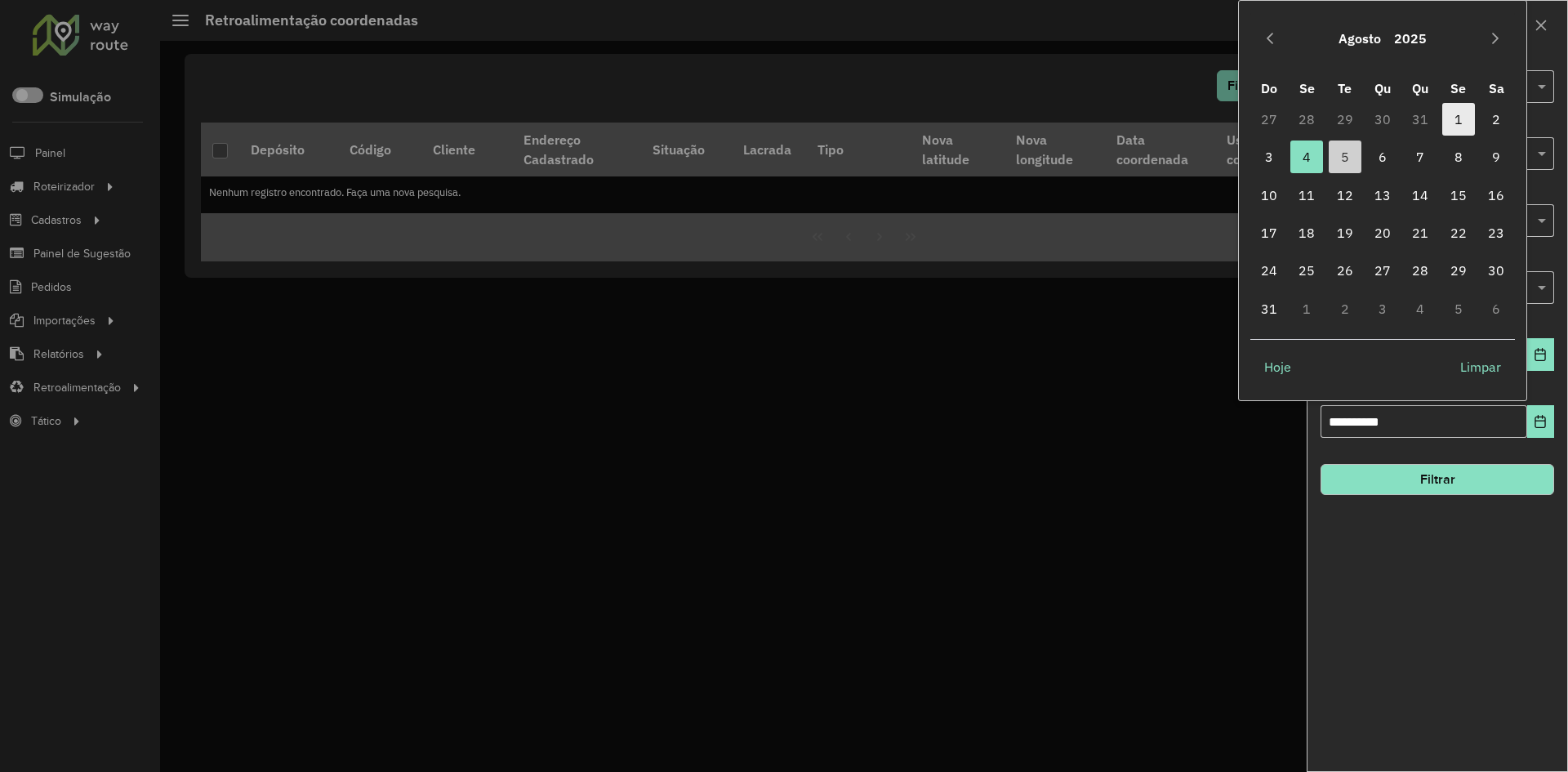 click on "1" at bounding box center [1459, 119] 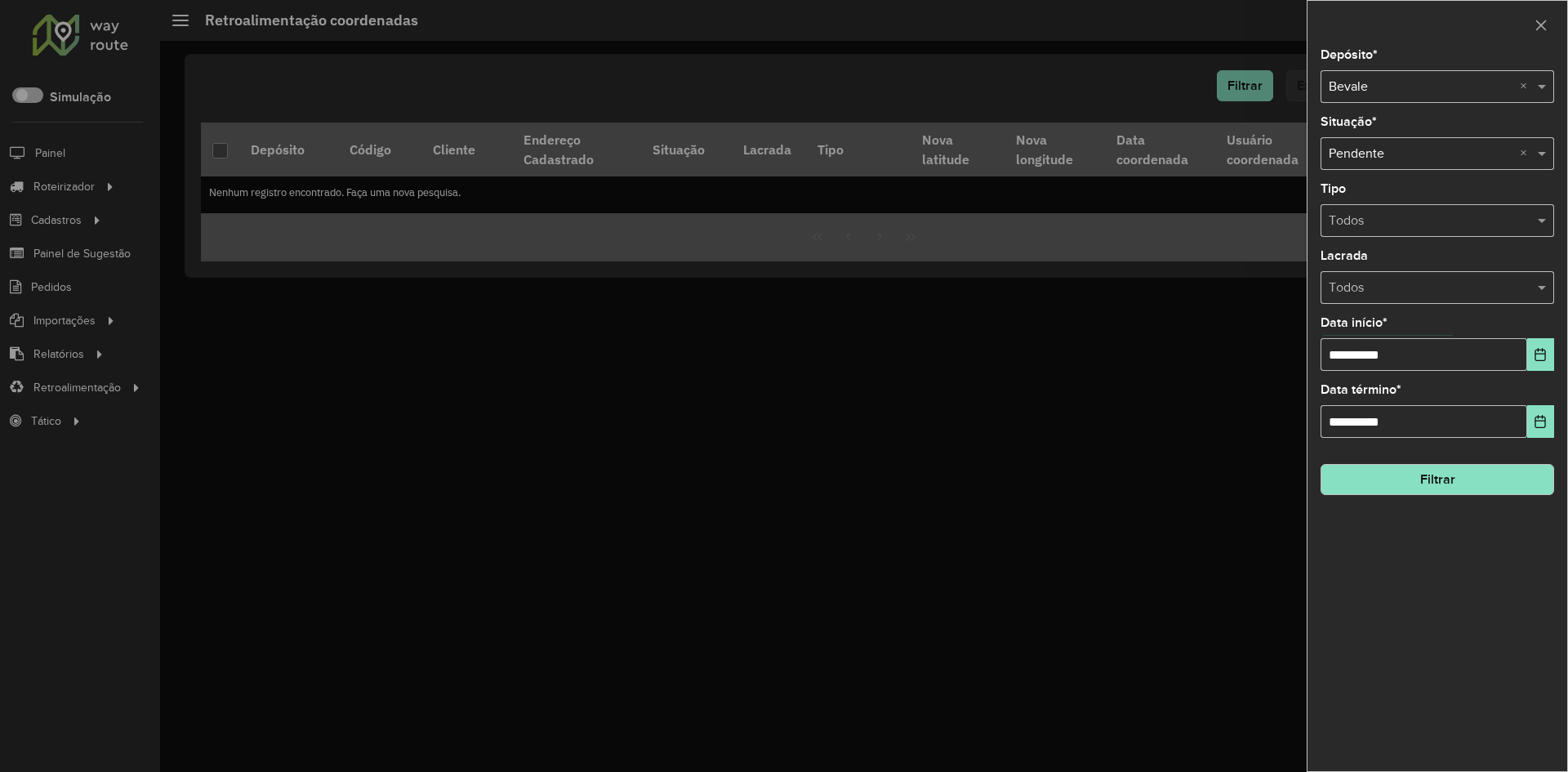 click on "Filtrar" 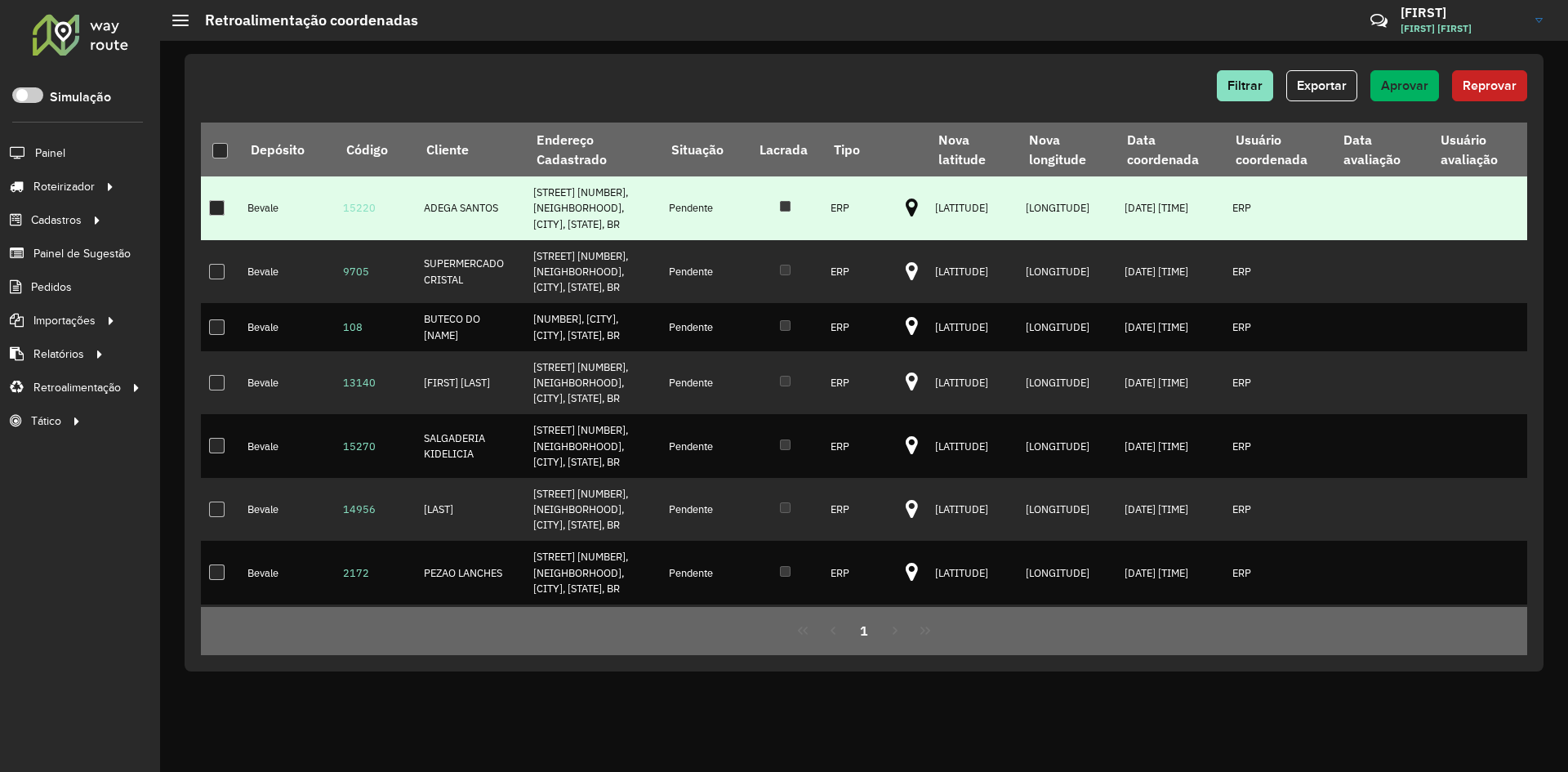 click at bounding box center (911, 208) 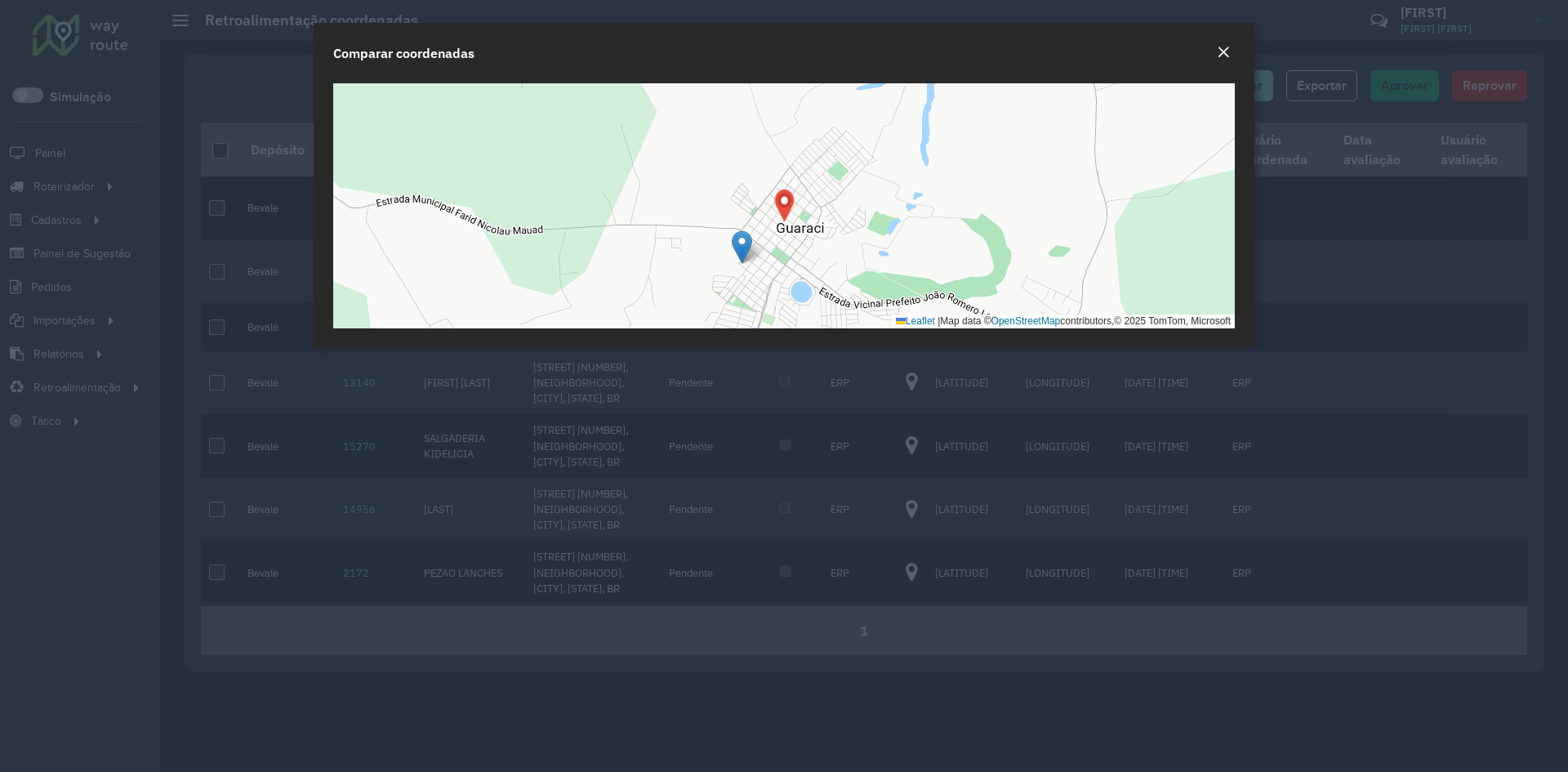 click 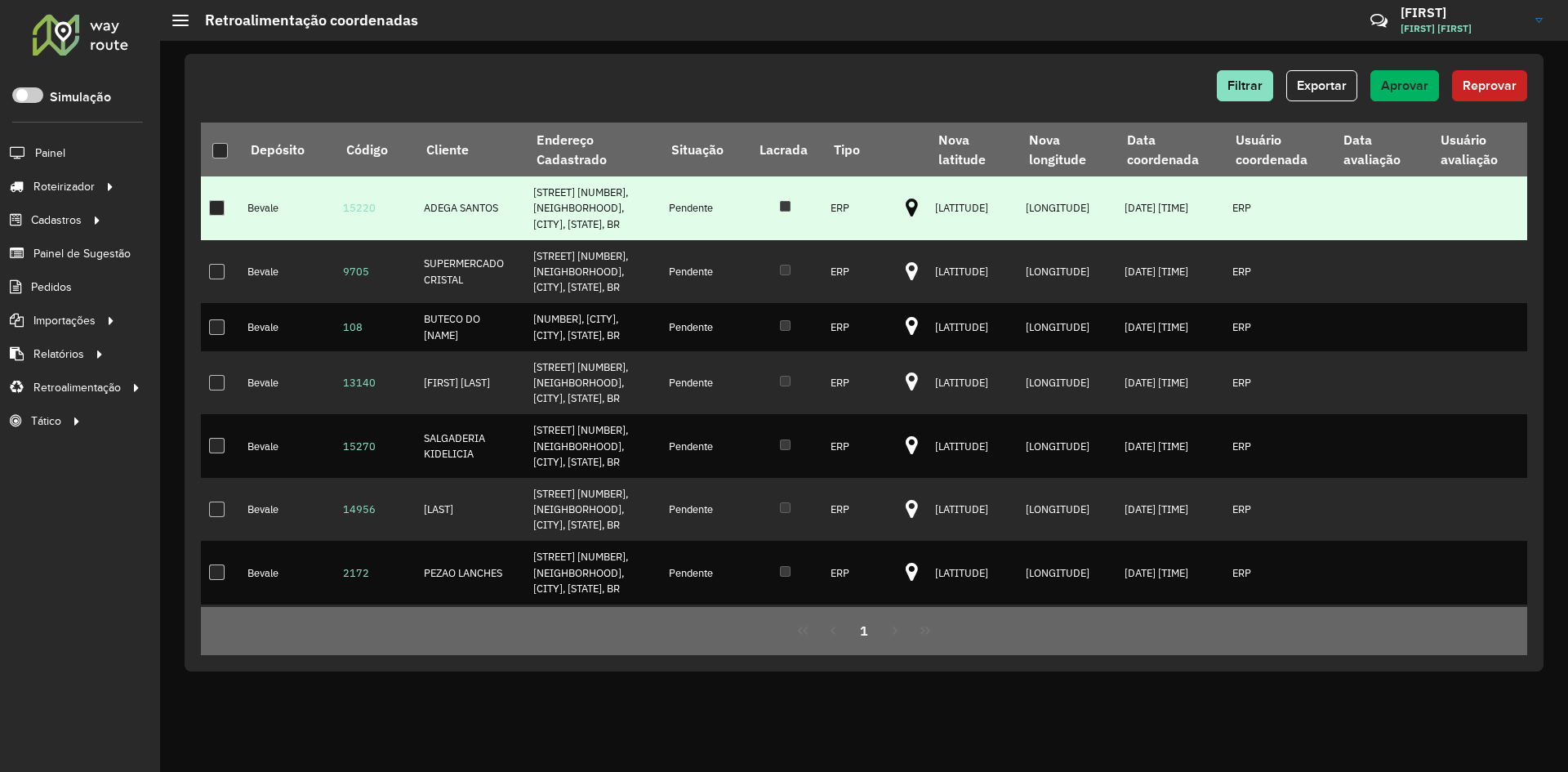 click at bounding box center [216, 208] 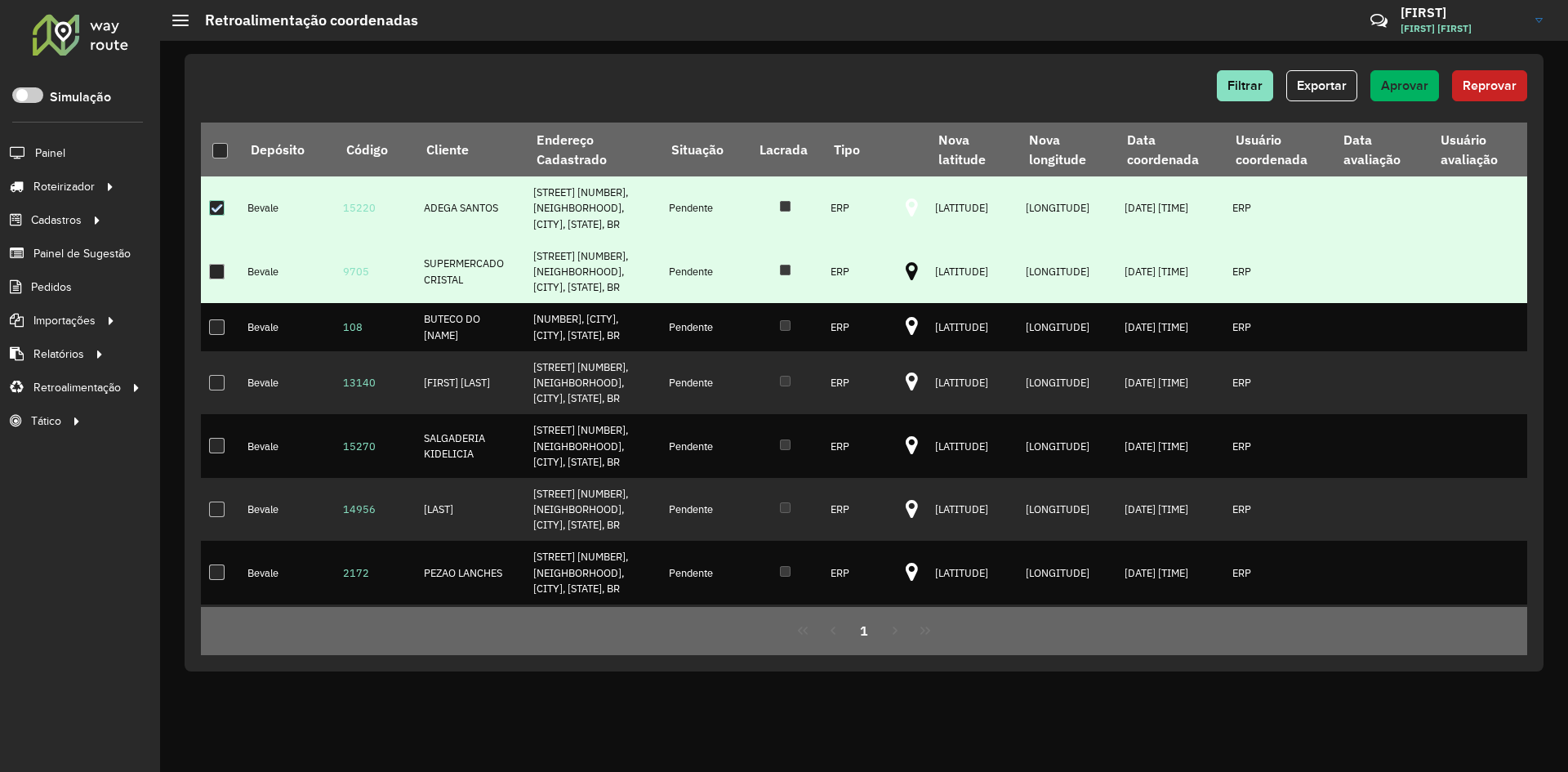 click at bounding box center [911, 272] 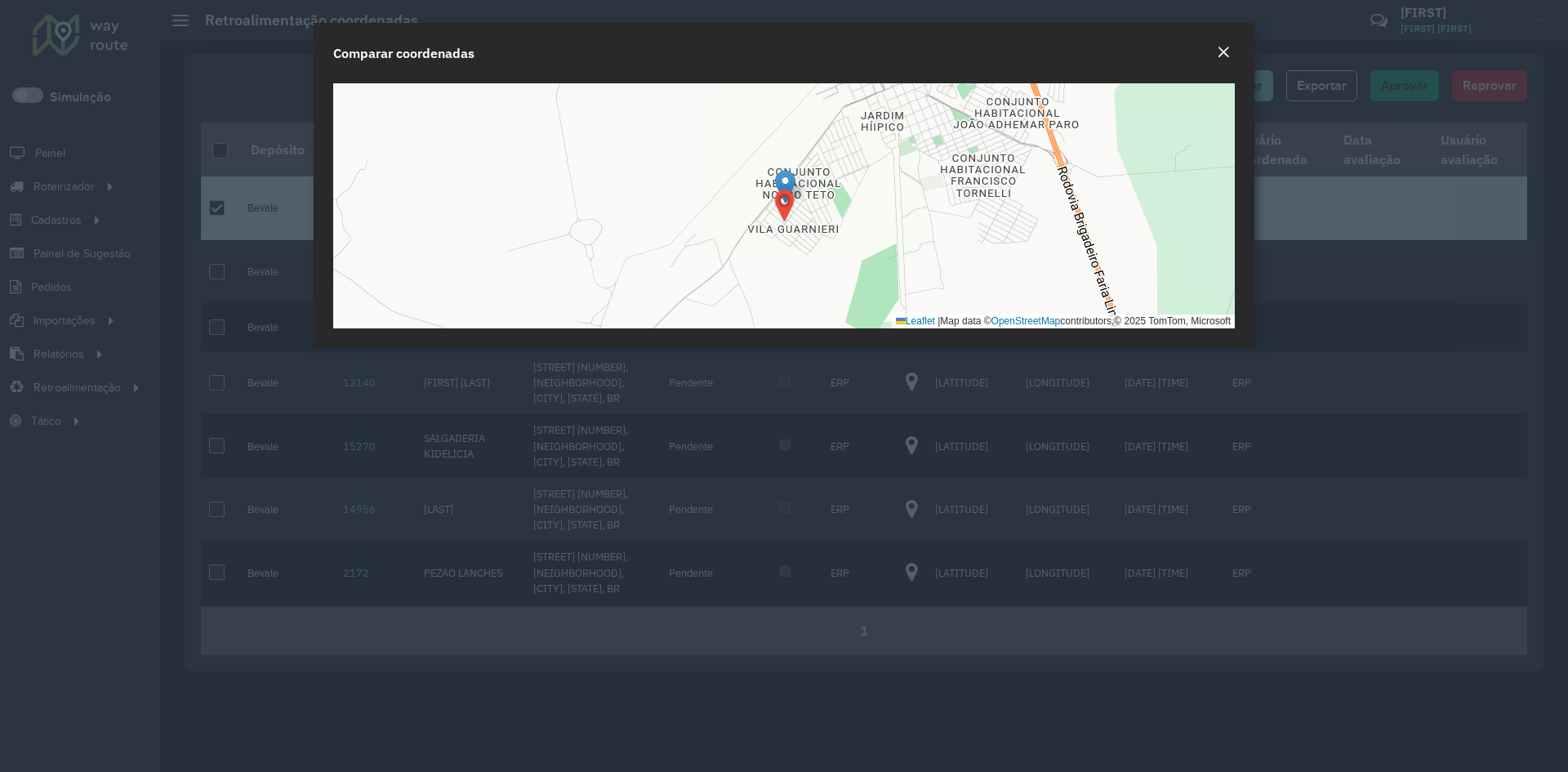 click on "Comparar coordenadas" 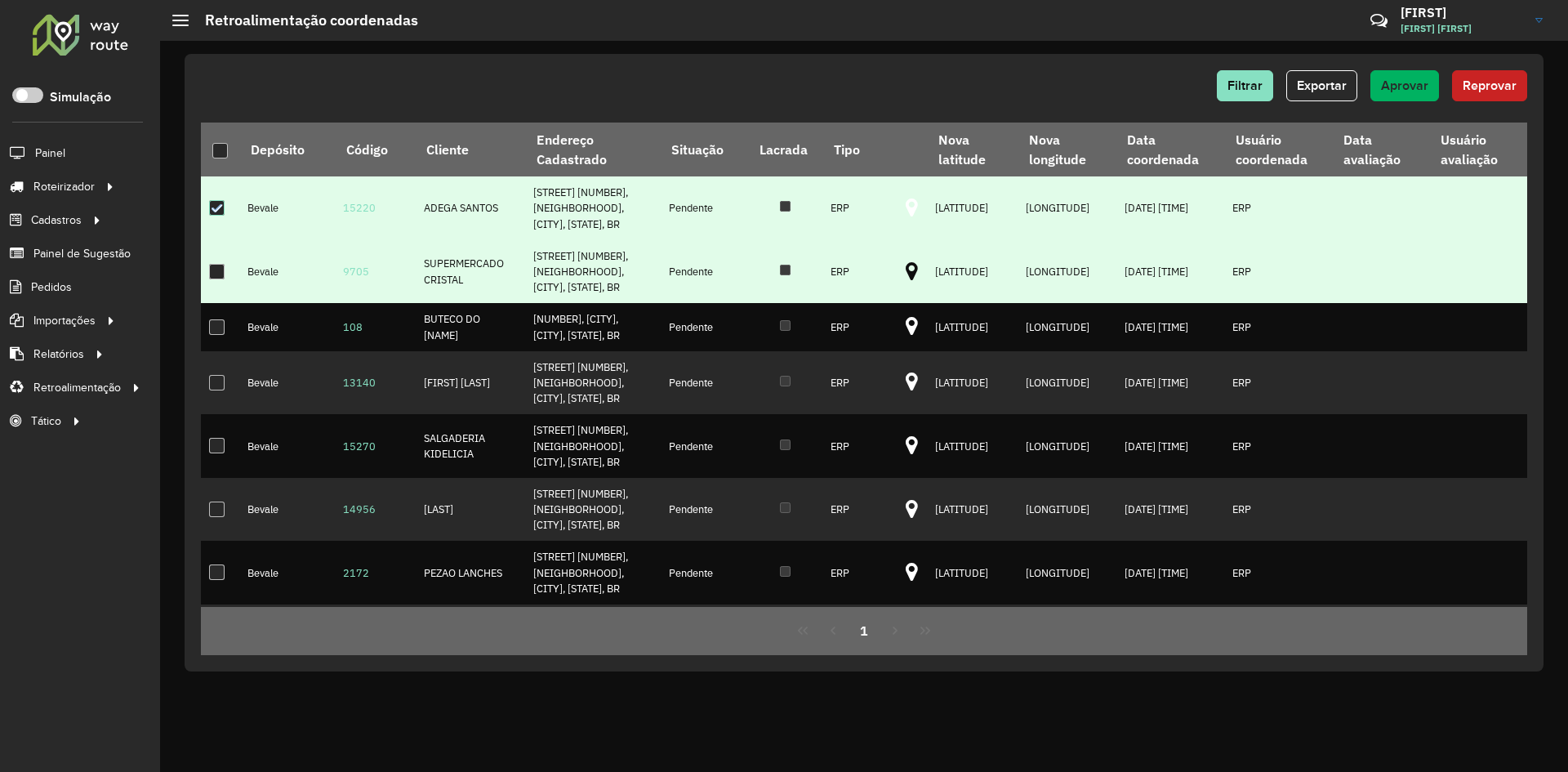 click at bounding box center (220, 272) 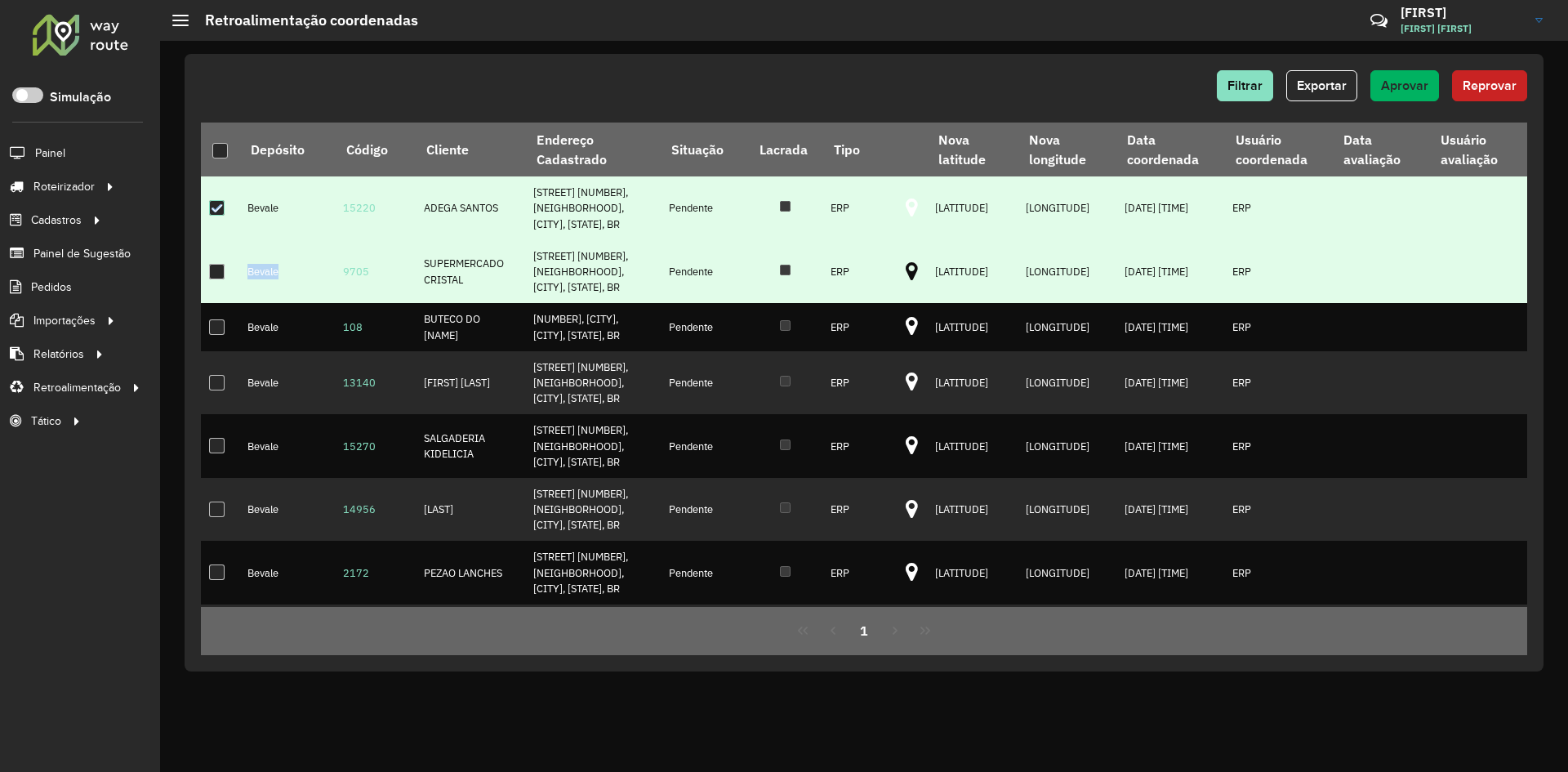 click at bounding box center (220, 272) 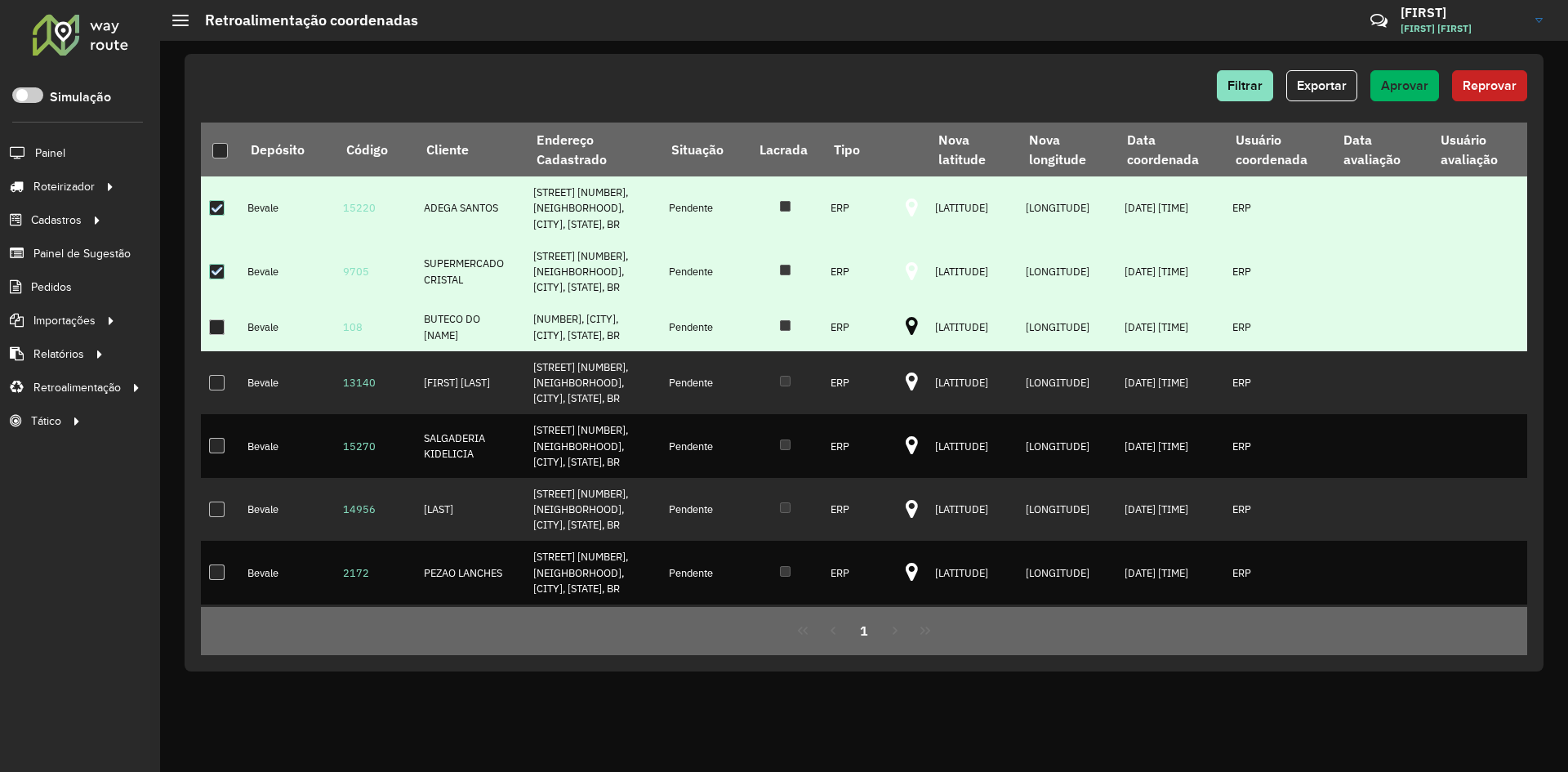 click at bounding box center (911, 327) 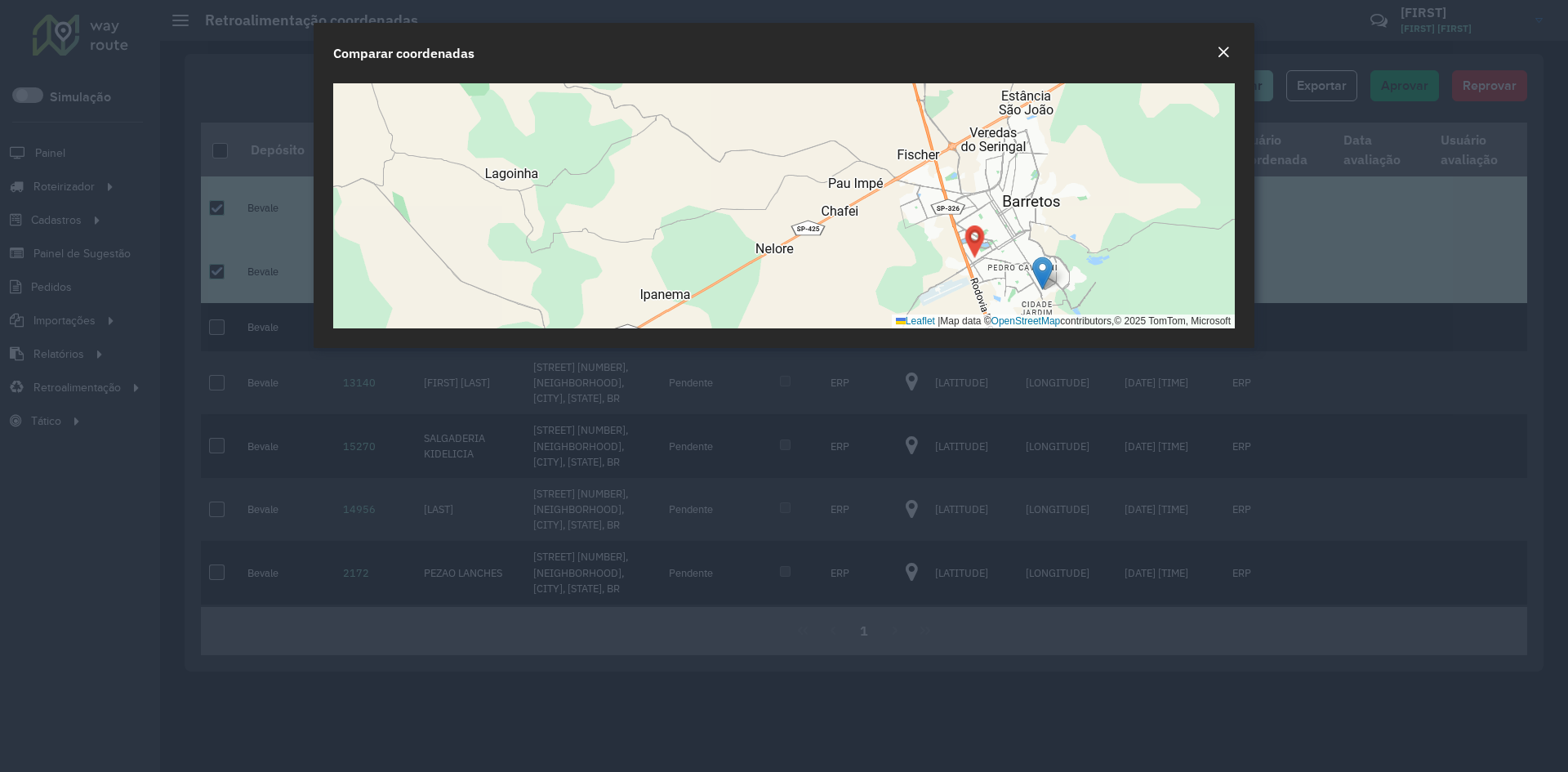 click 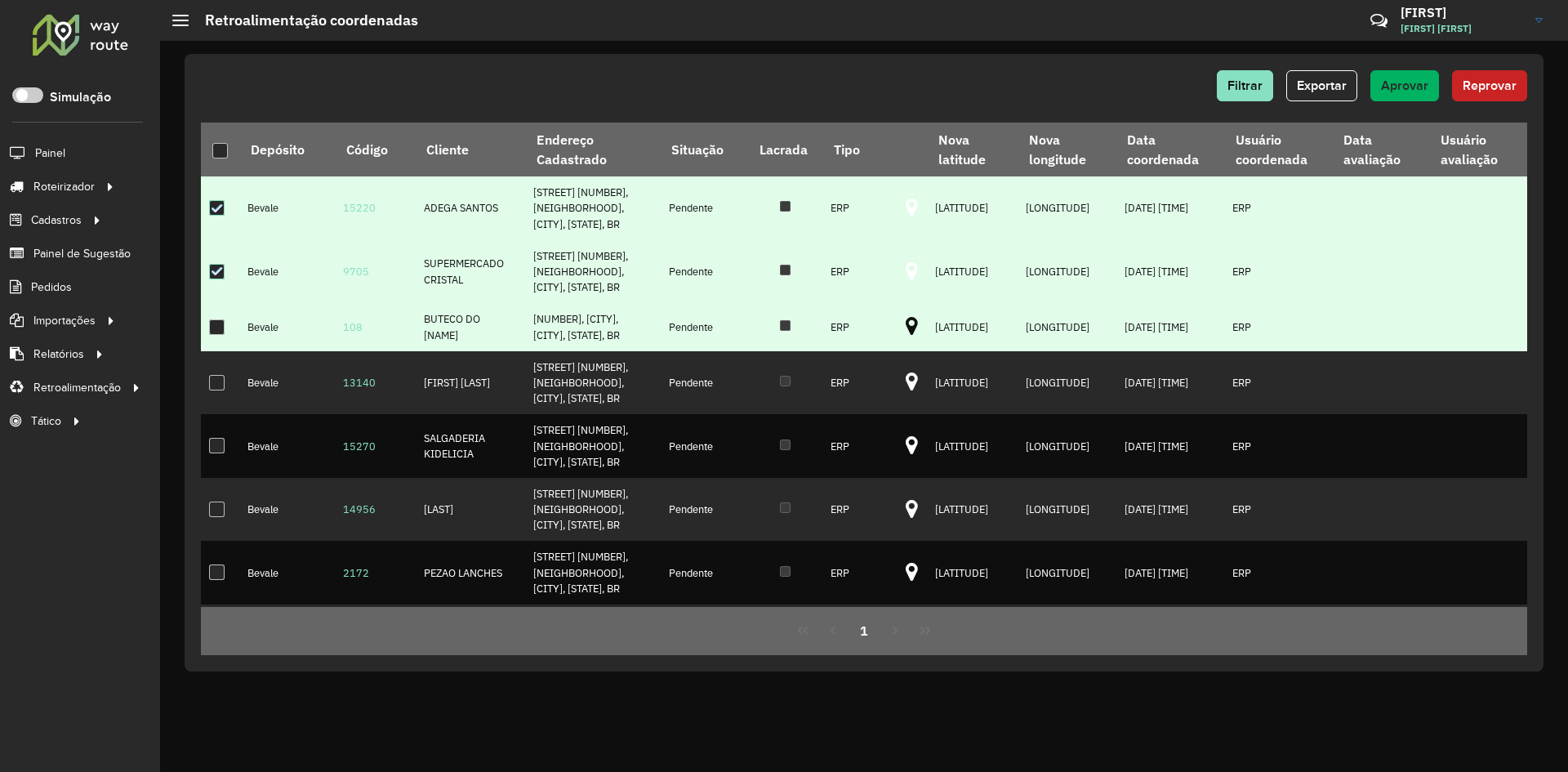 click at bounding box center [216, 327] 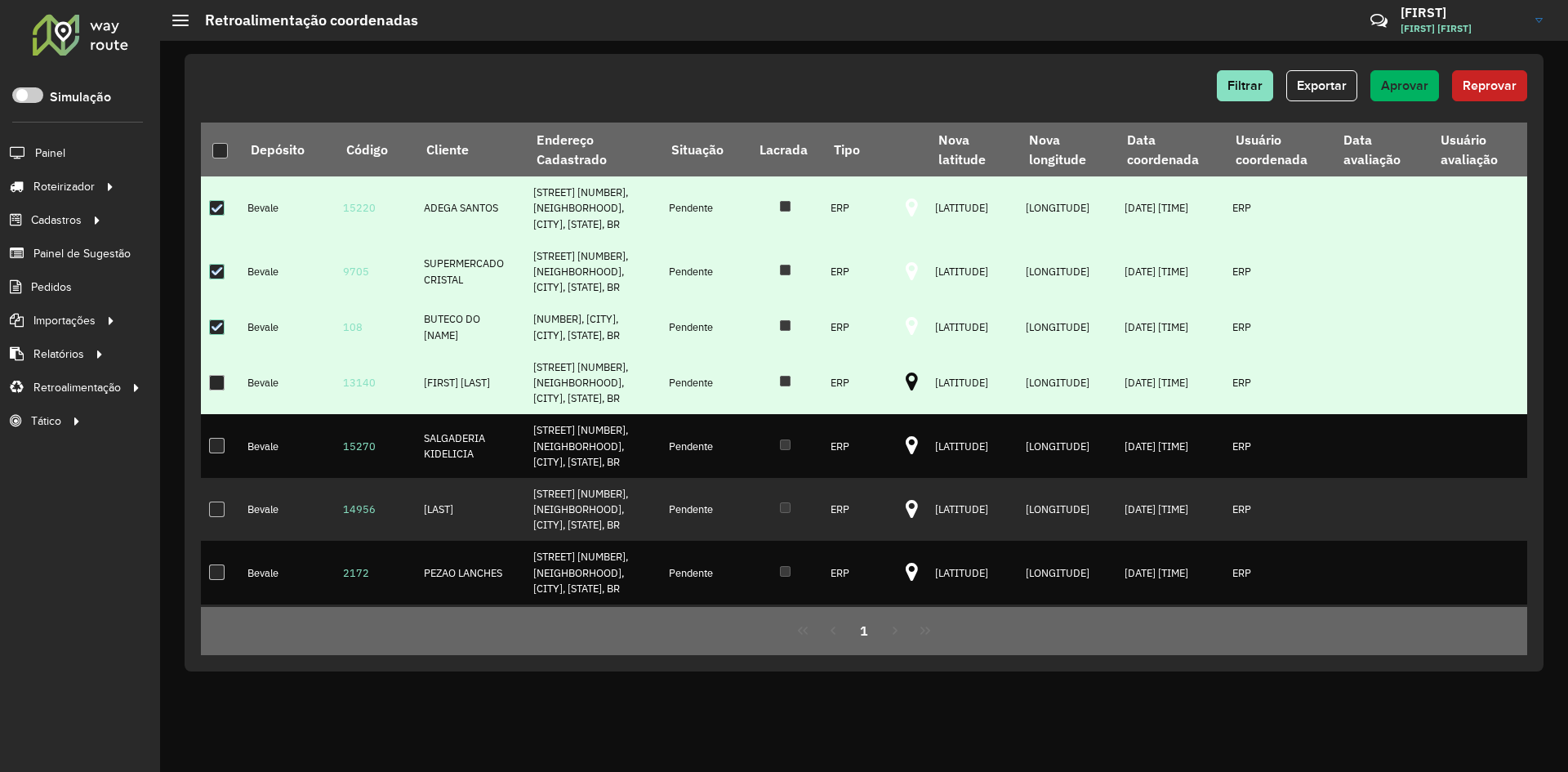 click at bounding box center (911, 382) 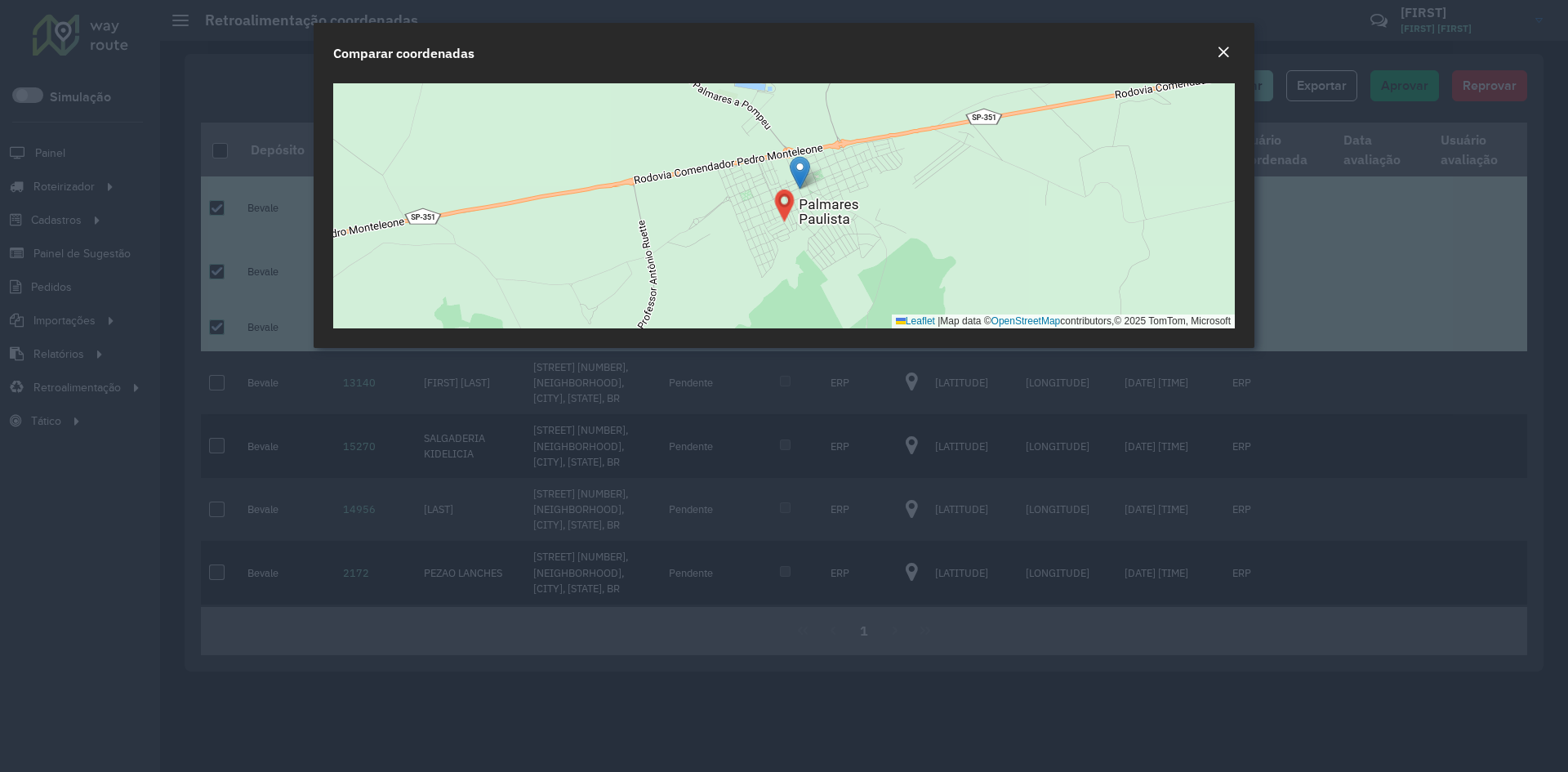 click 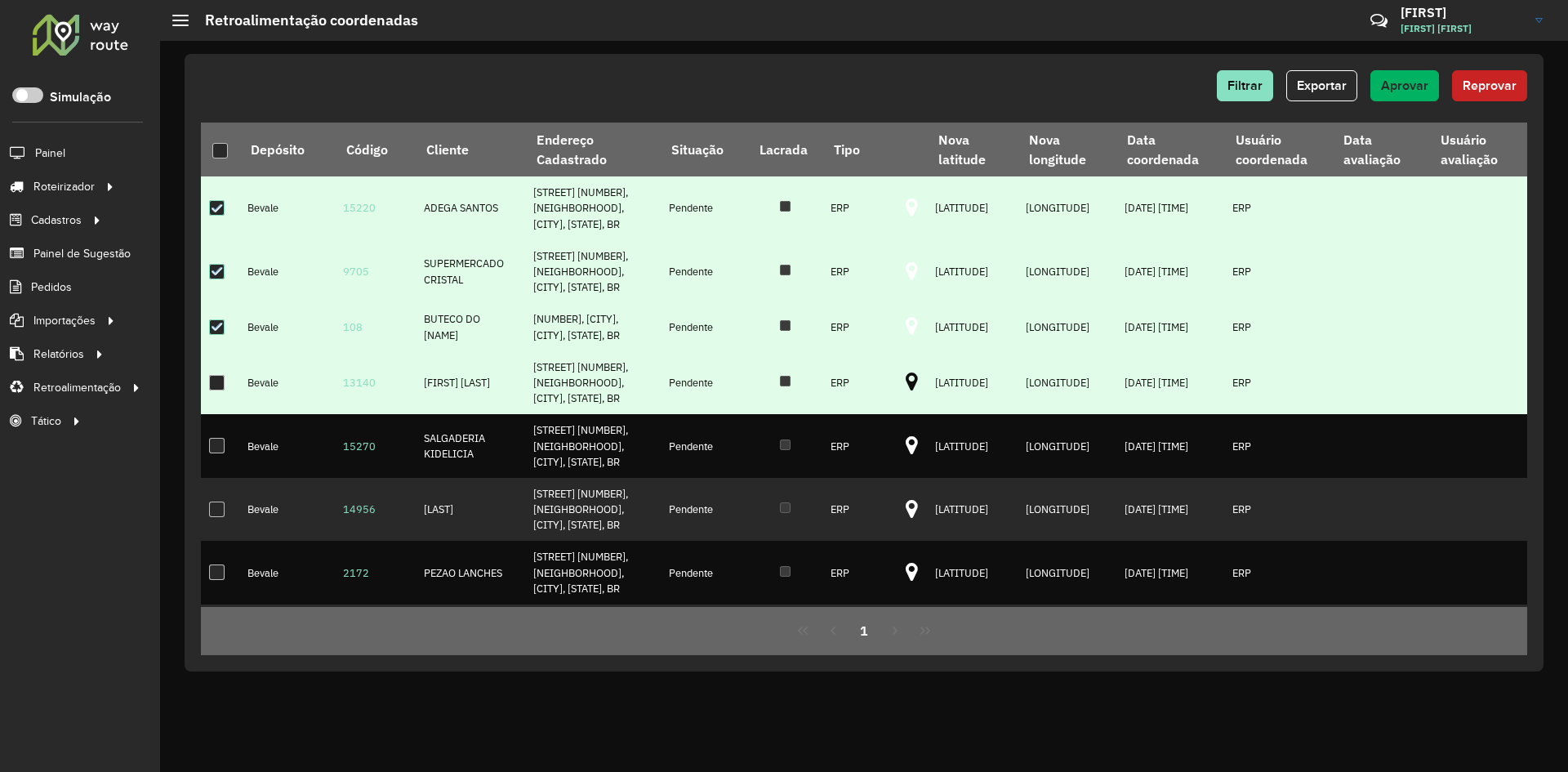 click at bounding box center [220, 383] 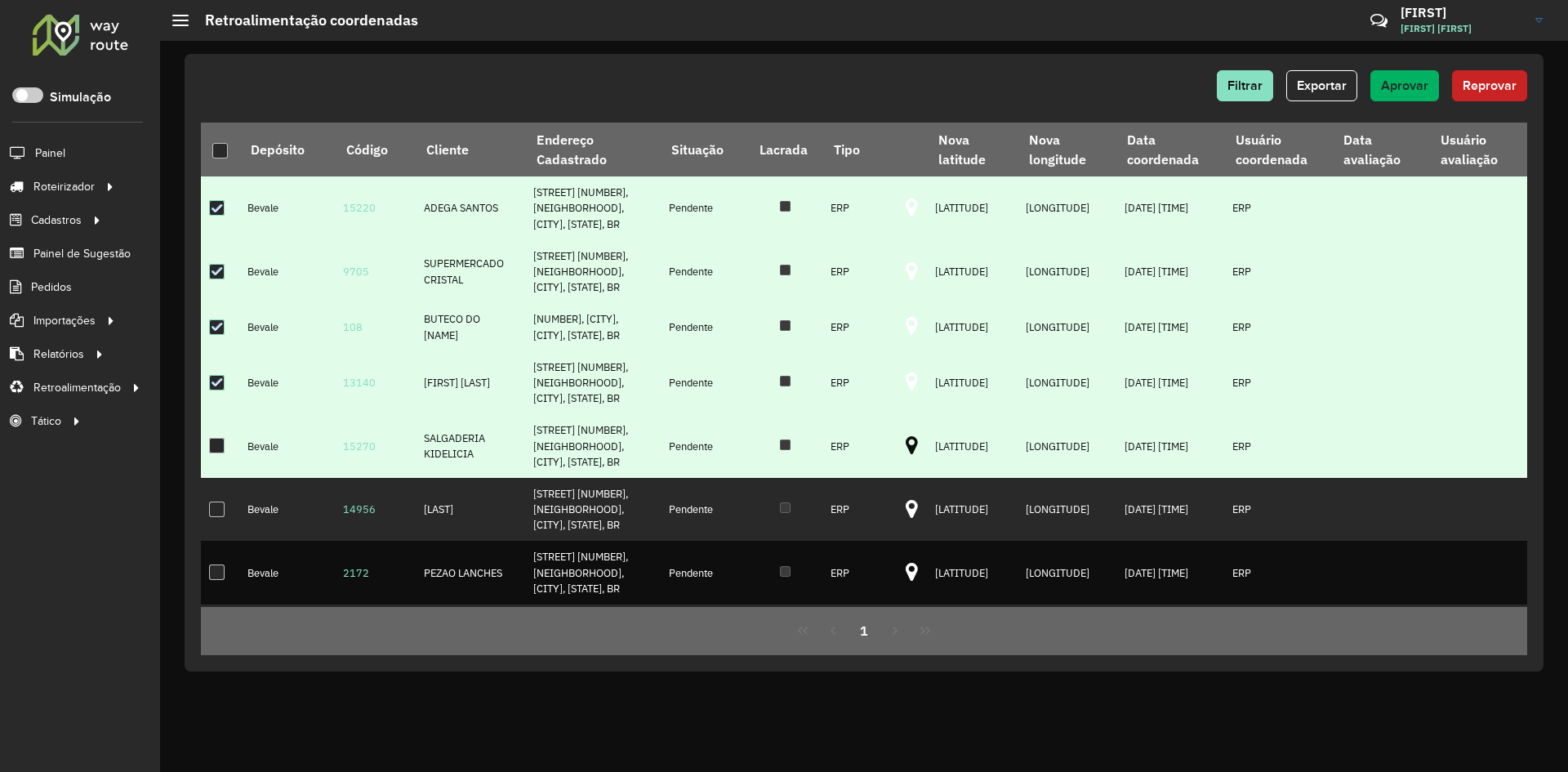 click at bounding box center [911, 446] 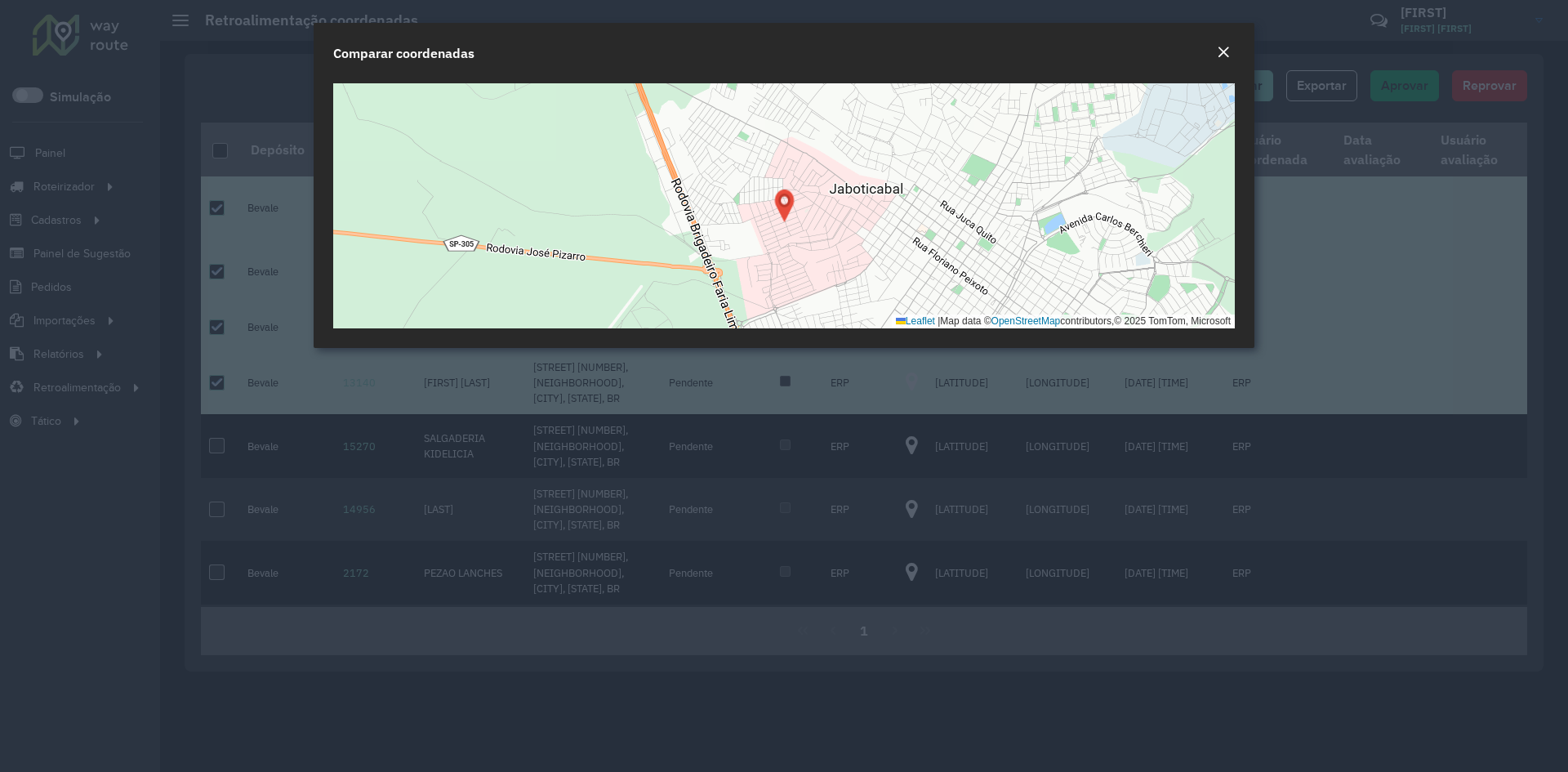 click 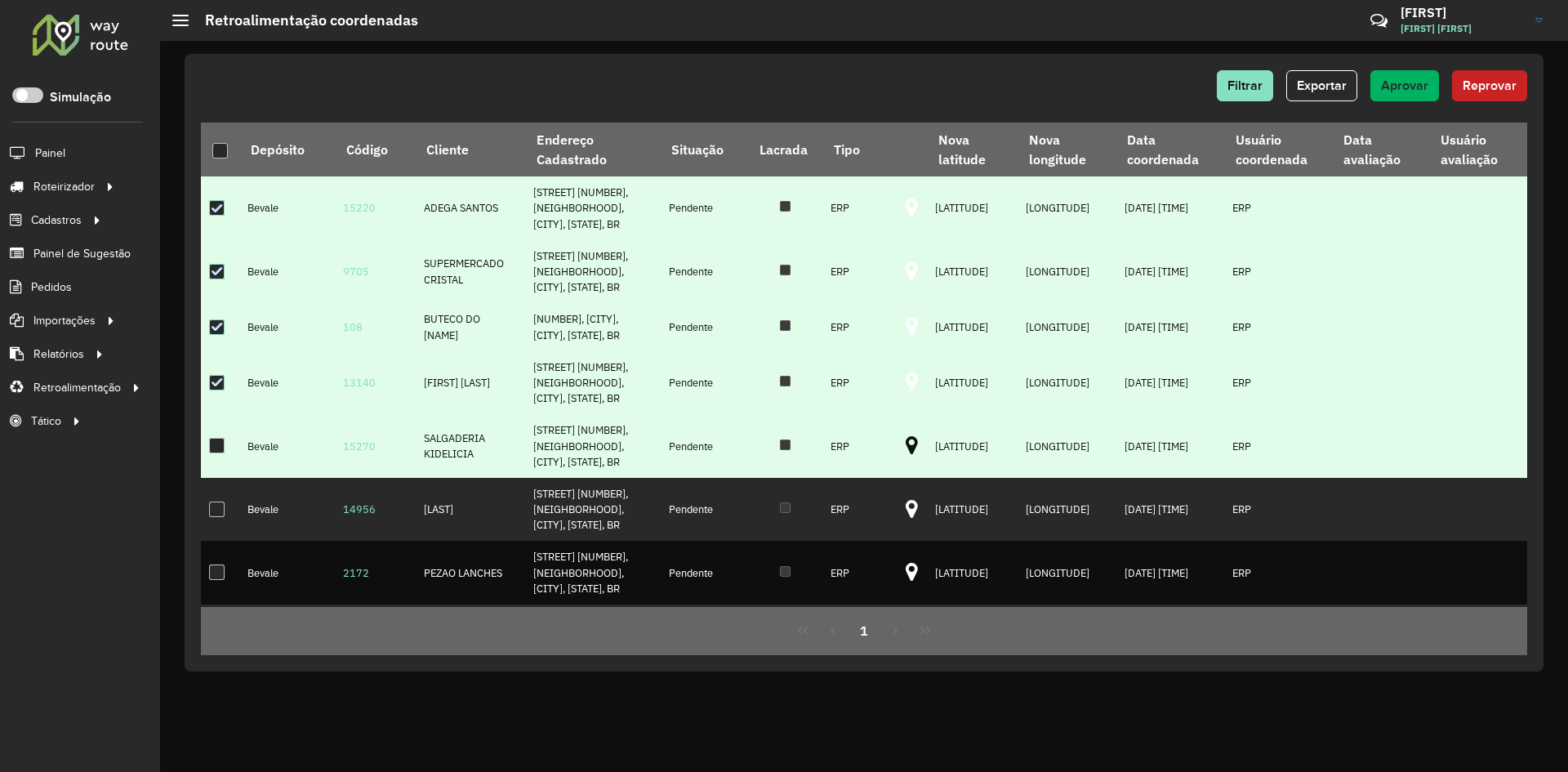 click at bounding box center [216, 445] 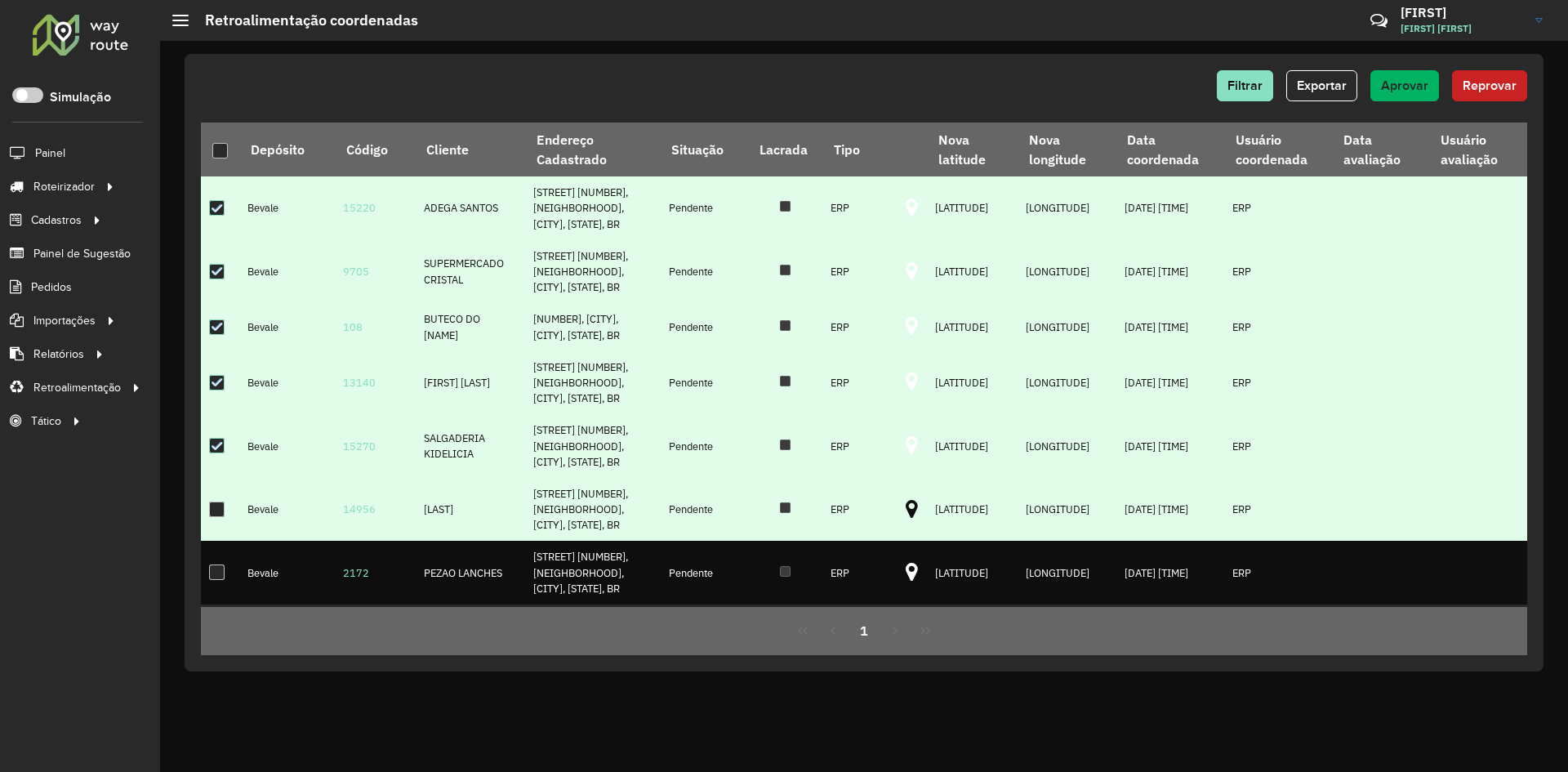 click at bounding box center [911, 510] 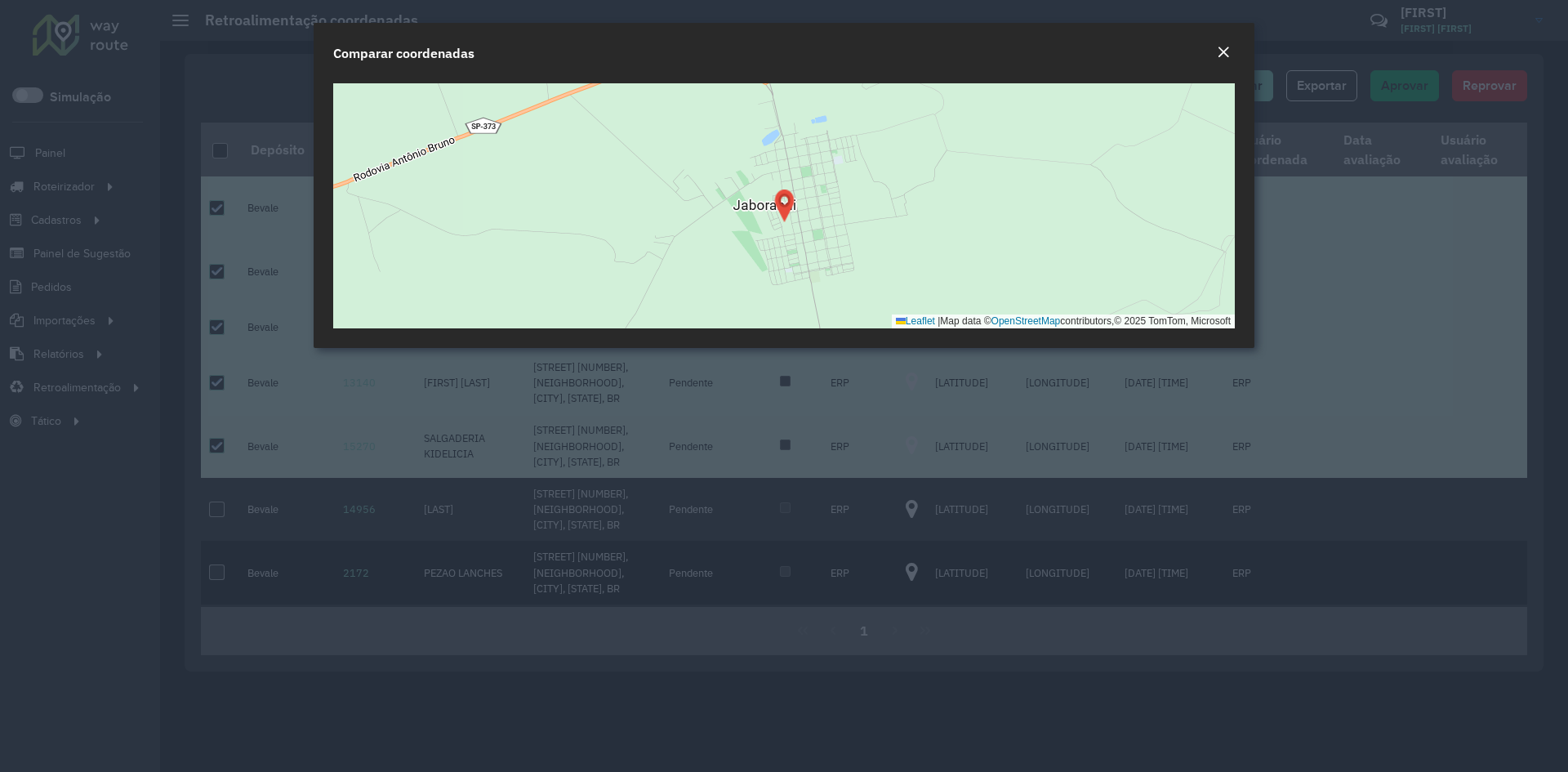 click 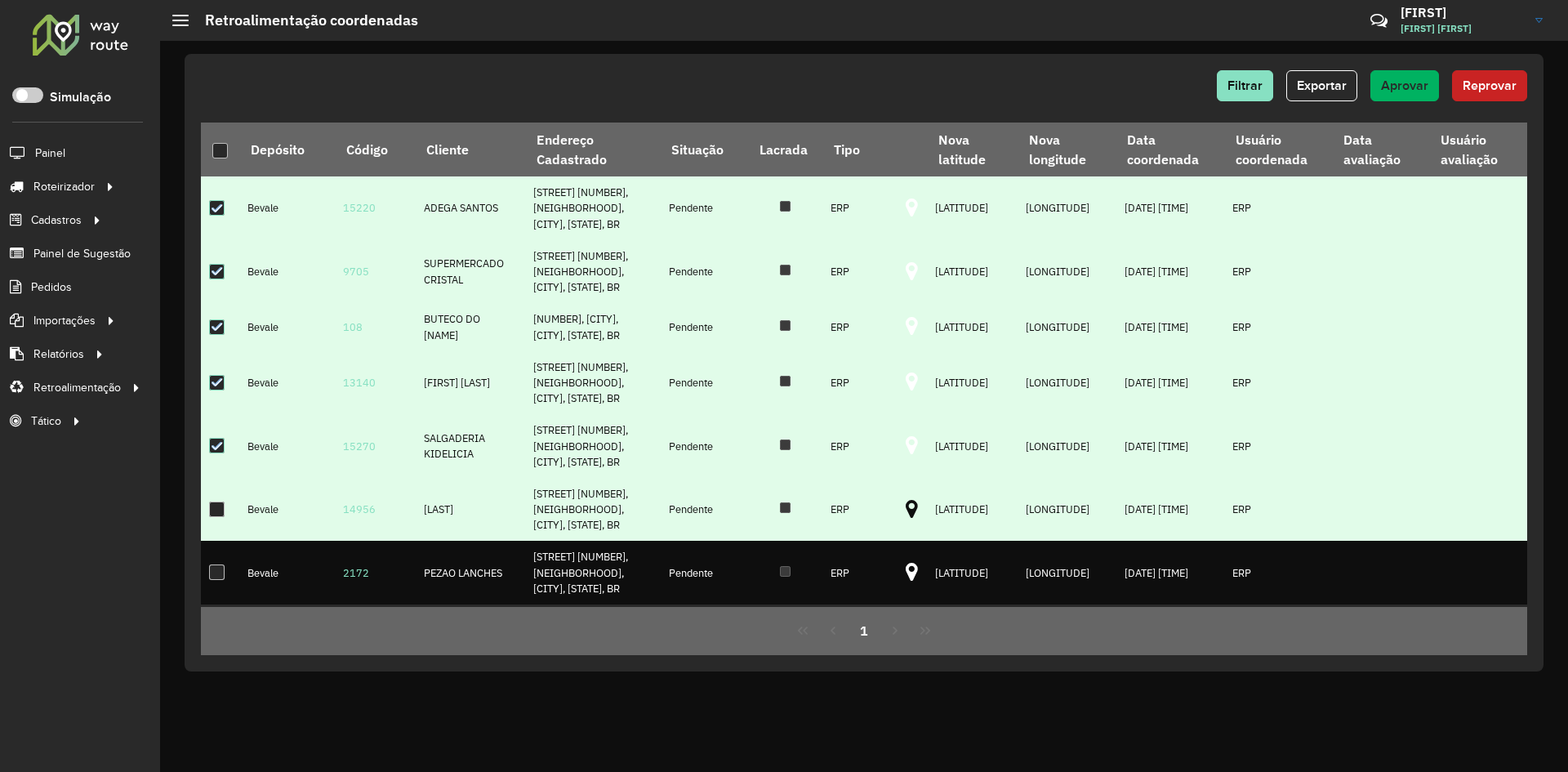 click at bounding box center [216, 509] 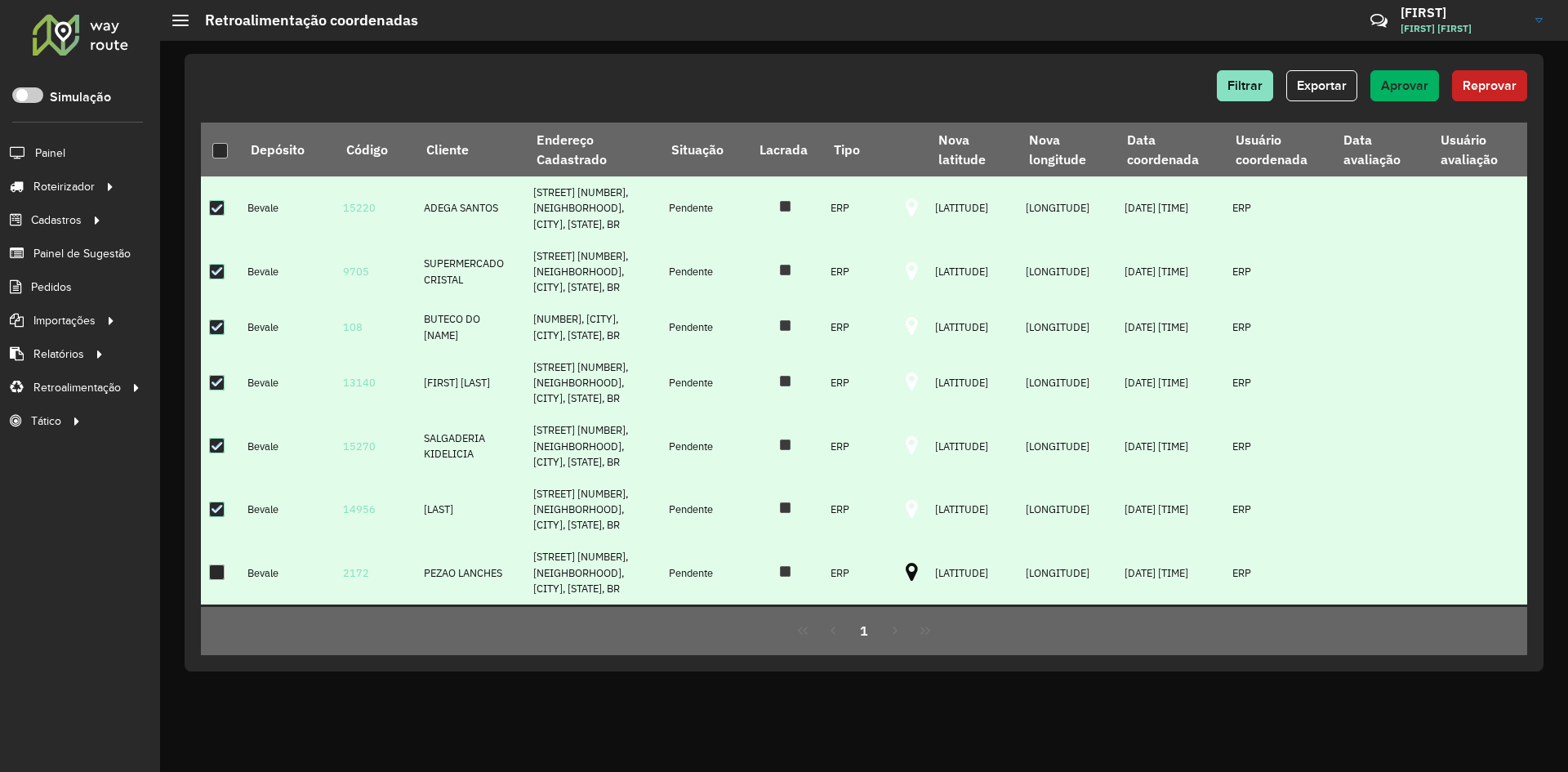 click at bounding box center [911, 573] 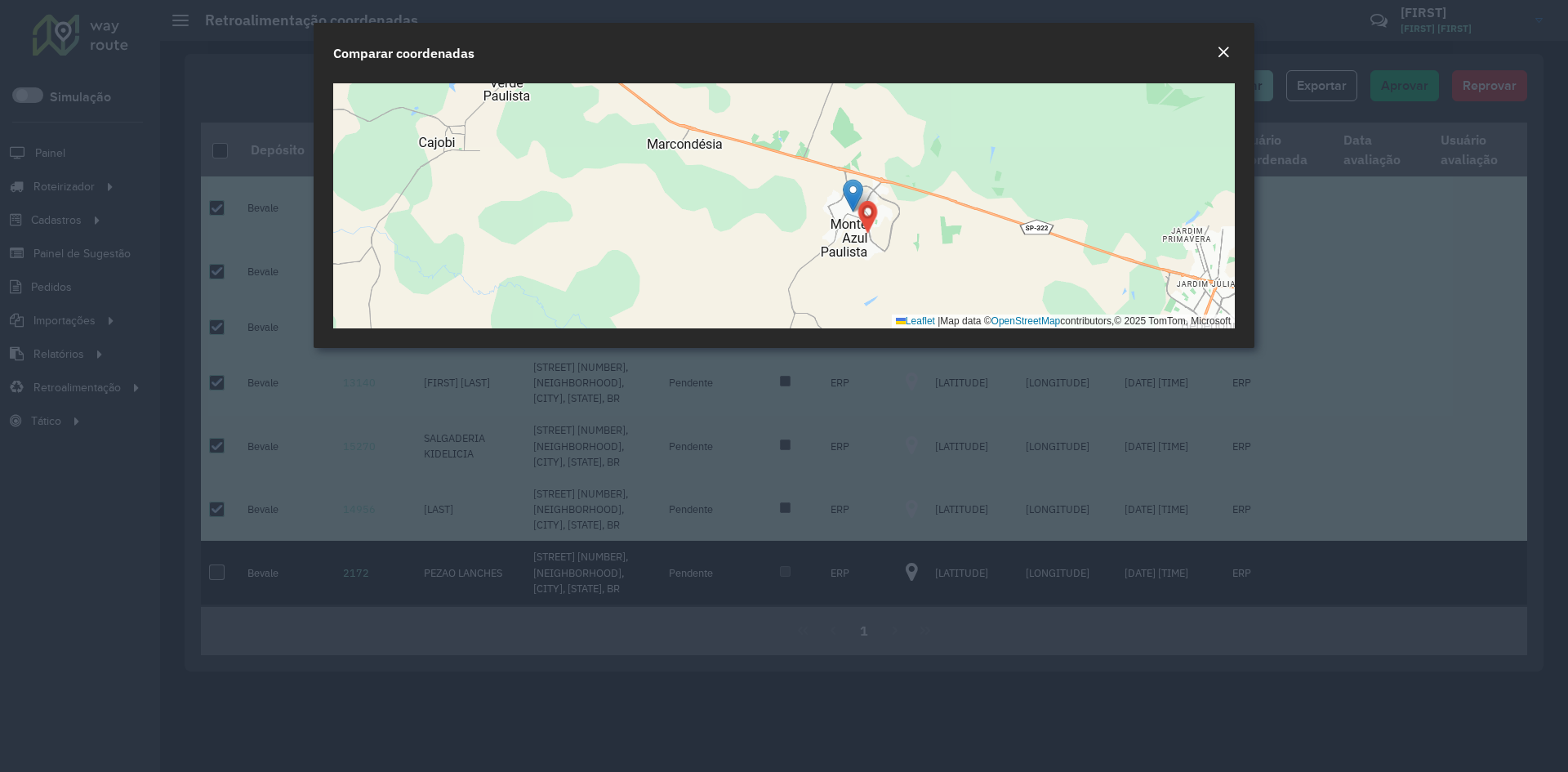 click 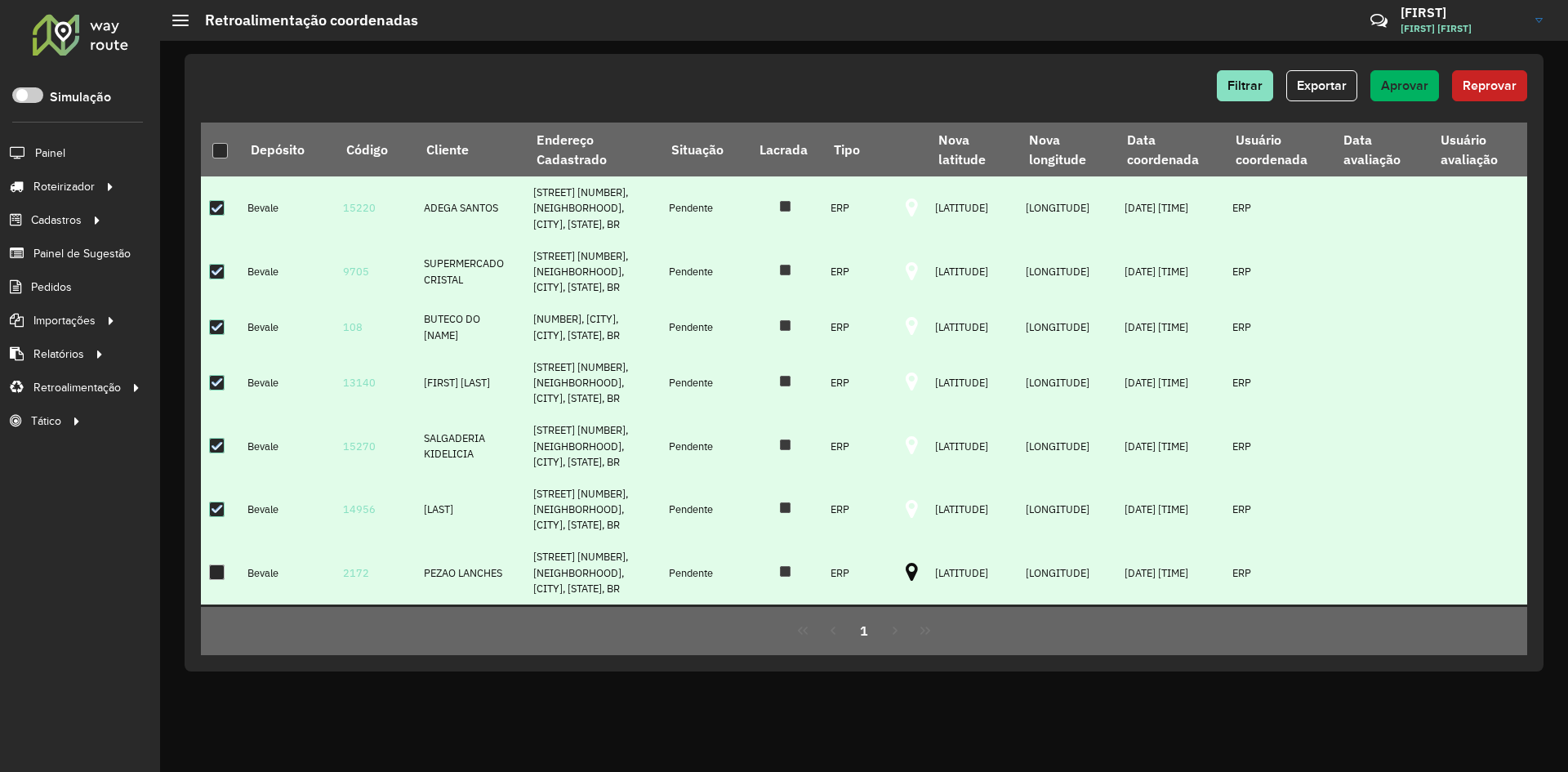 click at bounding box center [216, 572] 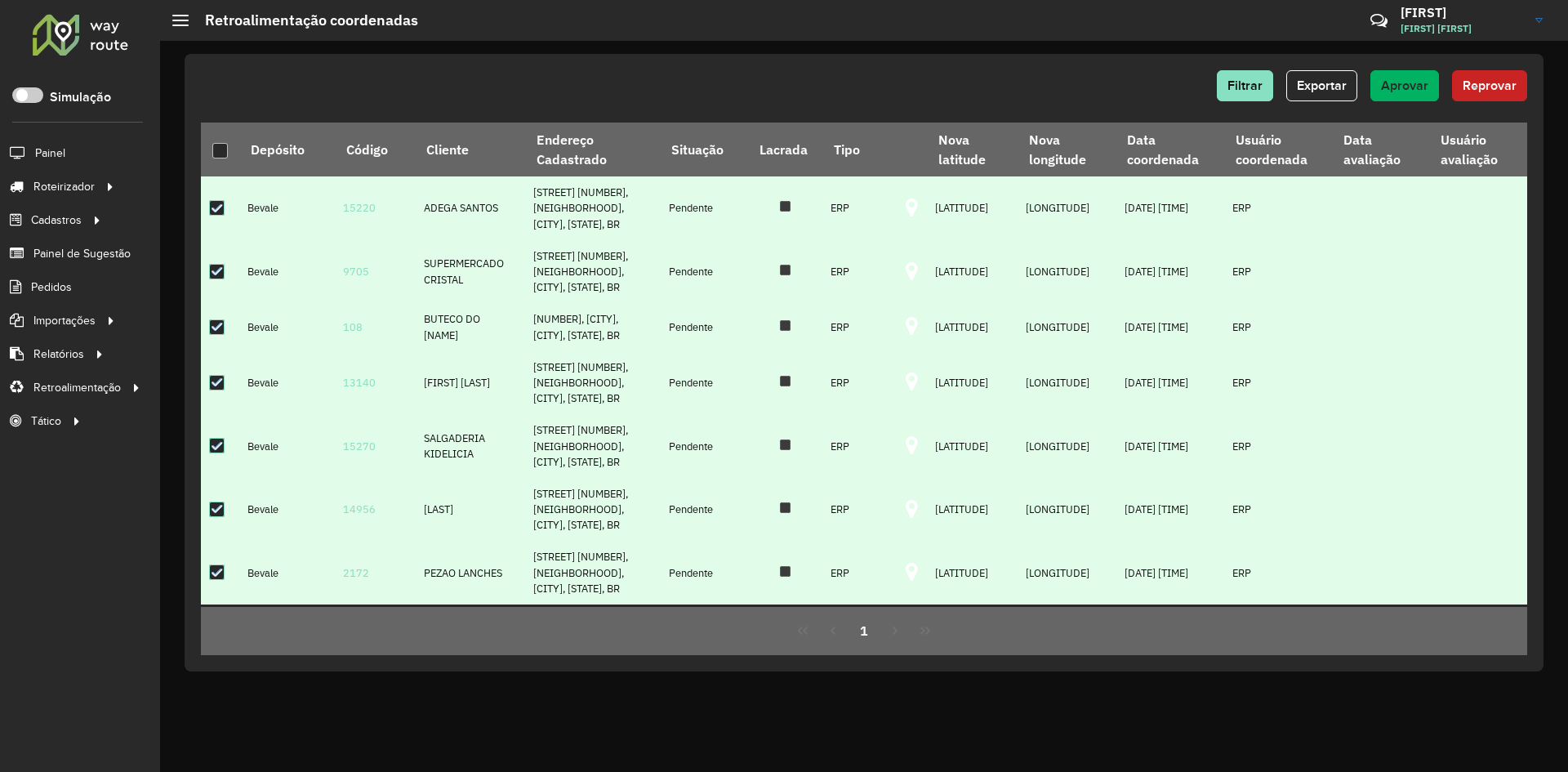 click at bounding box center [911, 510] 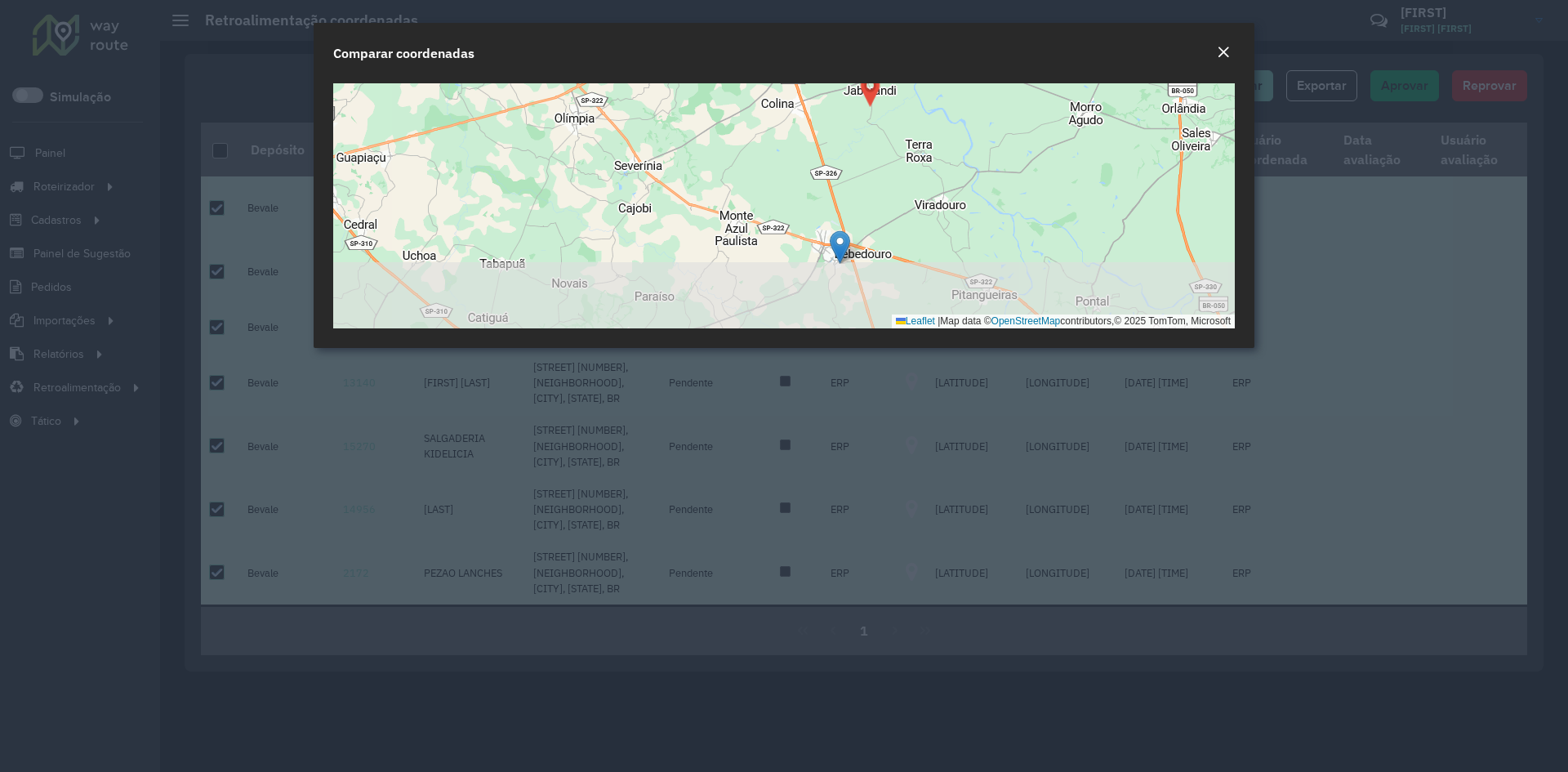drag, startPoint x: 953, startPoint y: 264, endPoint x: 953, endPoint y: 169, distance: 95 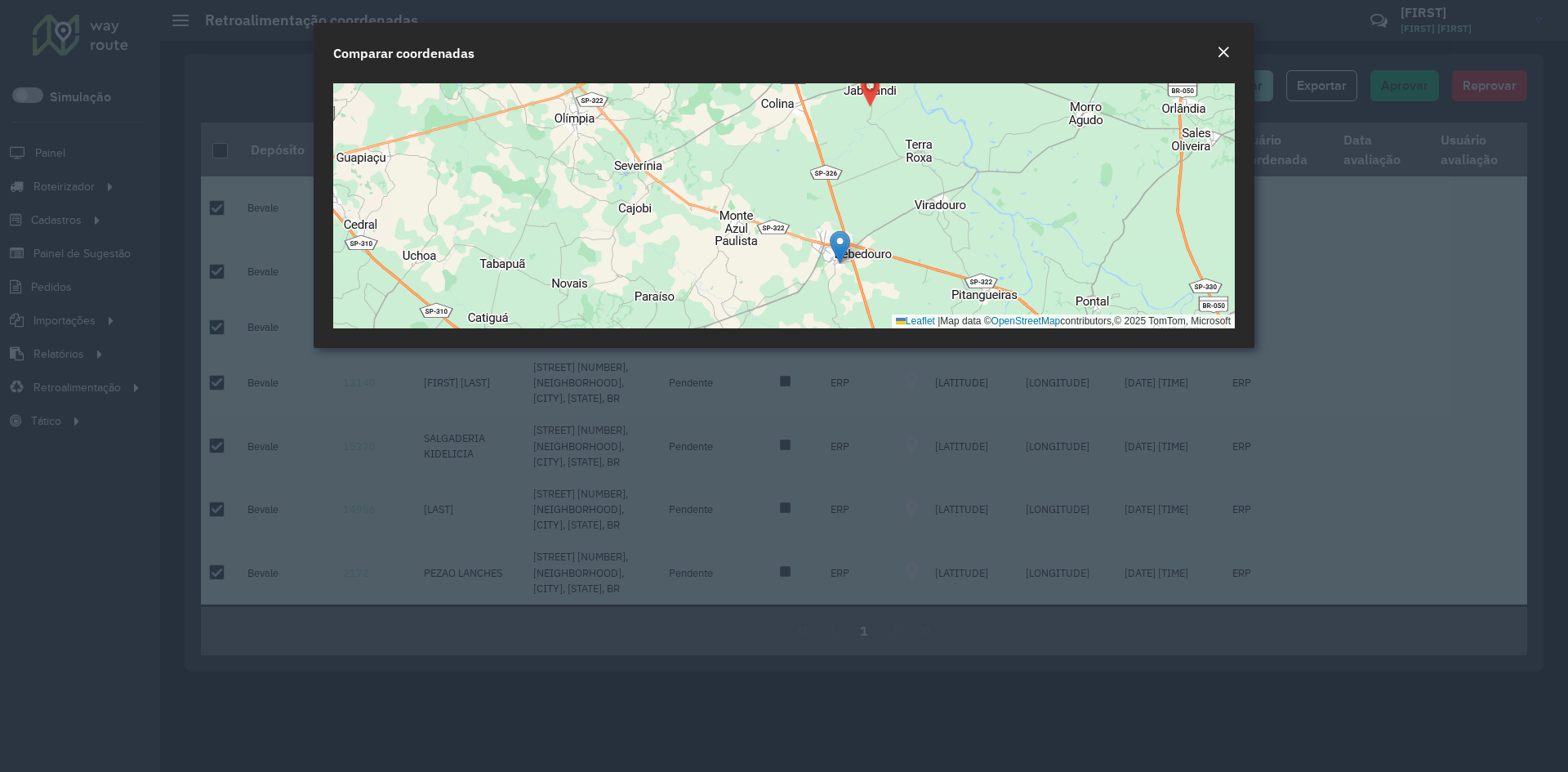 click 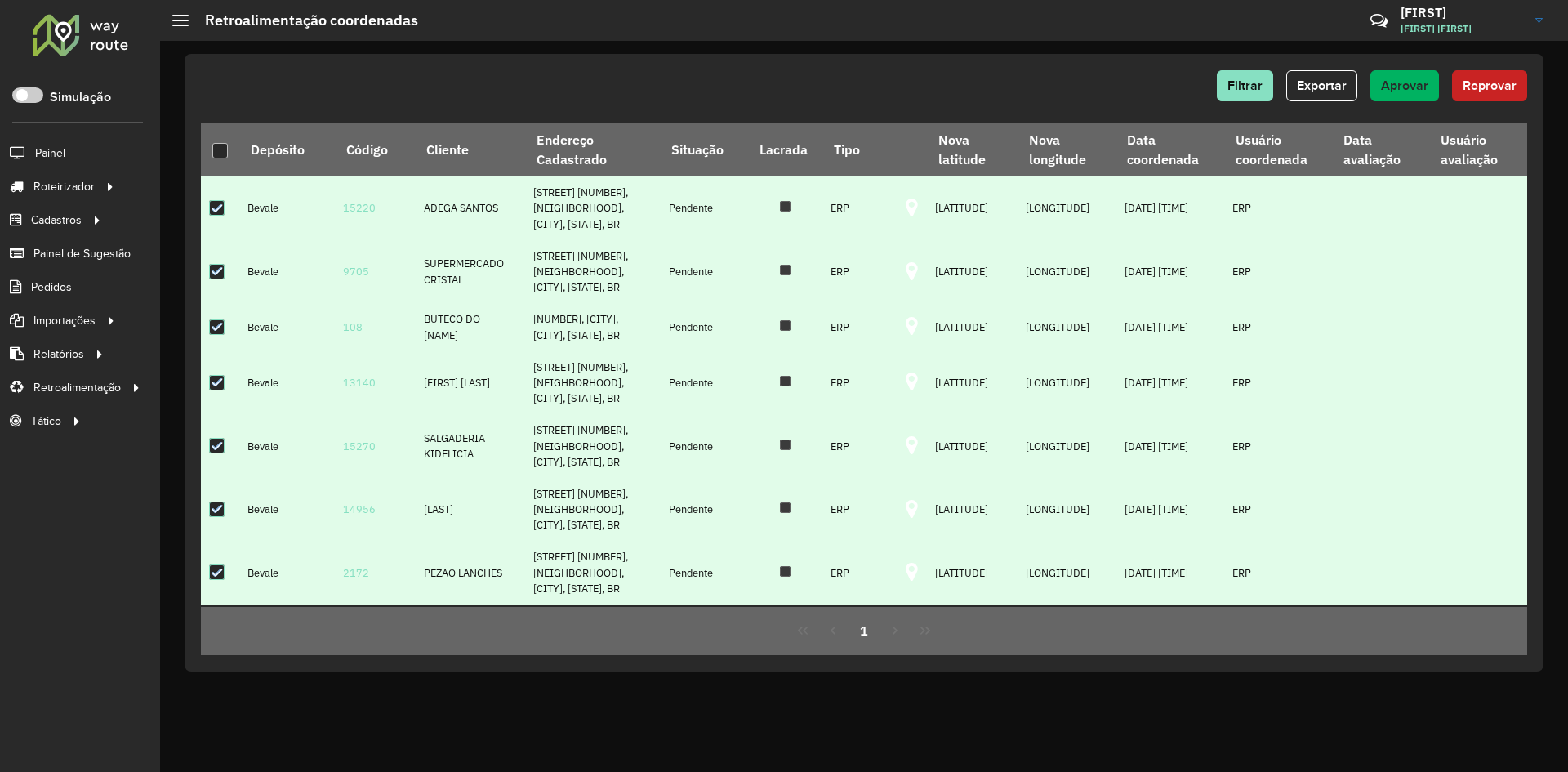 click at bounding box center (911, 446) 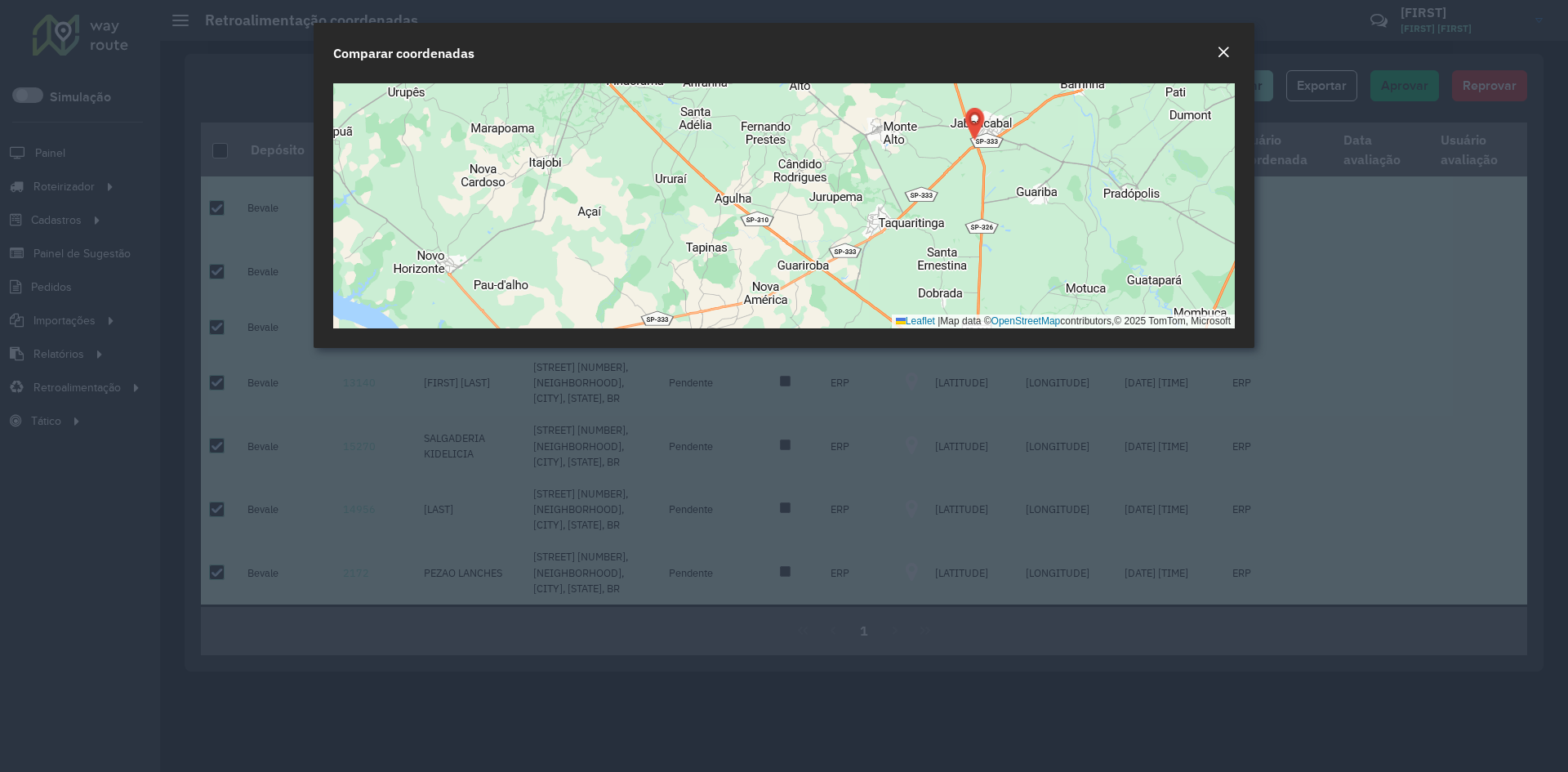 click on "Leaflet   |  Map data ©  OpenStreetMap  contributors,© 2025 TomTom, Microsoft" 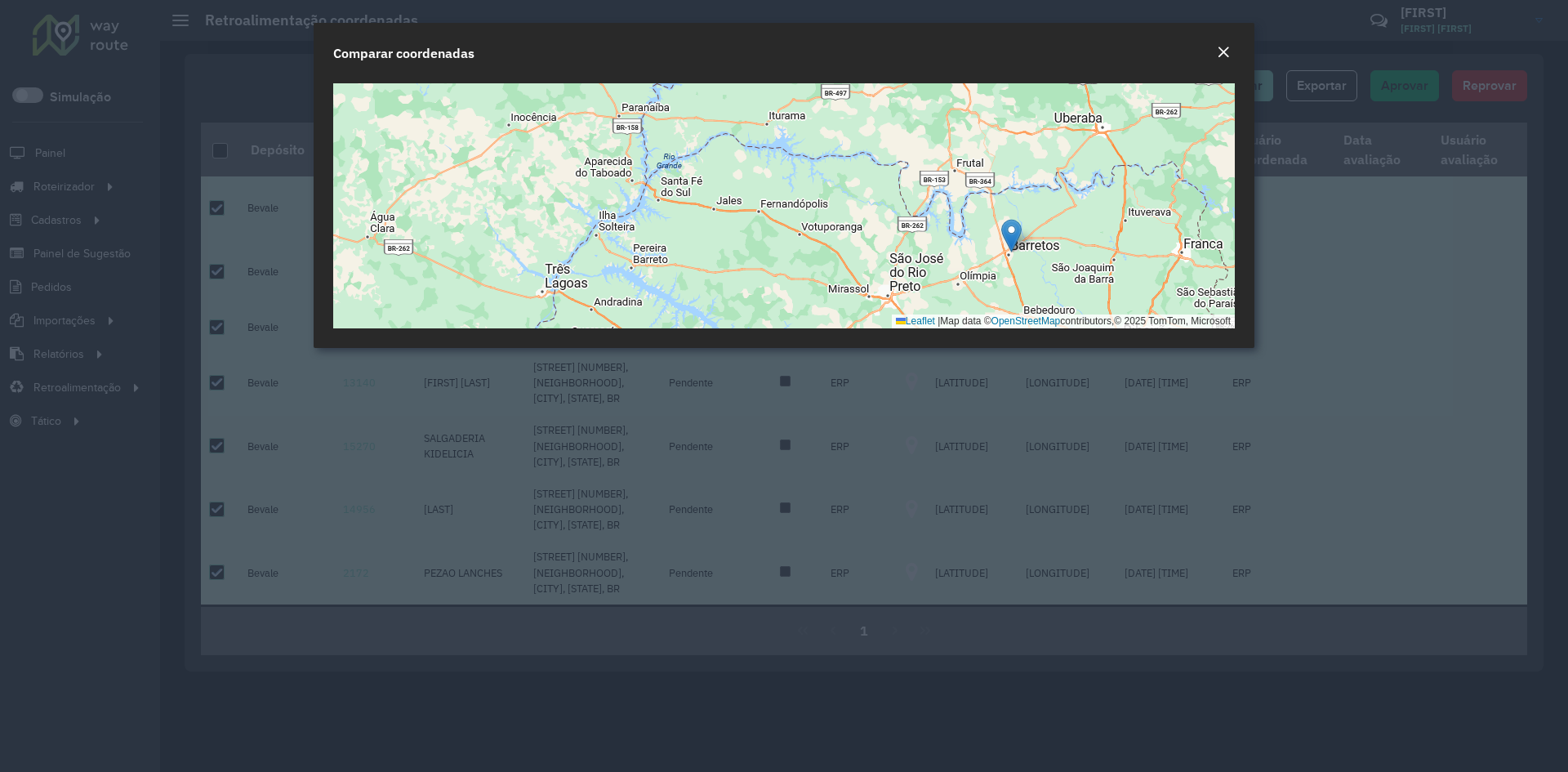 click 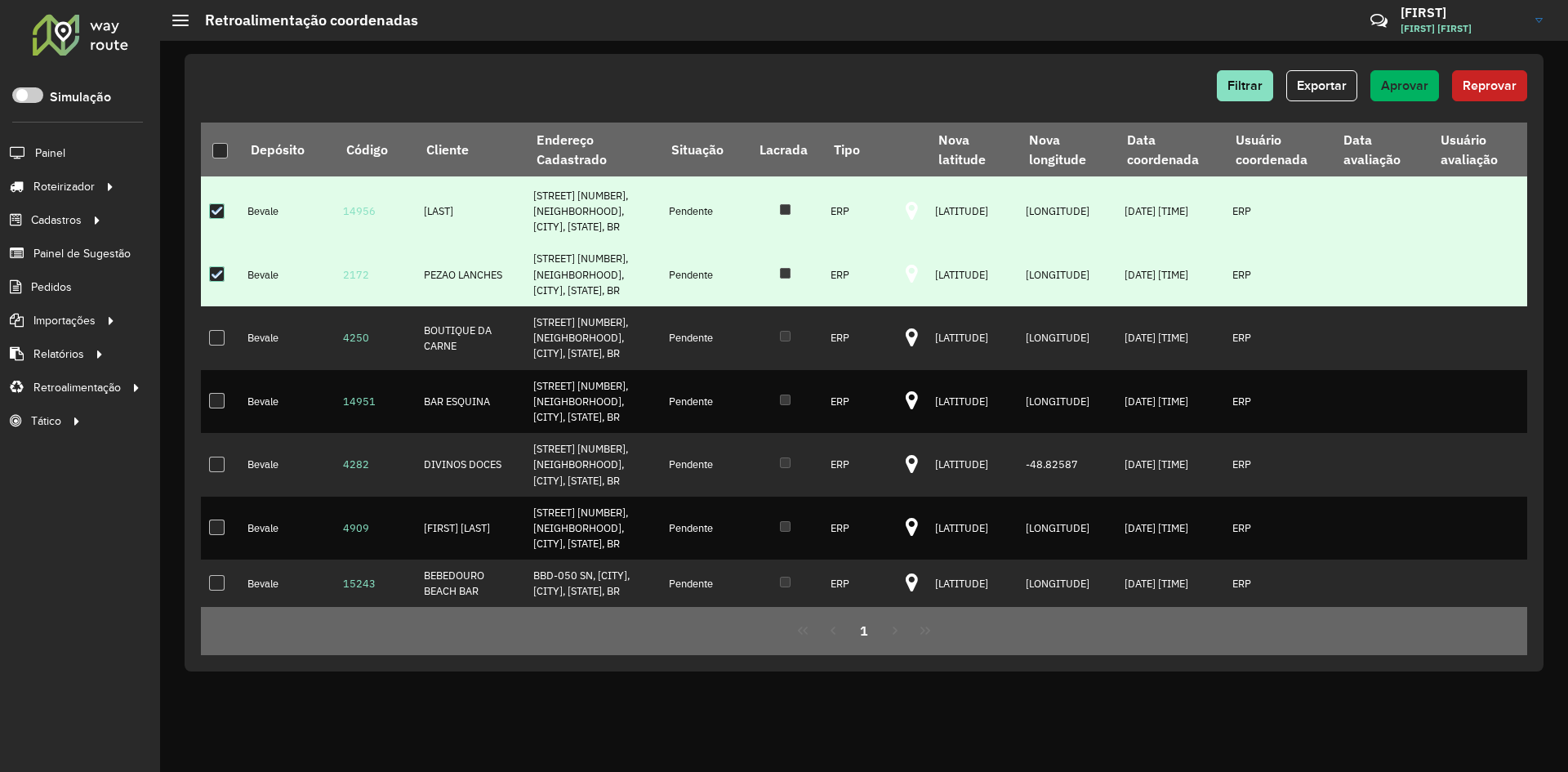 scroll, scrollTop: 327, scrollLeft: 0, axis: vertical 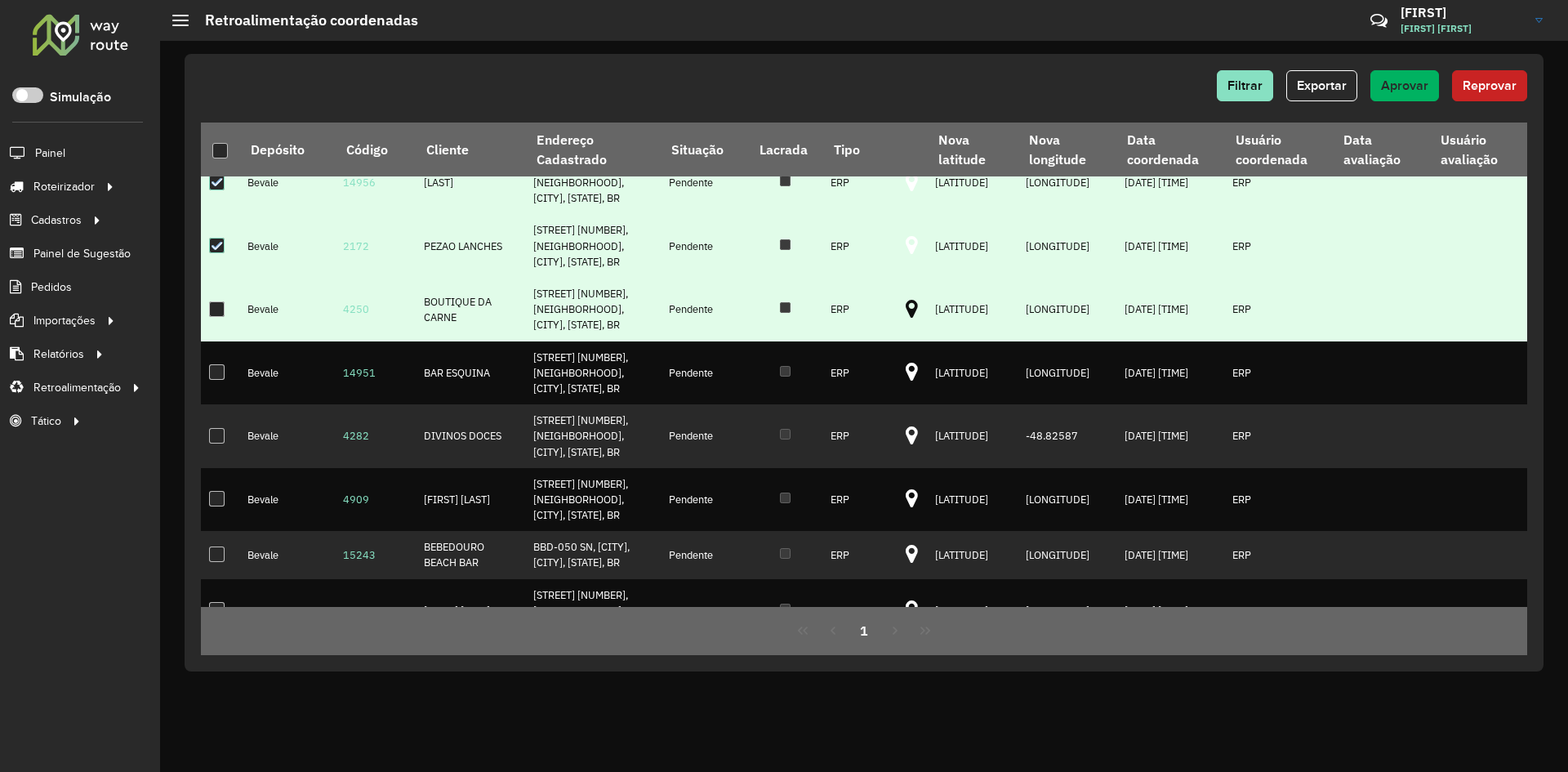 click at bounding box center (911, 310) 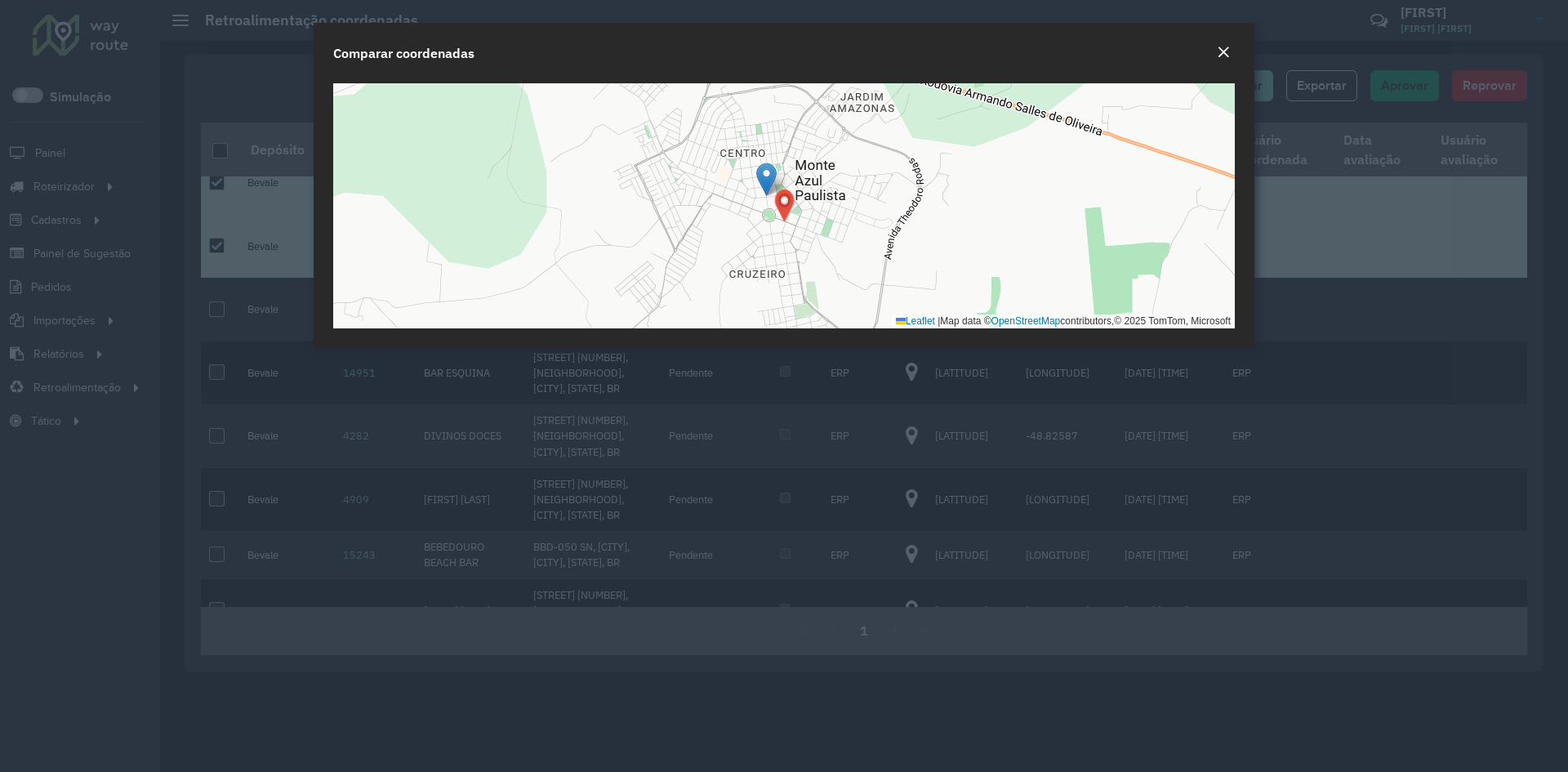 click 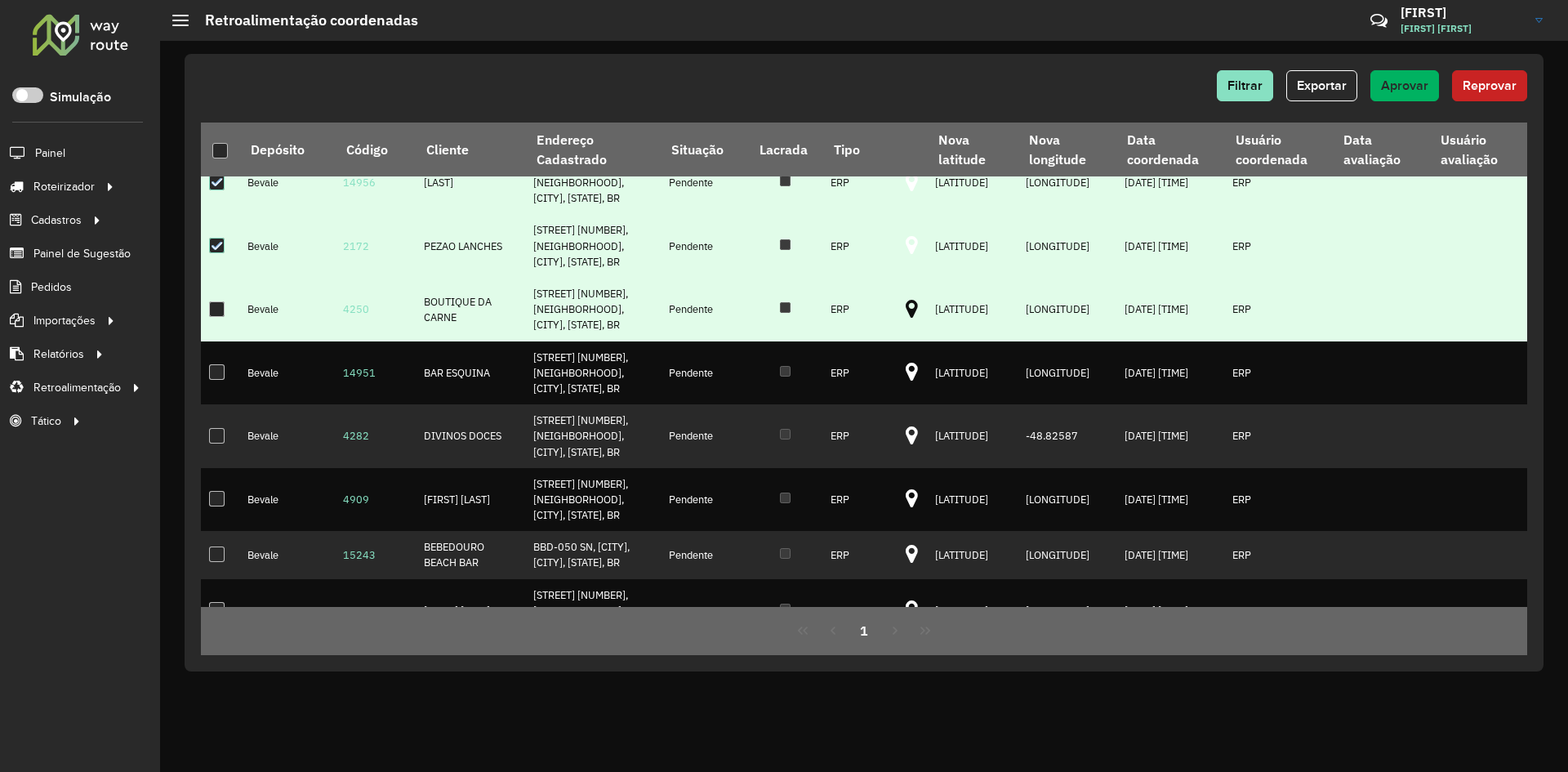 click at bounding box center (216, 309) 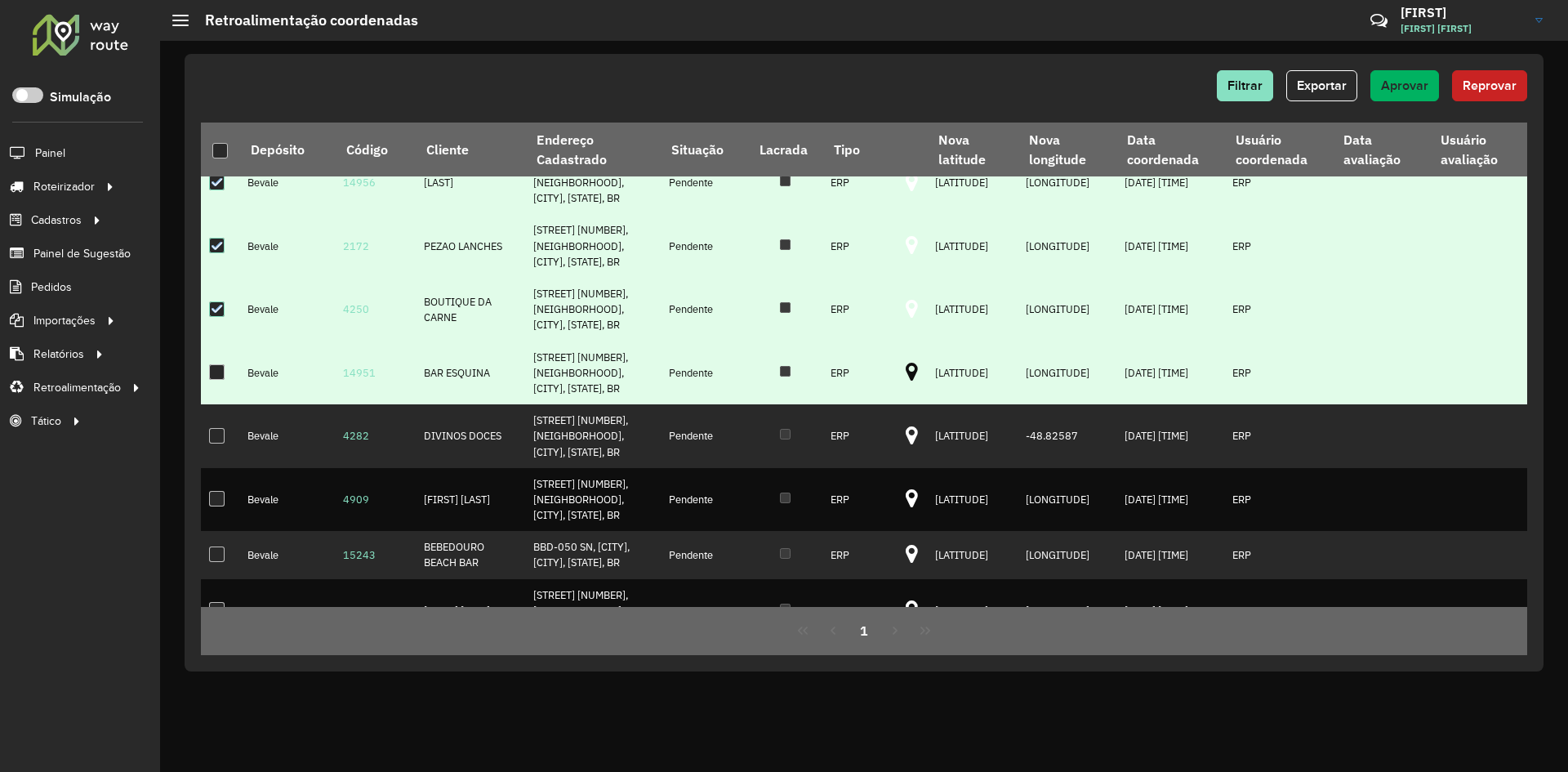 click at bounding box center [911, 373] 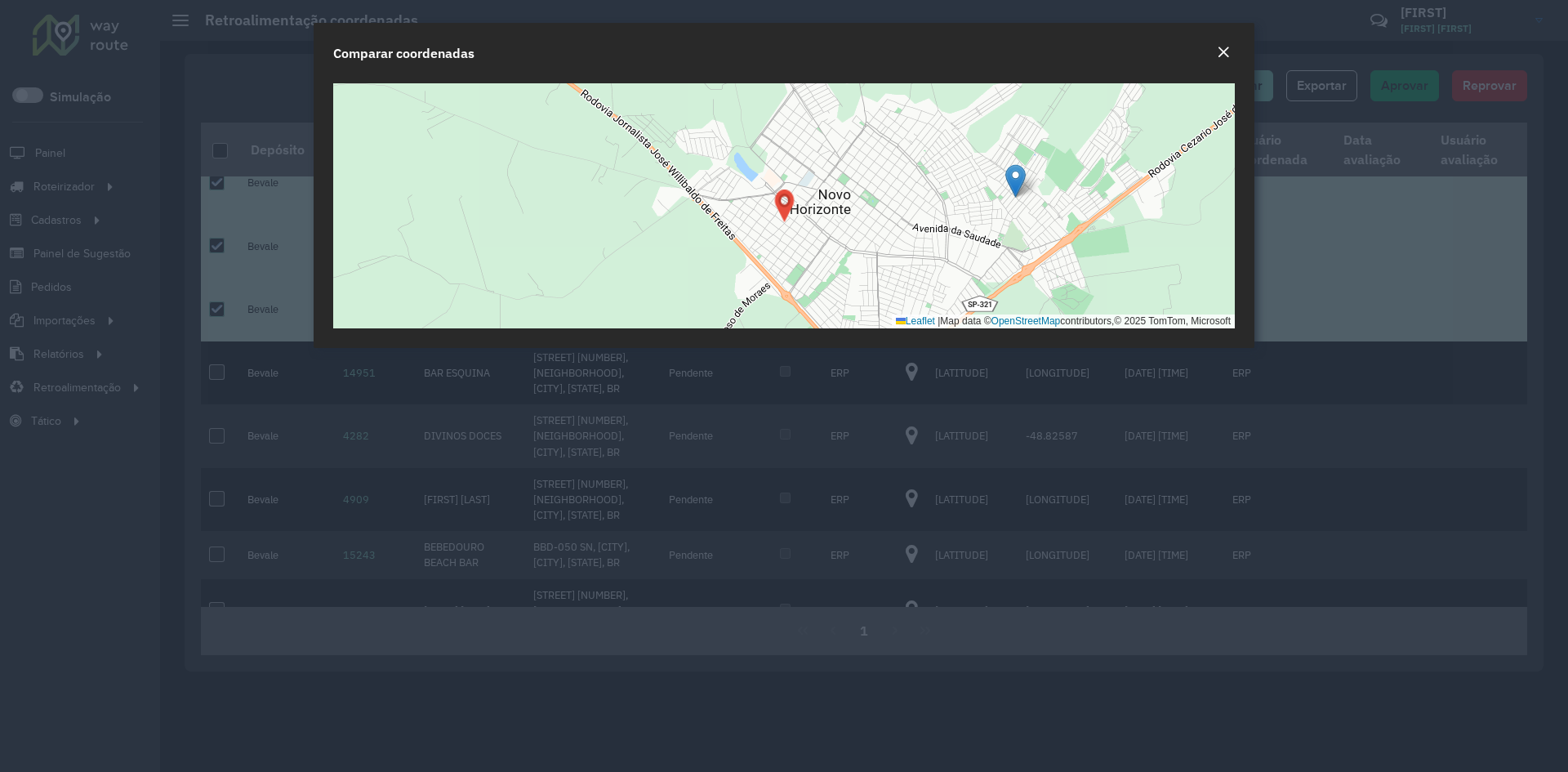 click 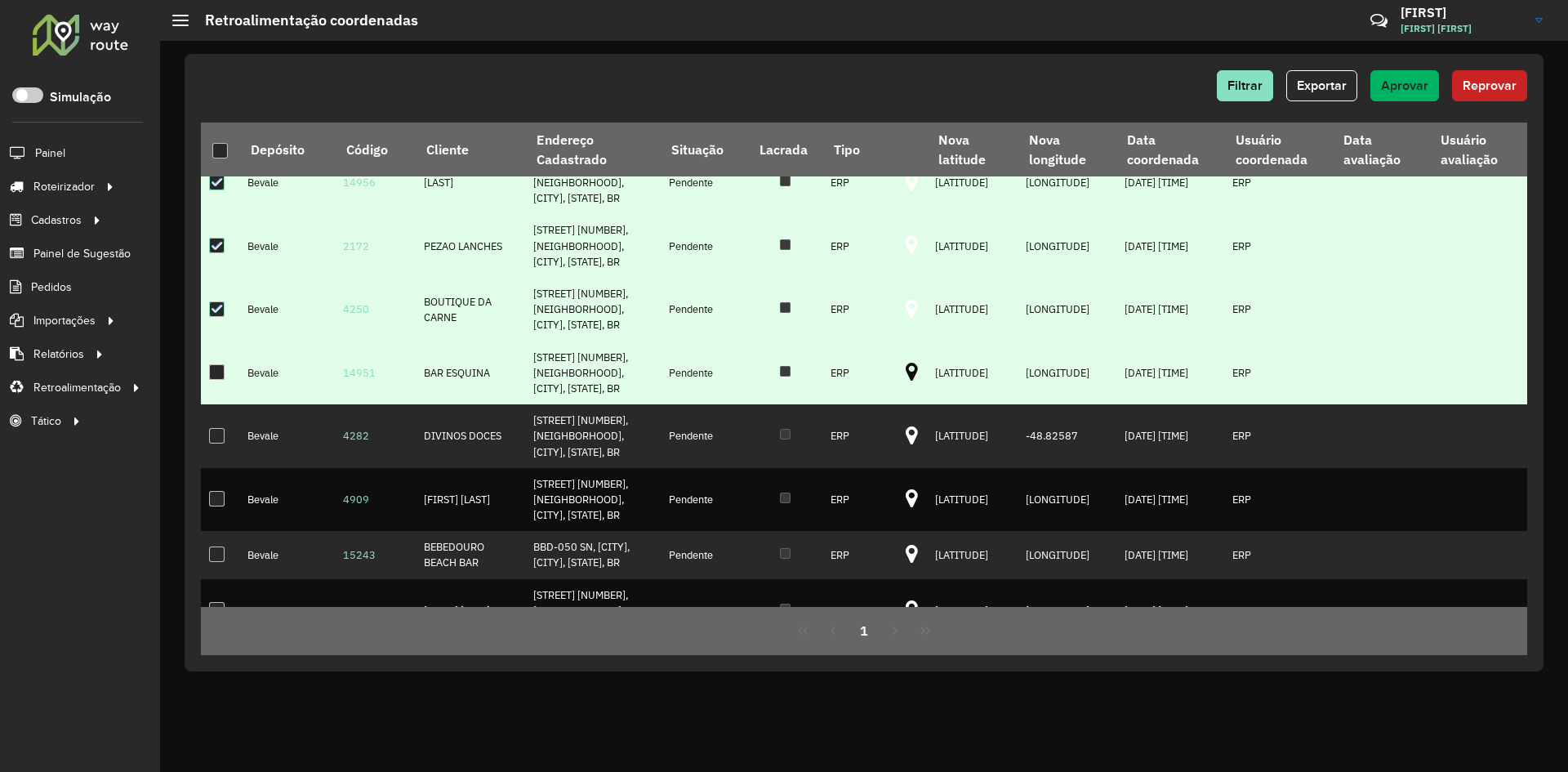 click at bounding box center (216, 372) 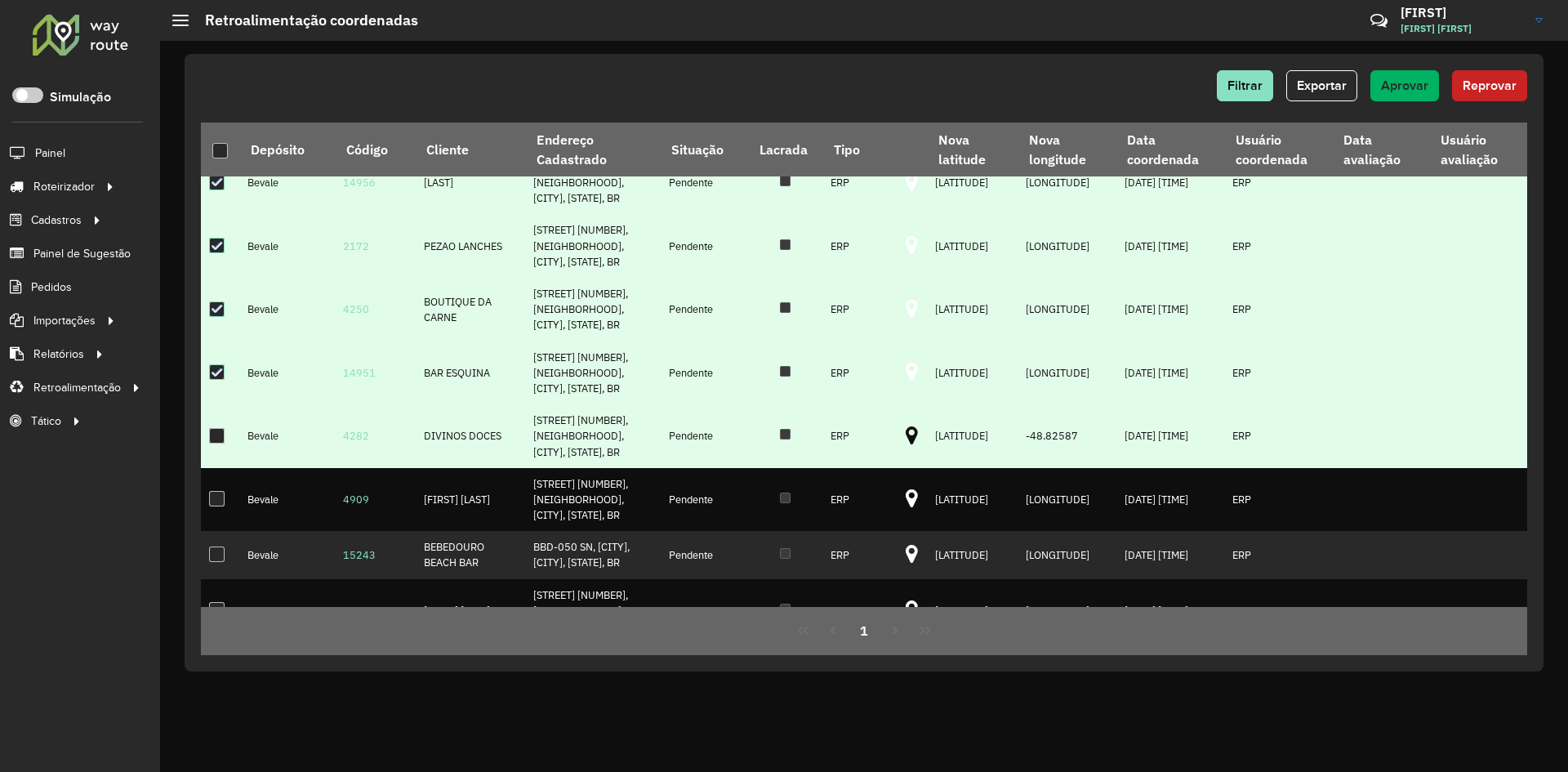click at bounding box center [911, 436] 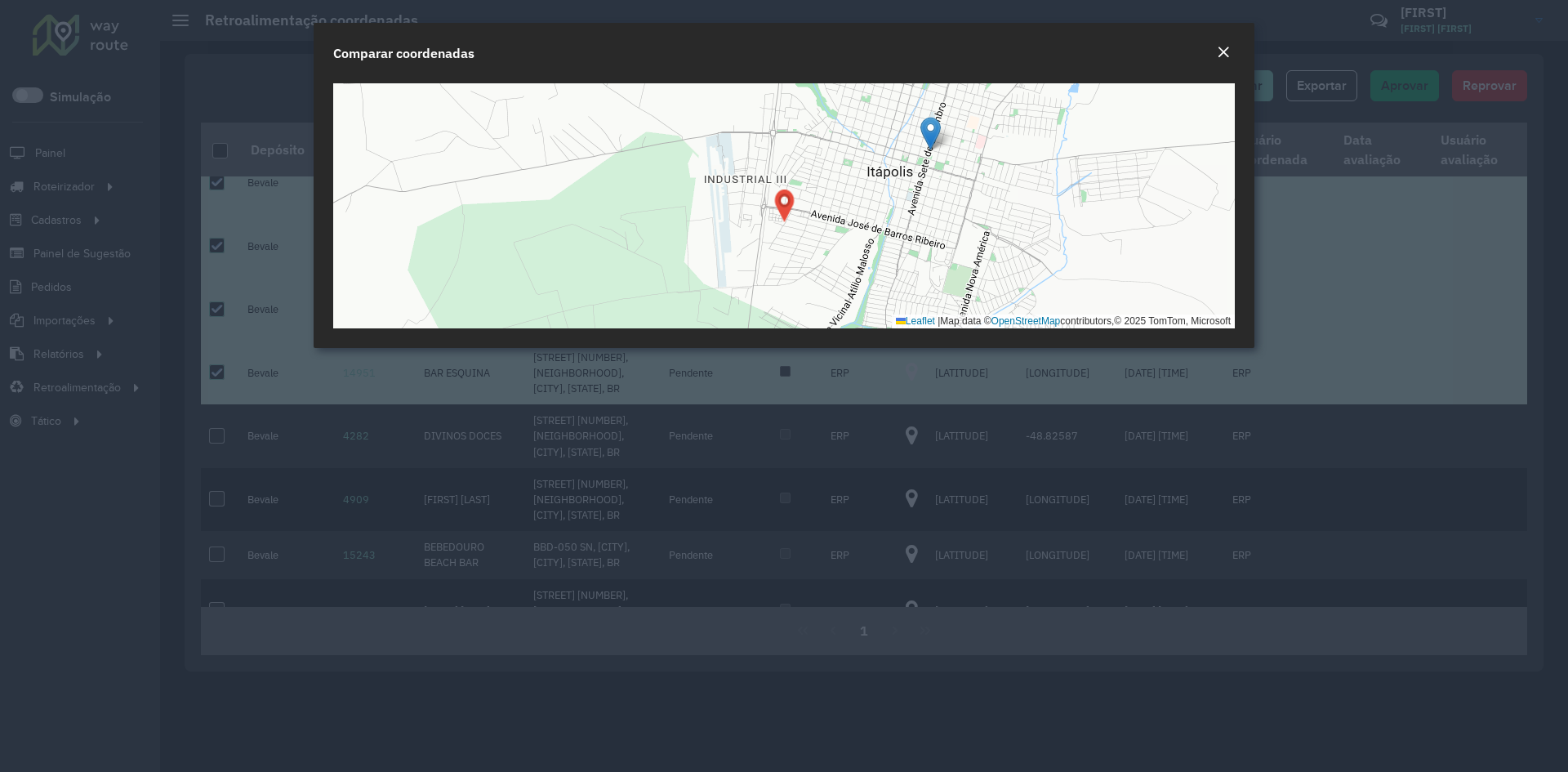 click 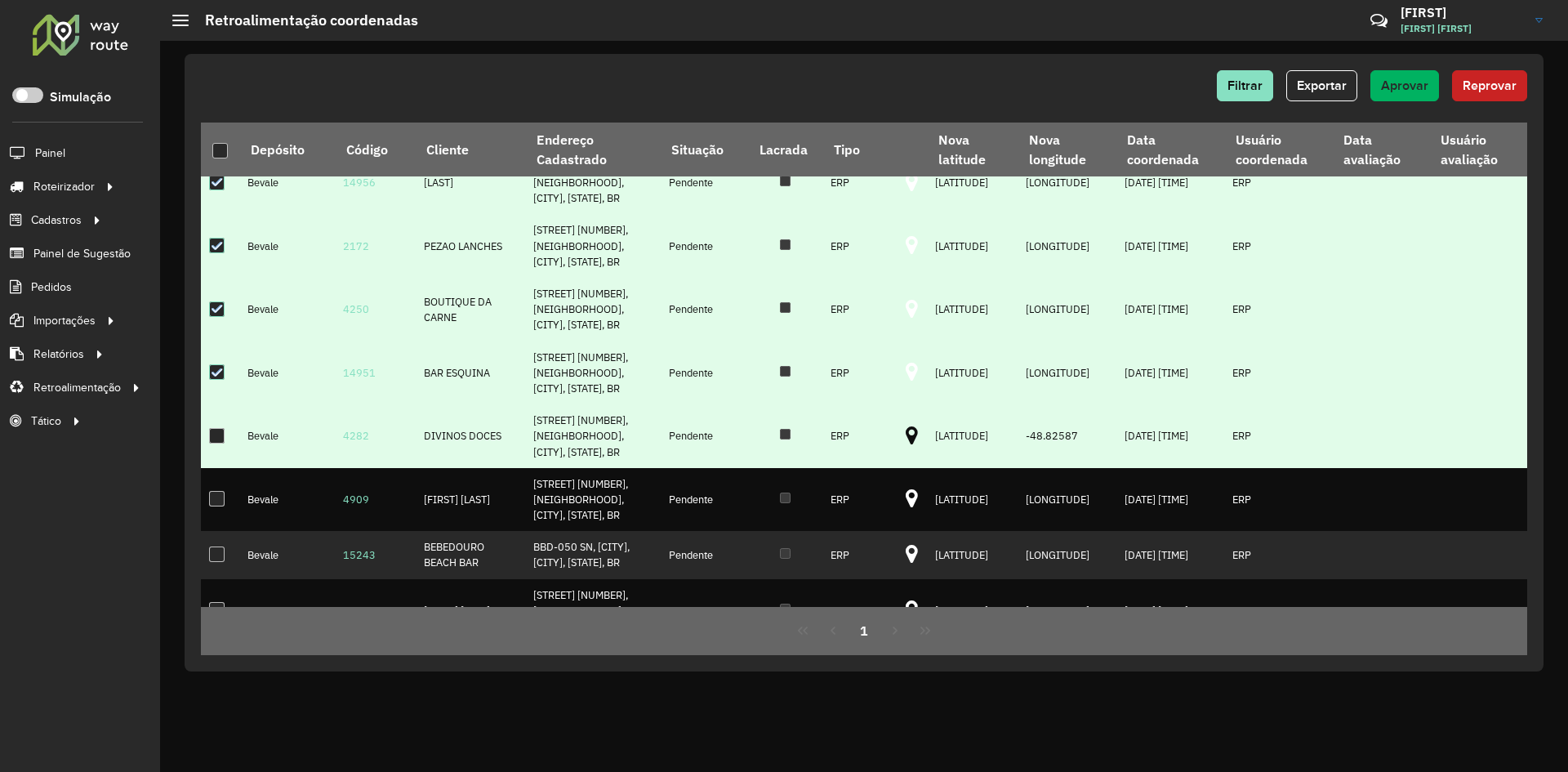 click at bounding box center (216, 435) 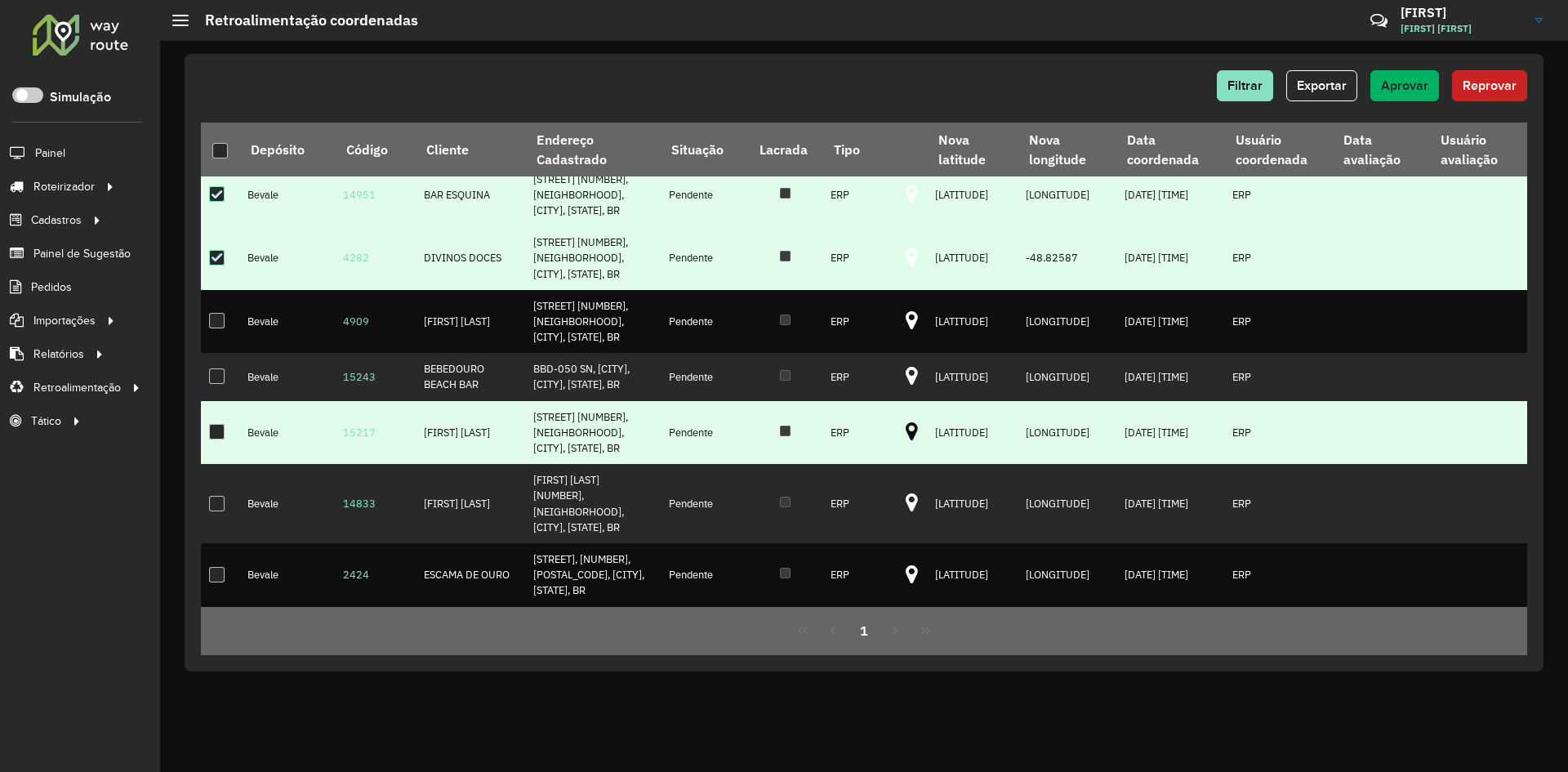 scroll, scrollTop: 572, scrollLeft: 0, axis: vertical 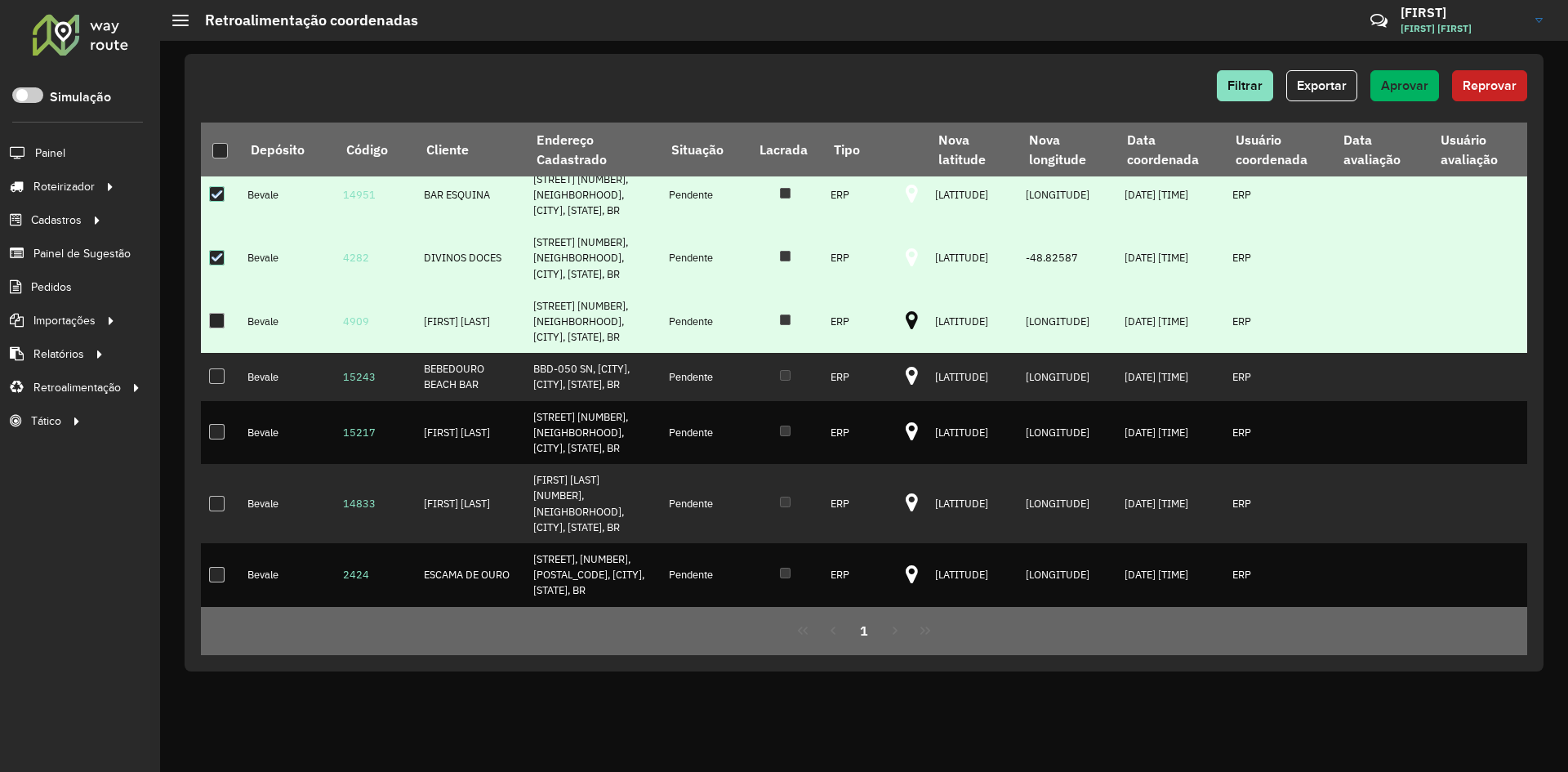 click at bounding box center (912, 322) 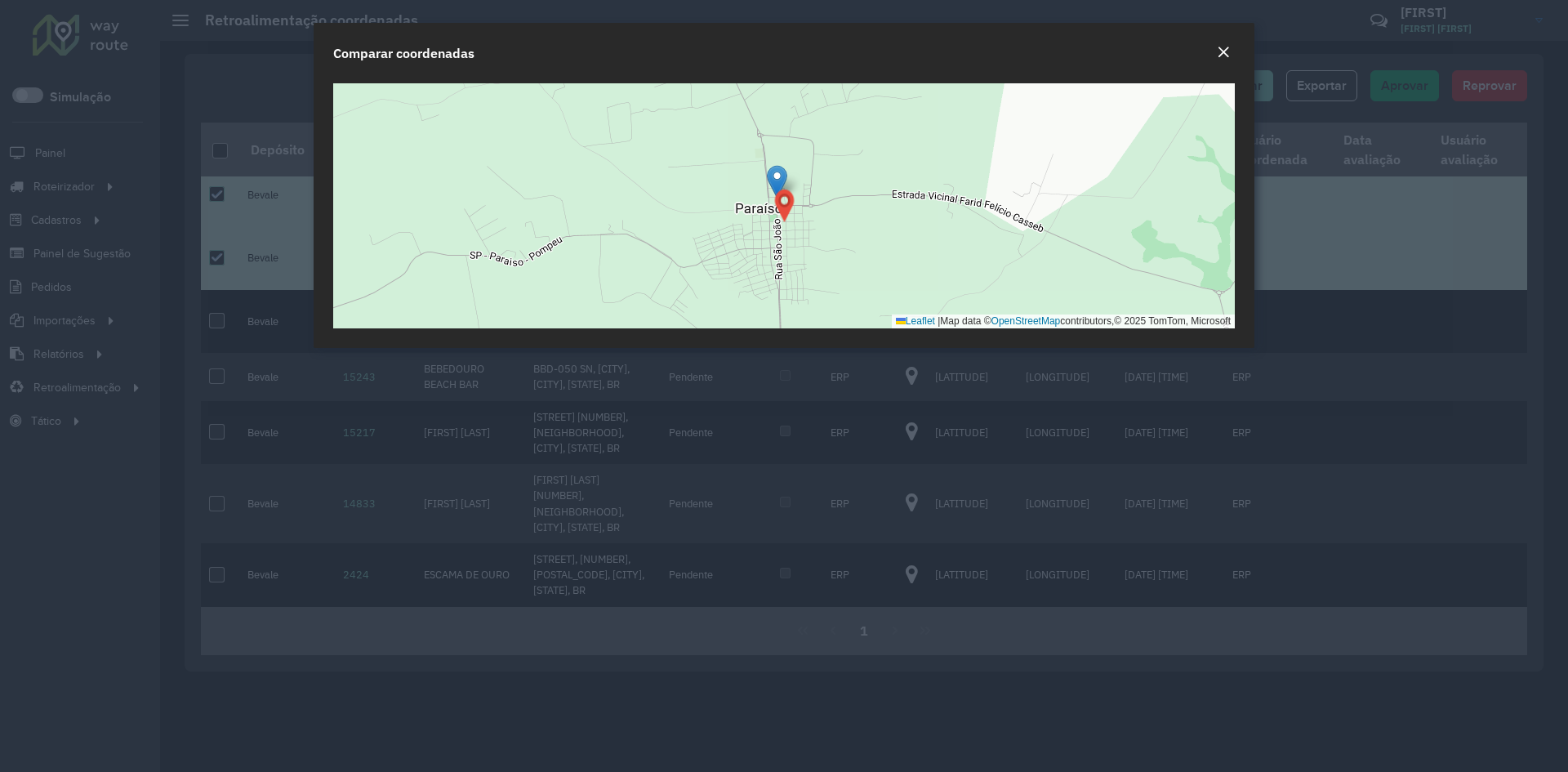 click 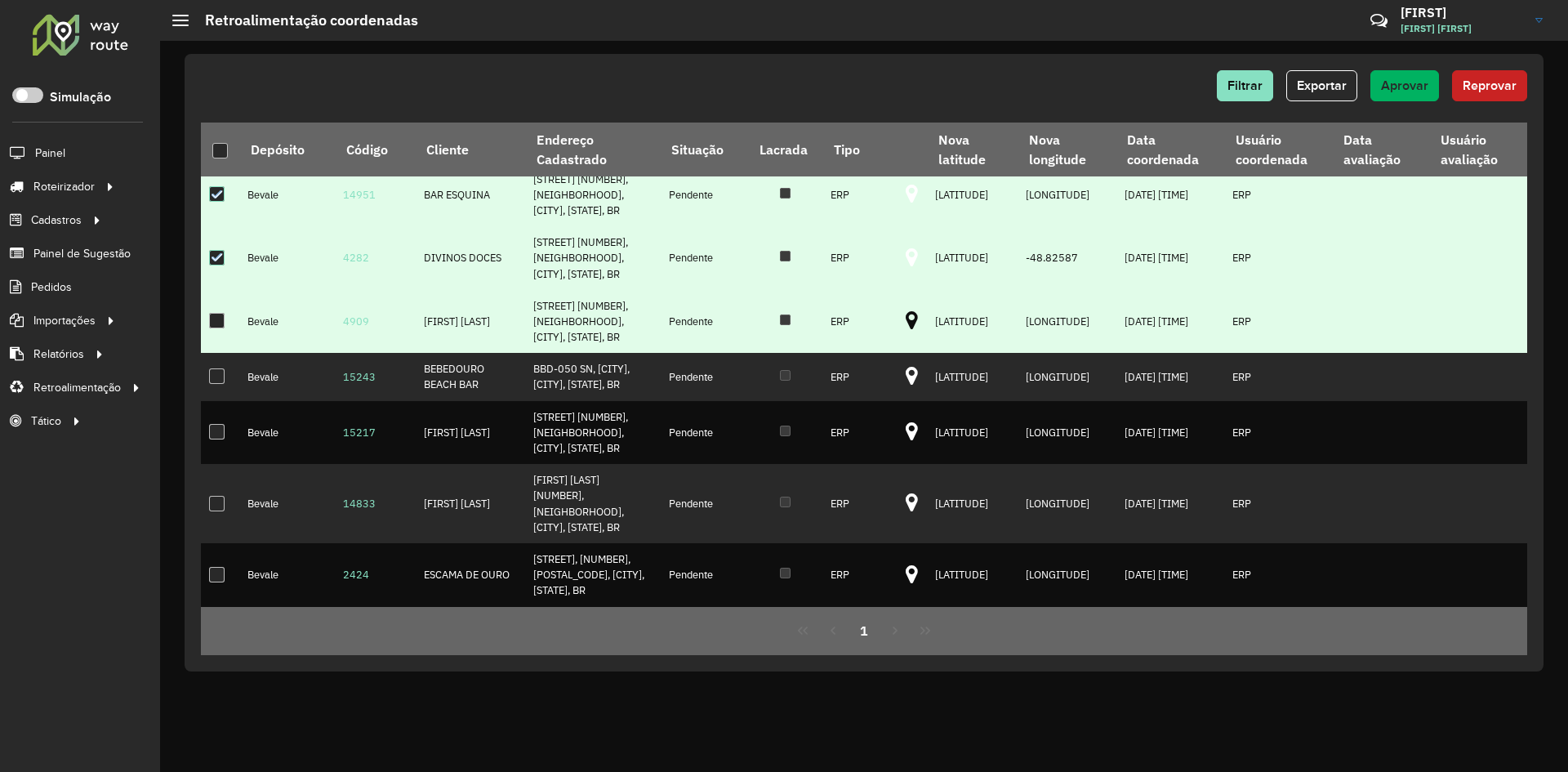 click at bounding box center [220, 322] 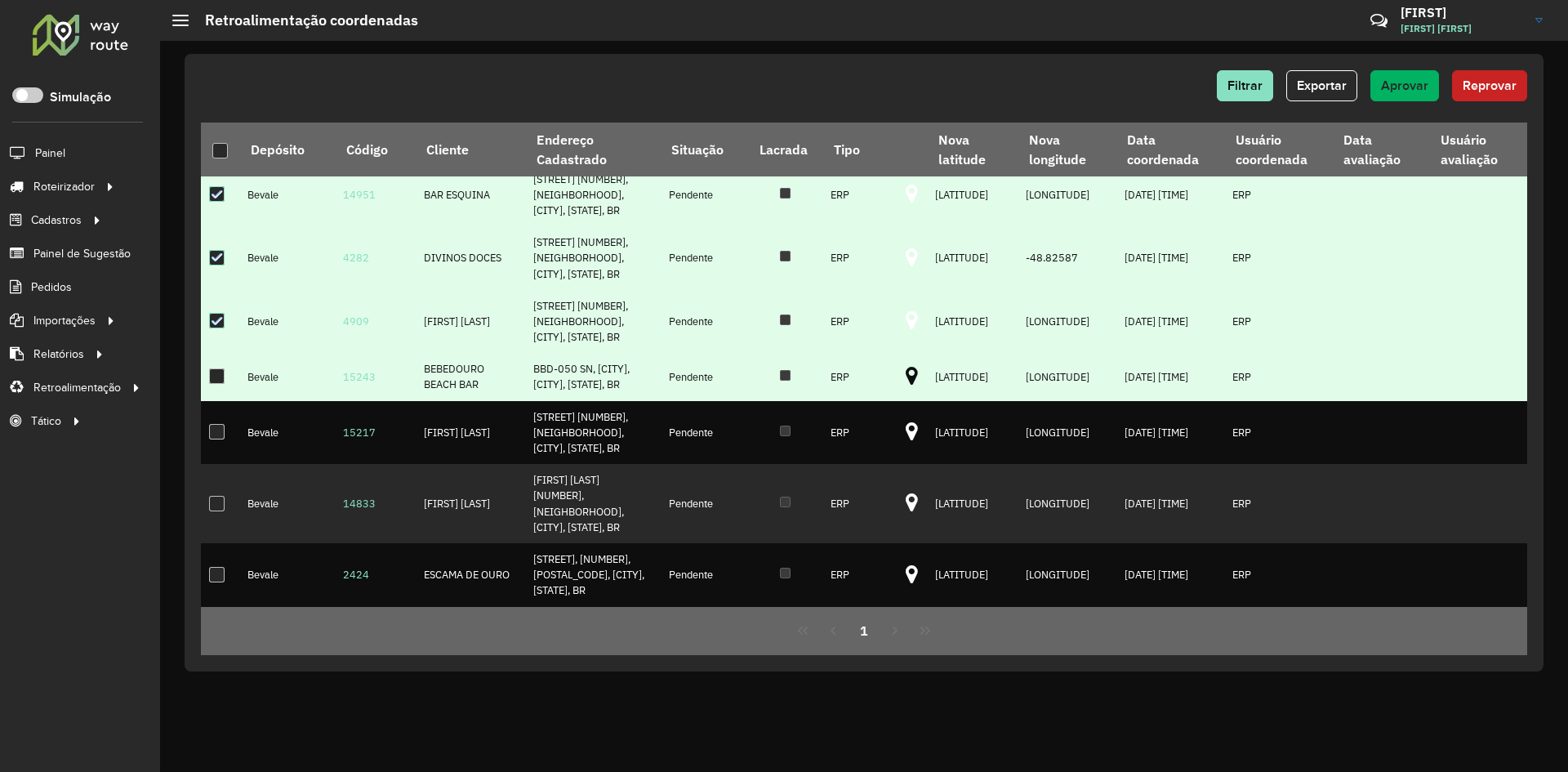 click at bounding box center [912, 377] 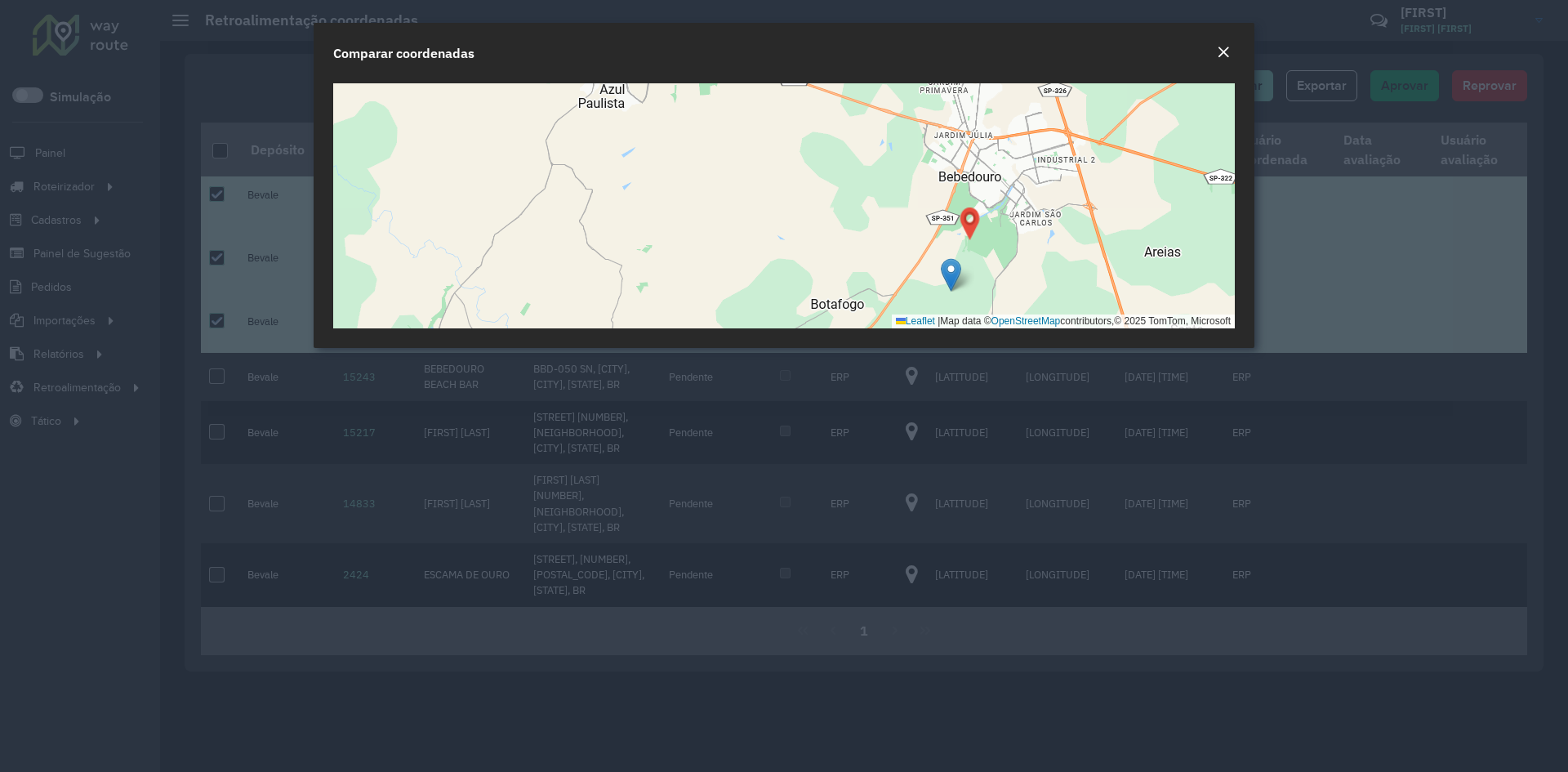 click 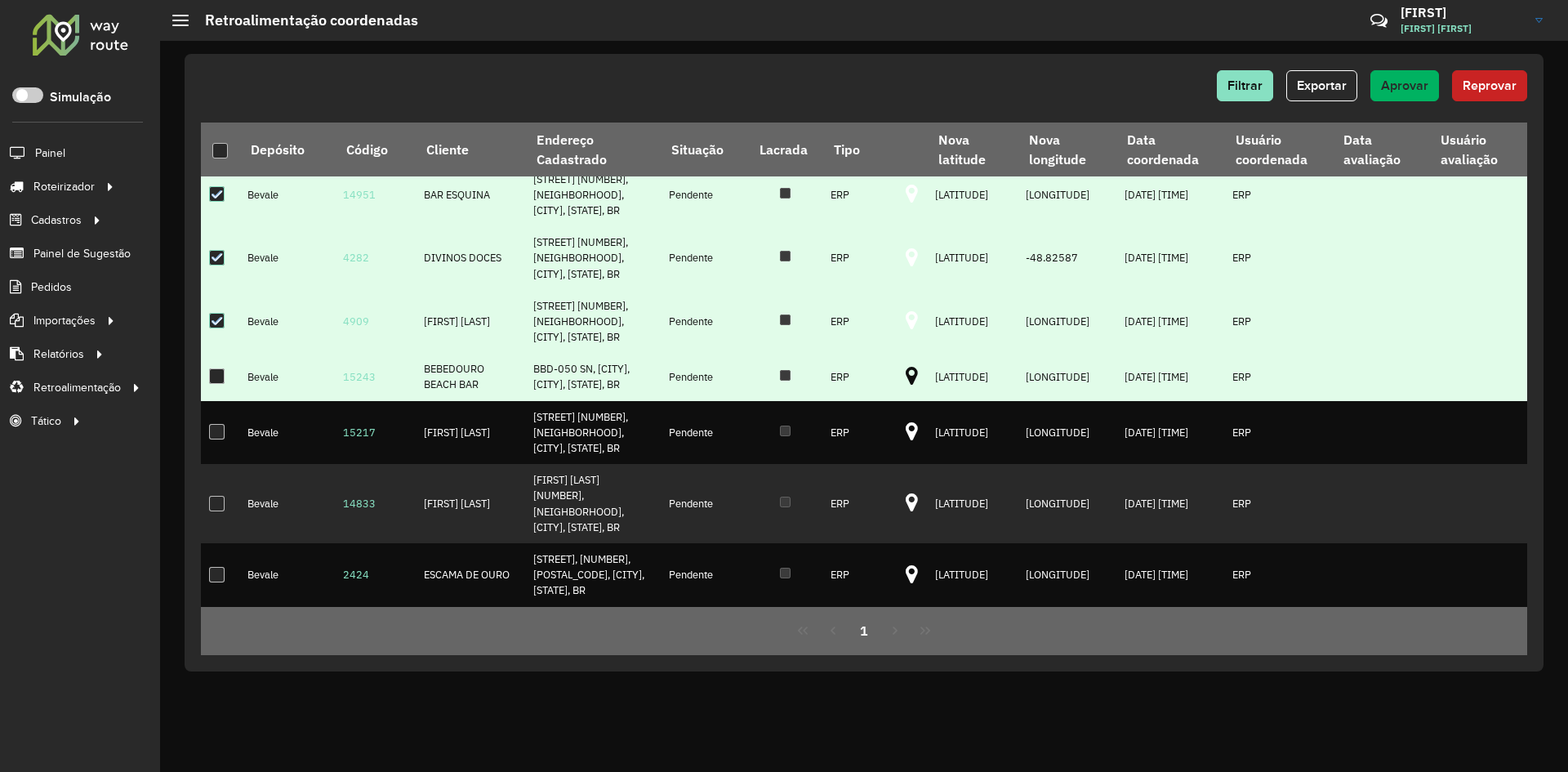 click at bounding box center (216, 376) 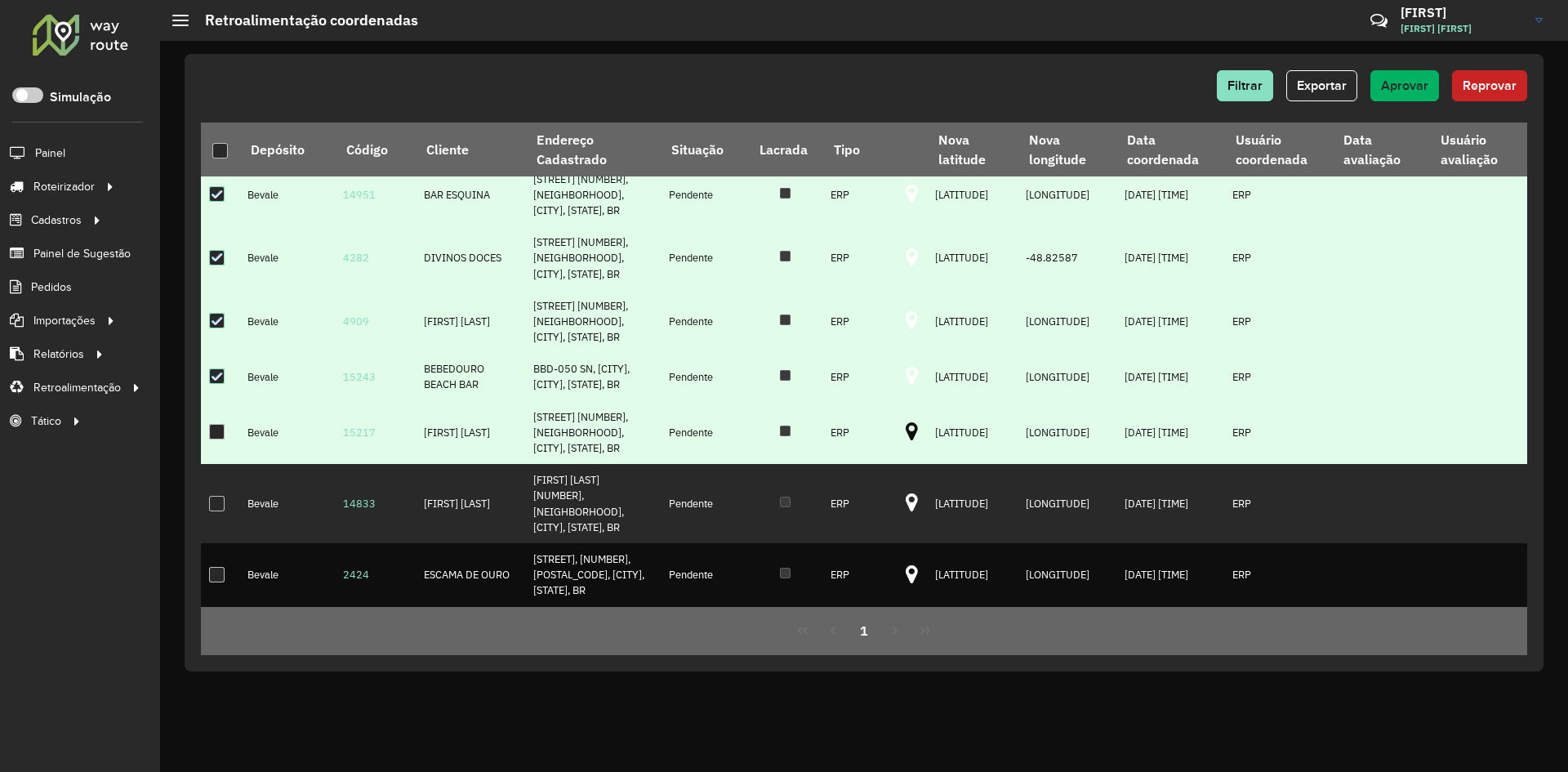 click at bounding box center [912, 433] 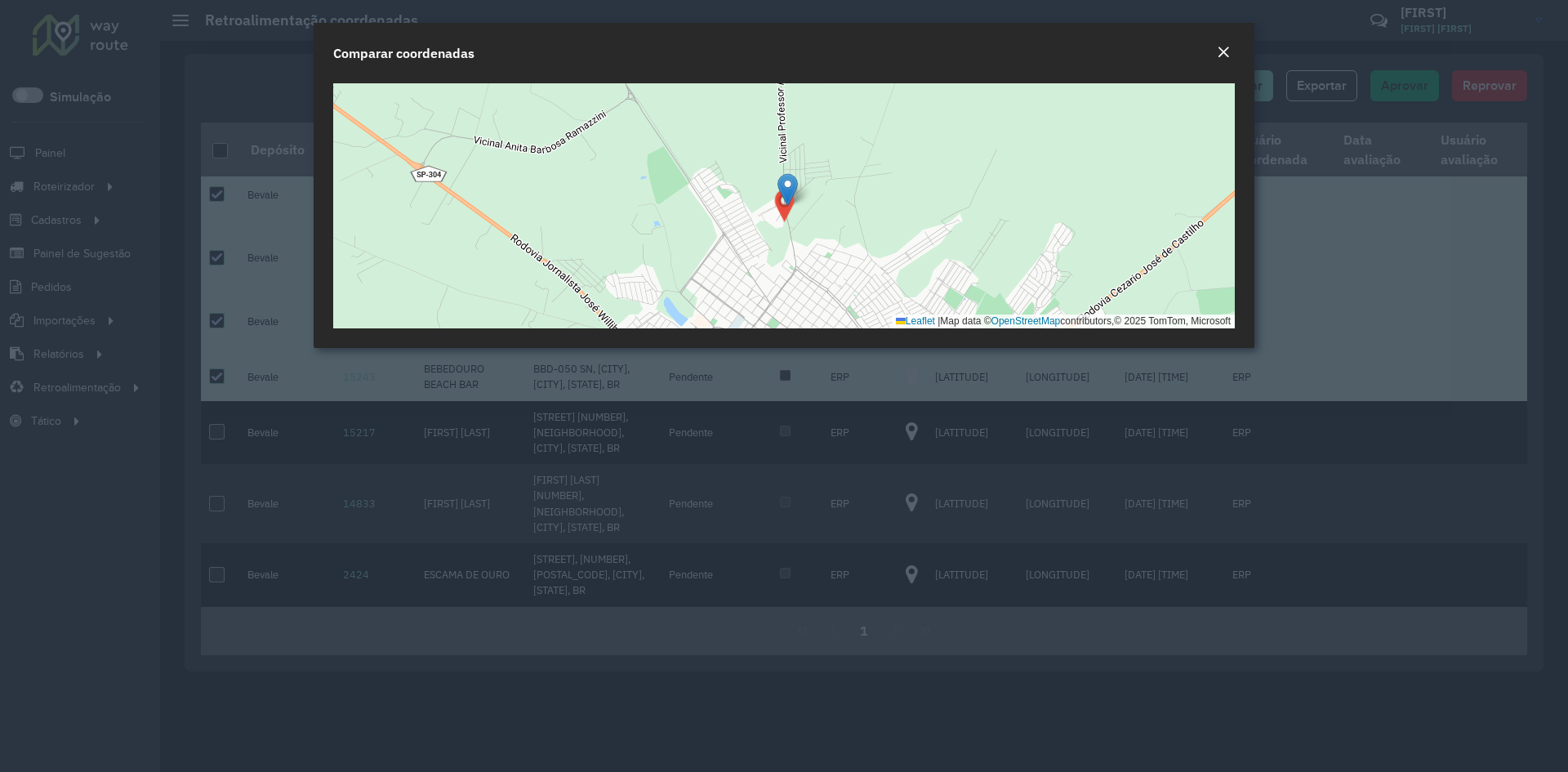 click 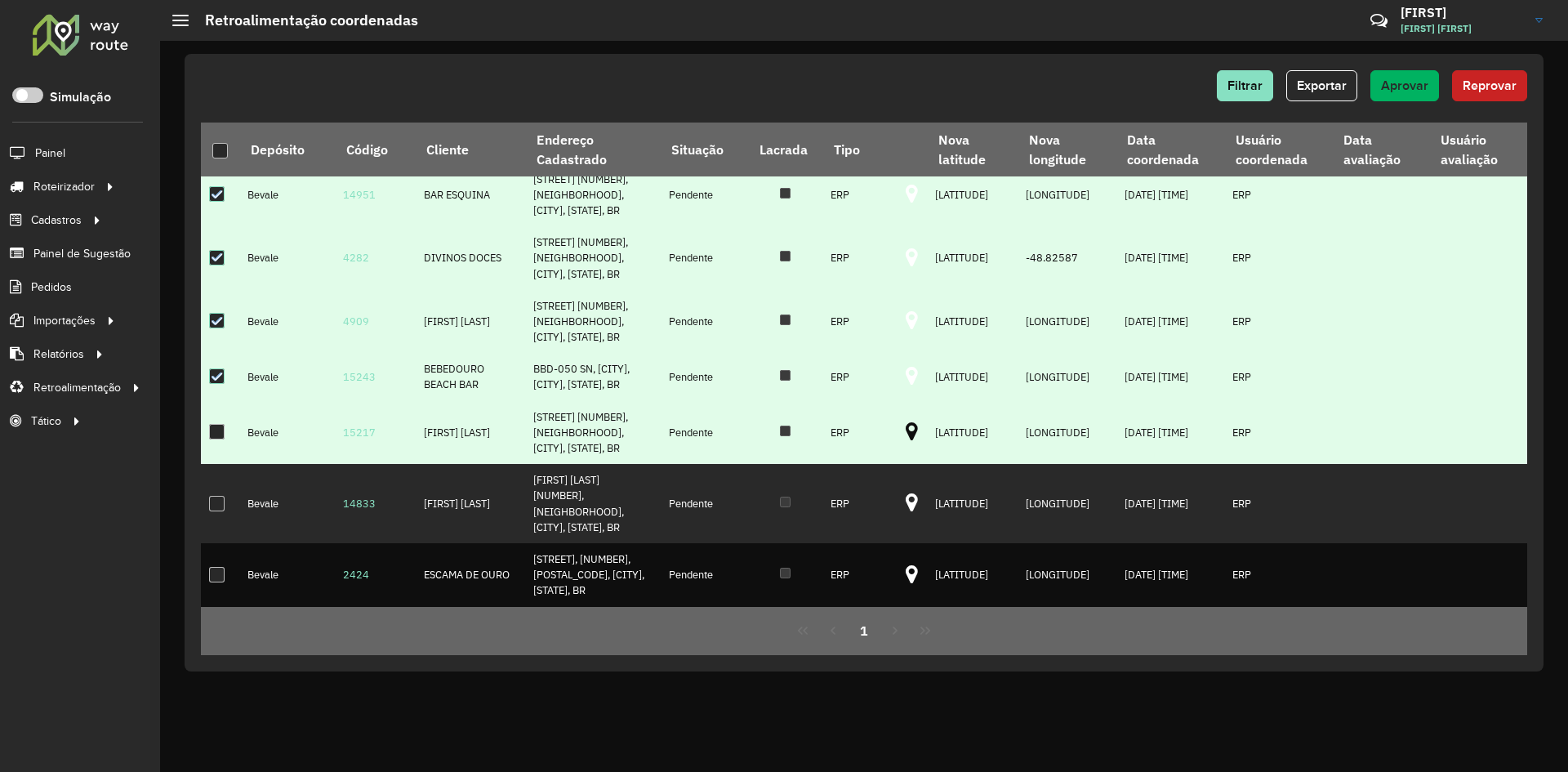 click at bounding box center (216, 431) 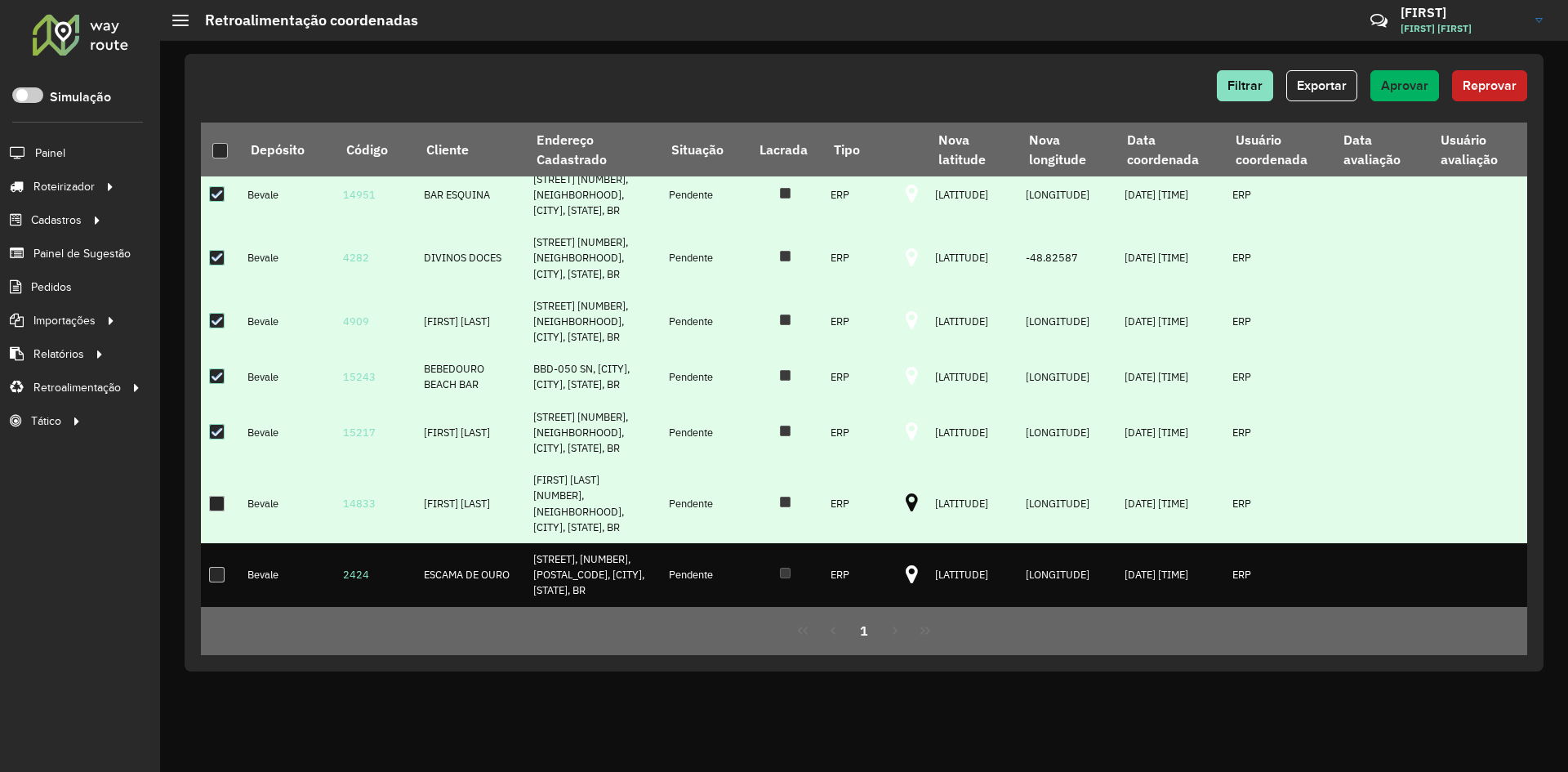 click at bounding box center (911, 503) 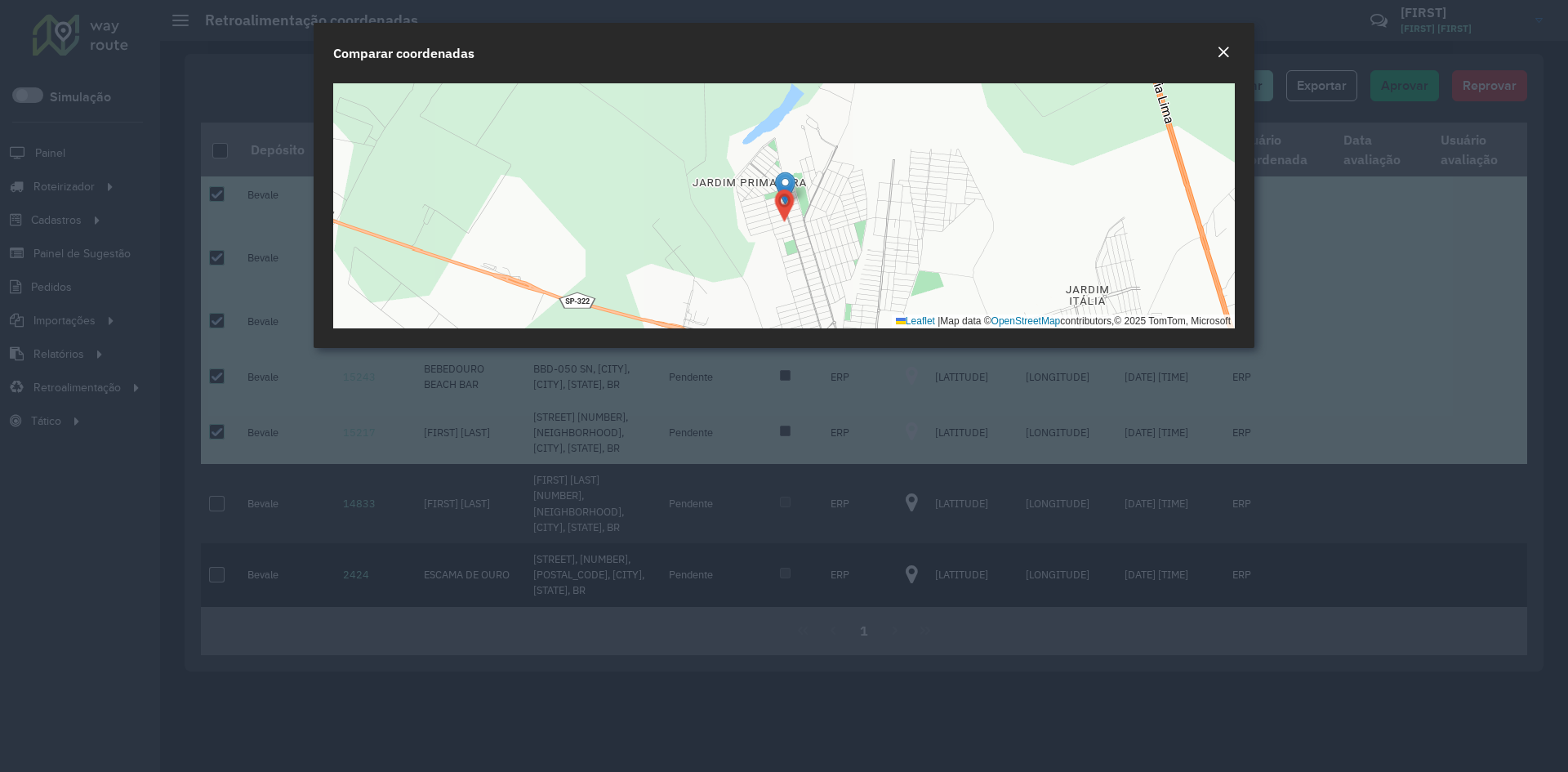 click 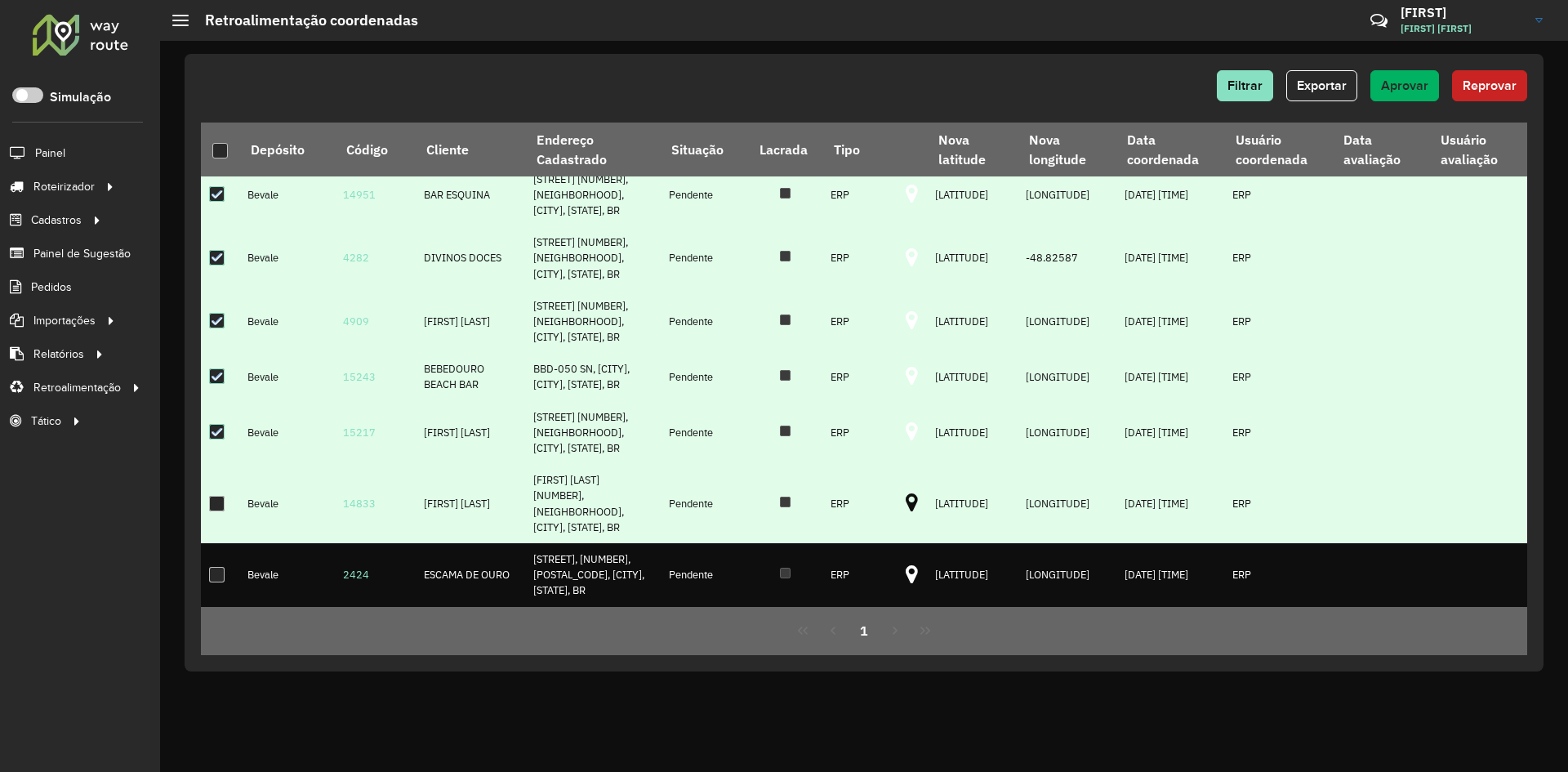 click at bounding box center (216, 503) 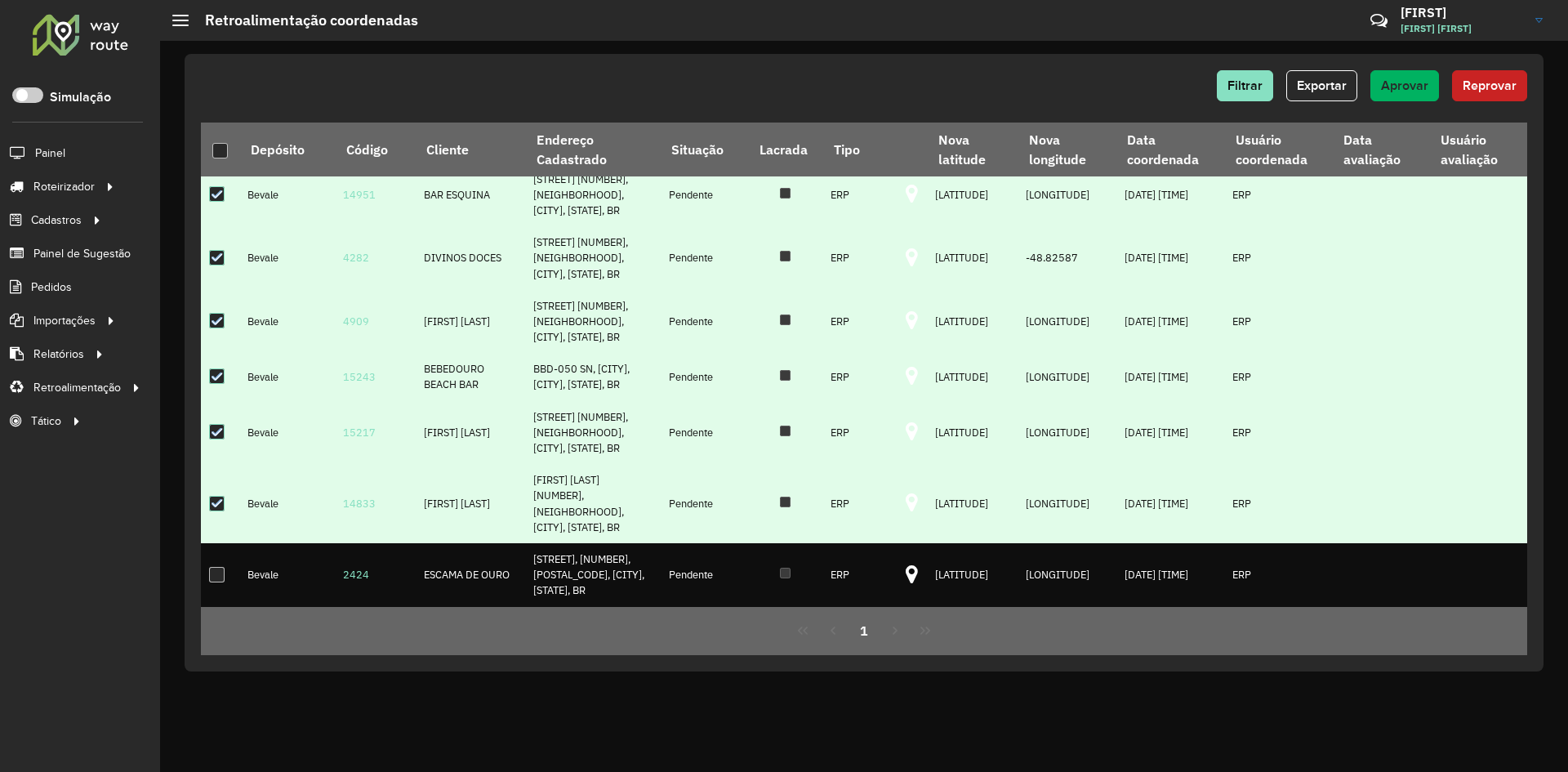 scroll, scrollTop: 614, scrollLeft: 0, axis: vertical 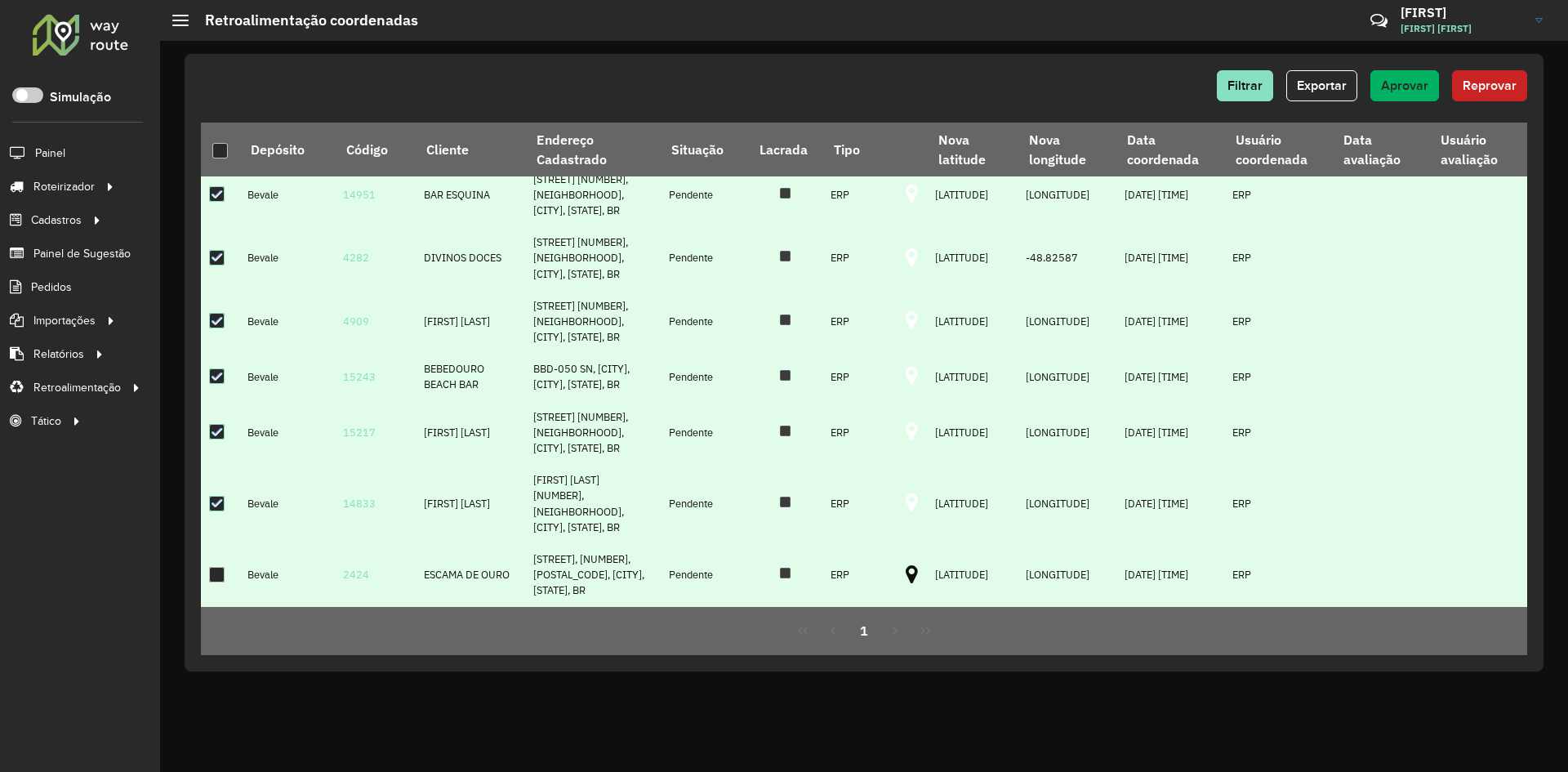 click at bounding box center [911, 575] 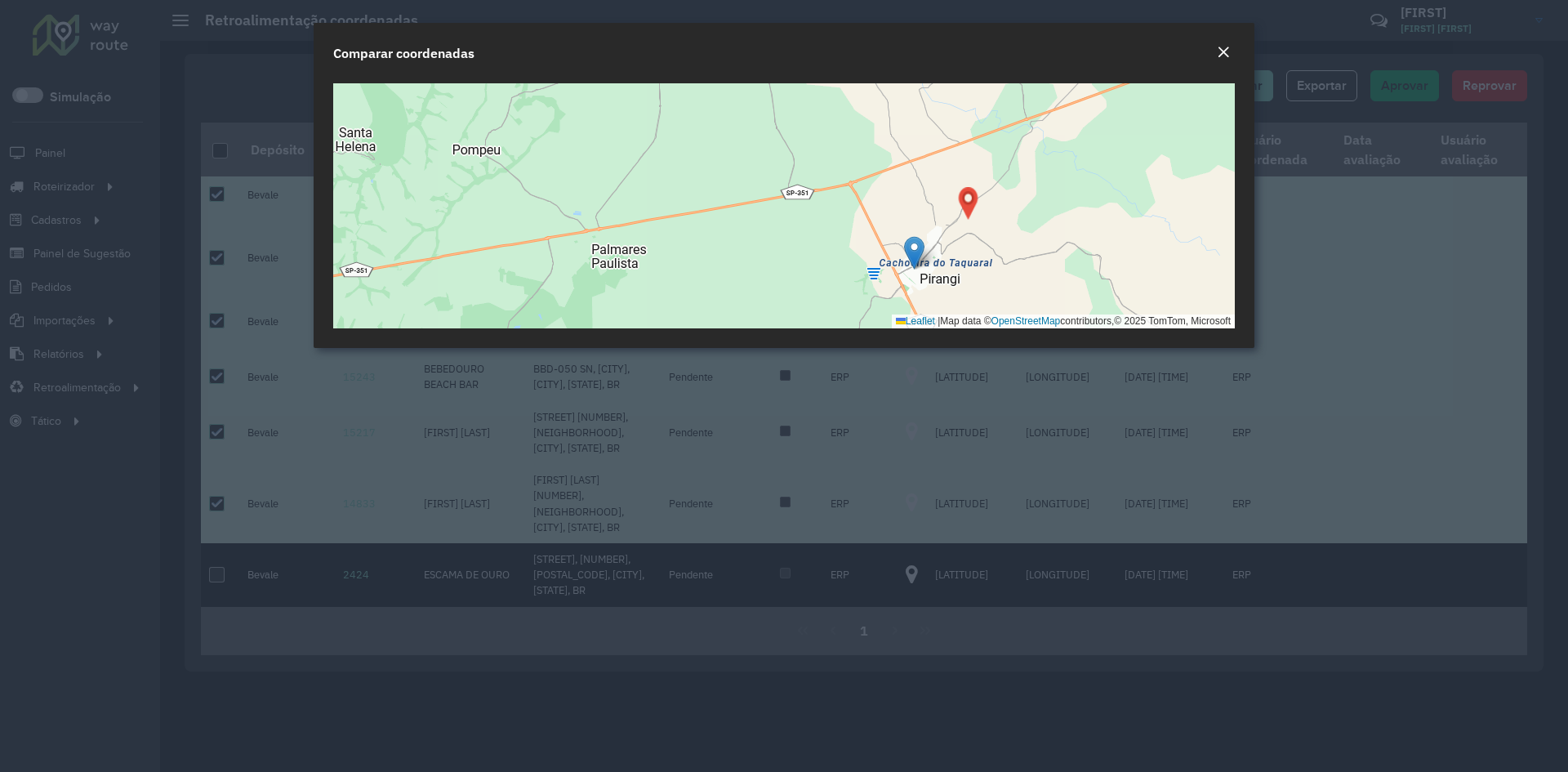 click 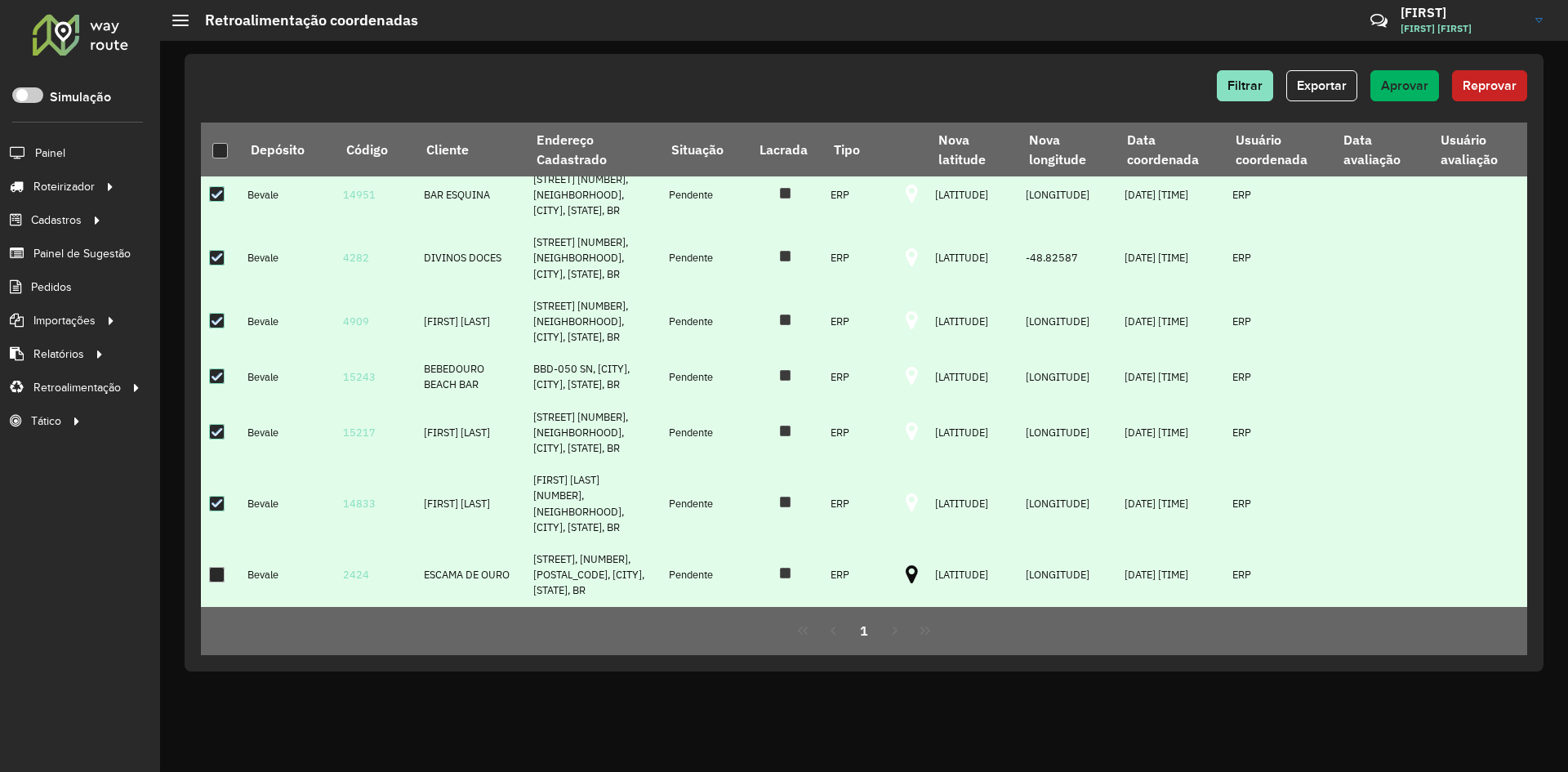 click at bounding box center [216, 574] 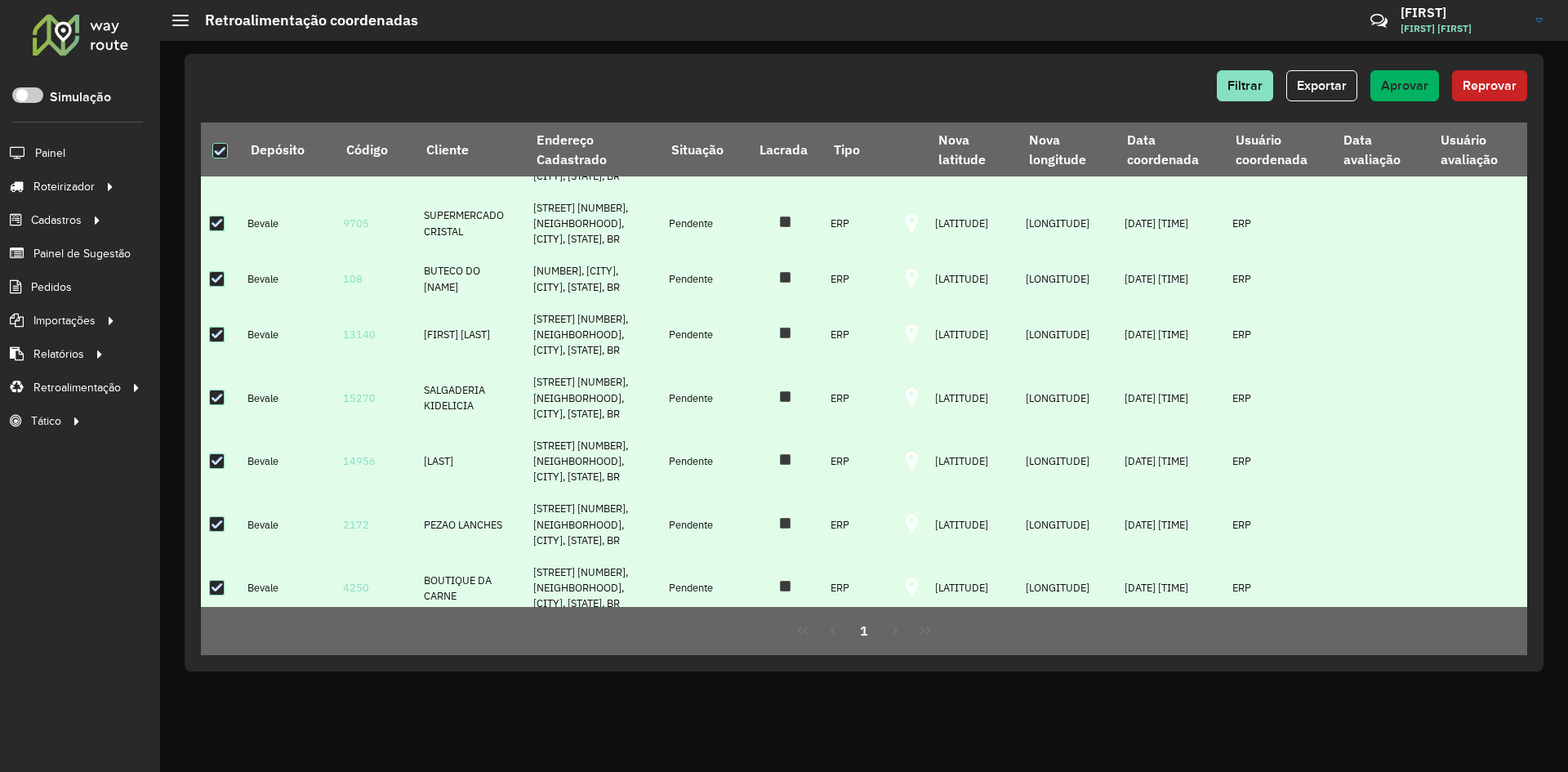 scroll, scrollTop: 0, scrollLeft: 0, axis: both 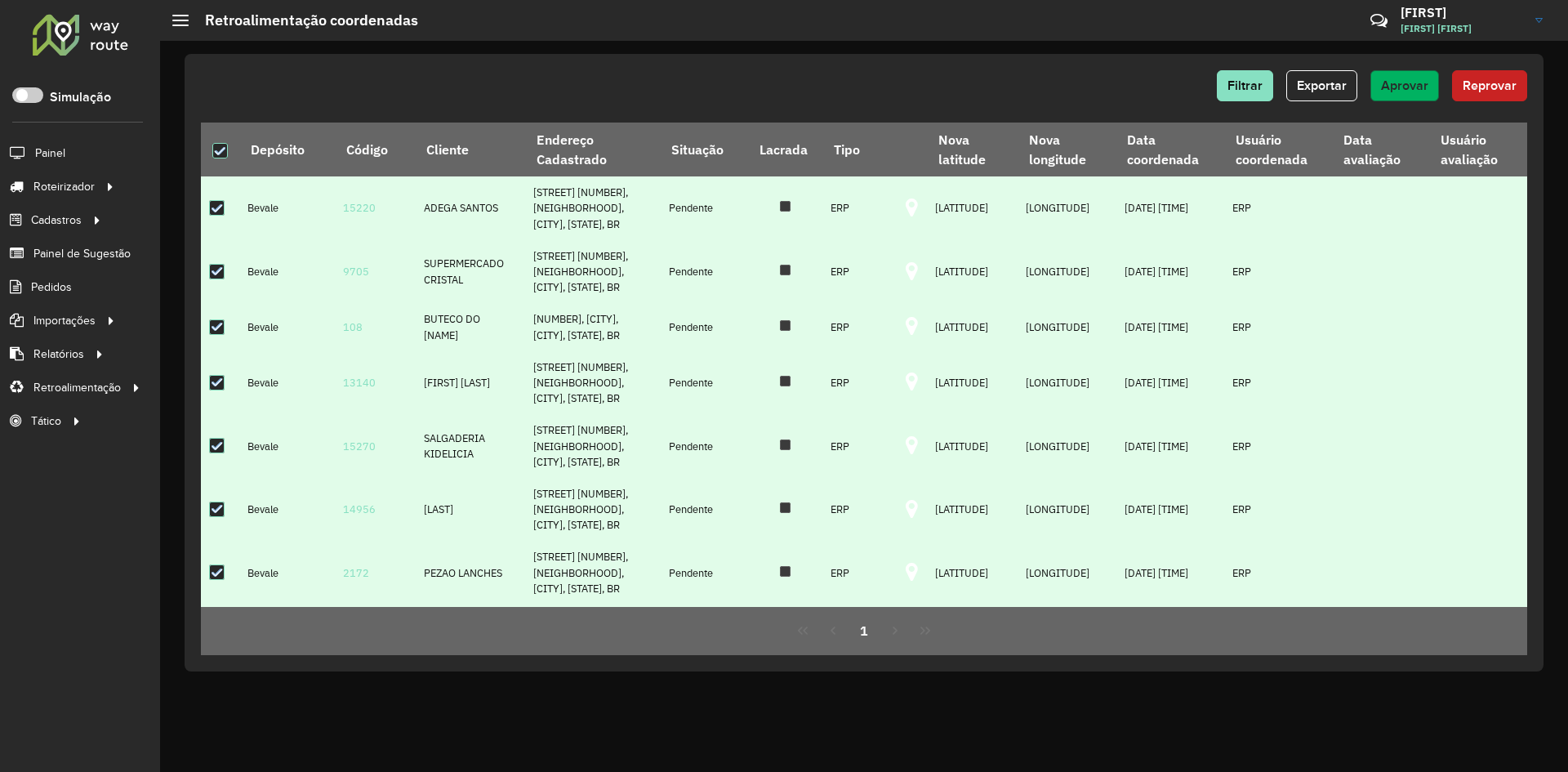 click on "Aprovar" 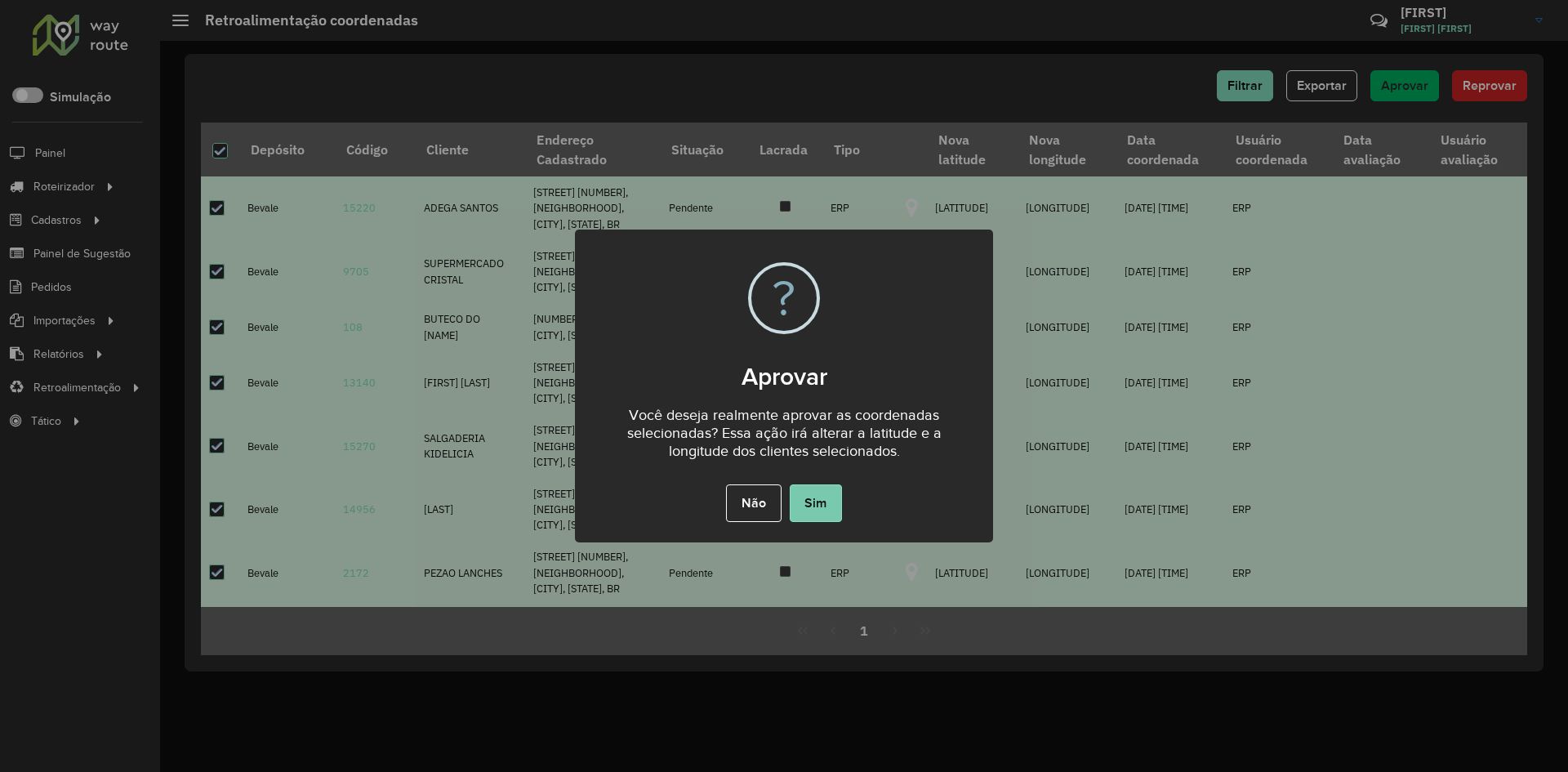 click on "Sim" at bounding box center [816, 503] 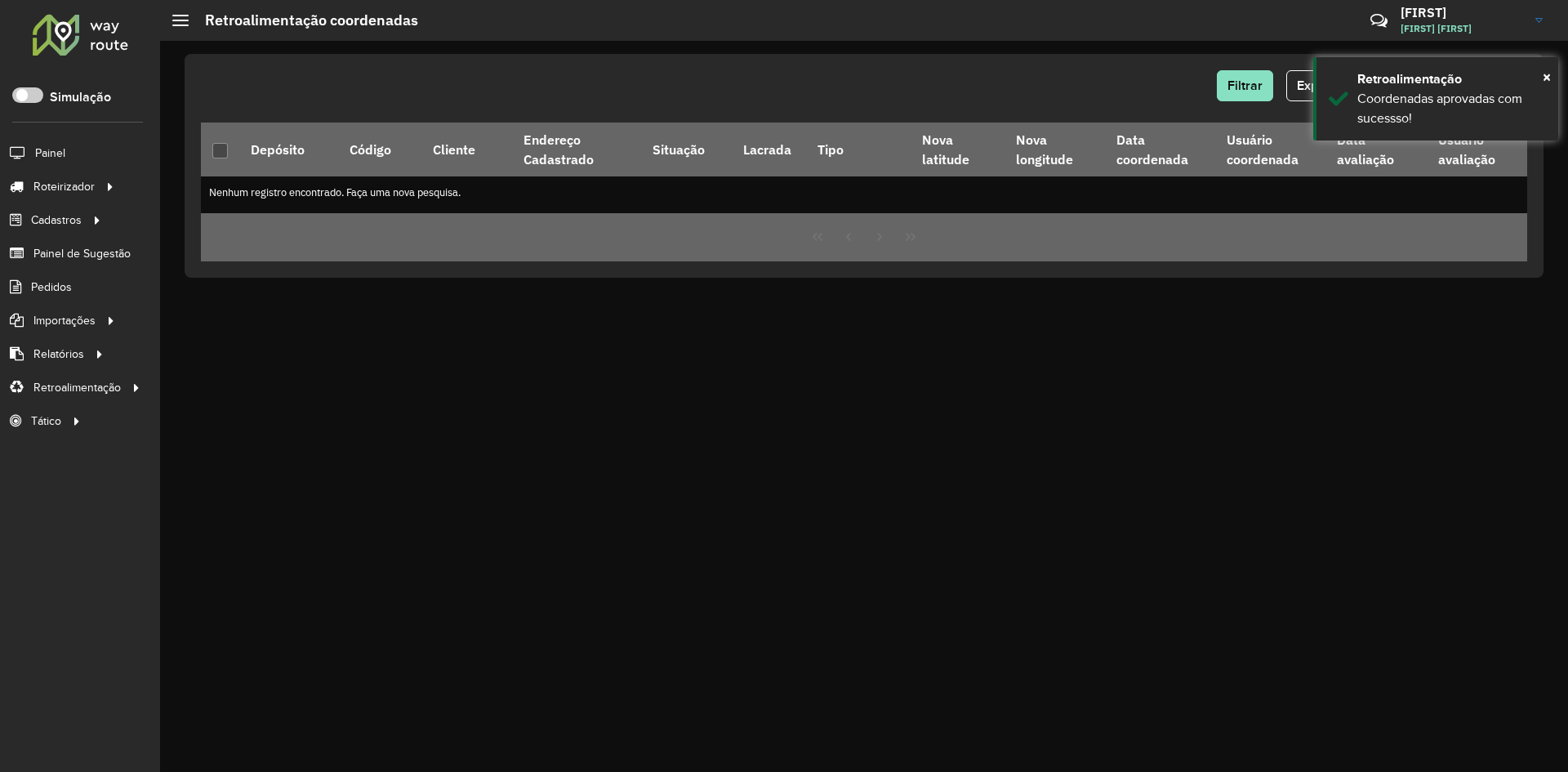 click 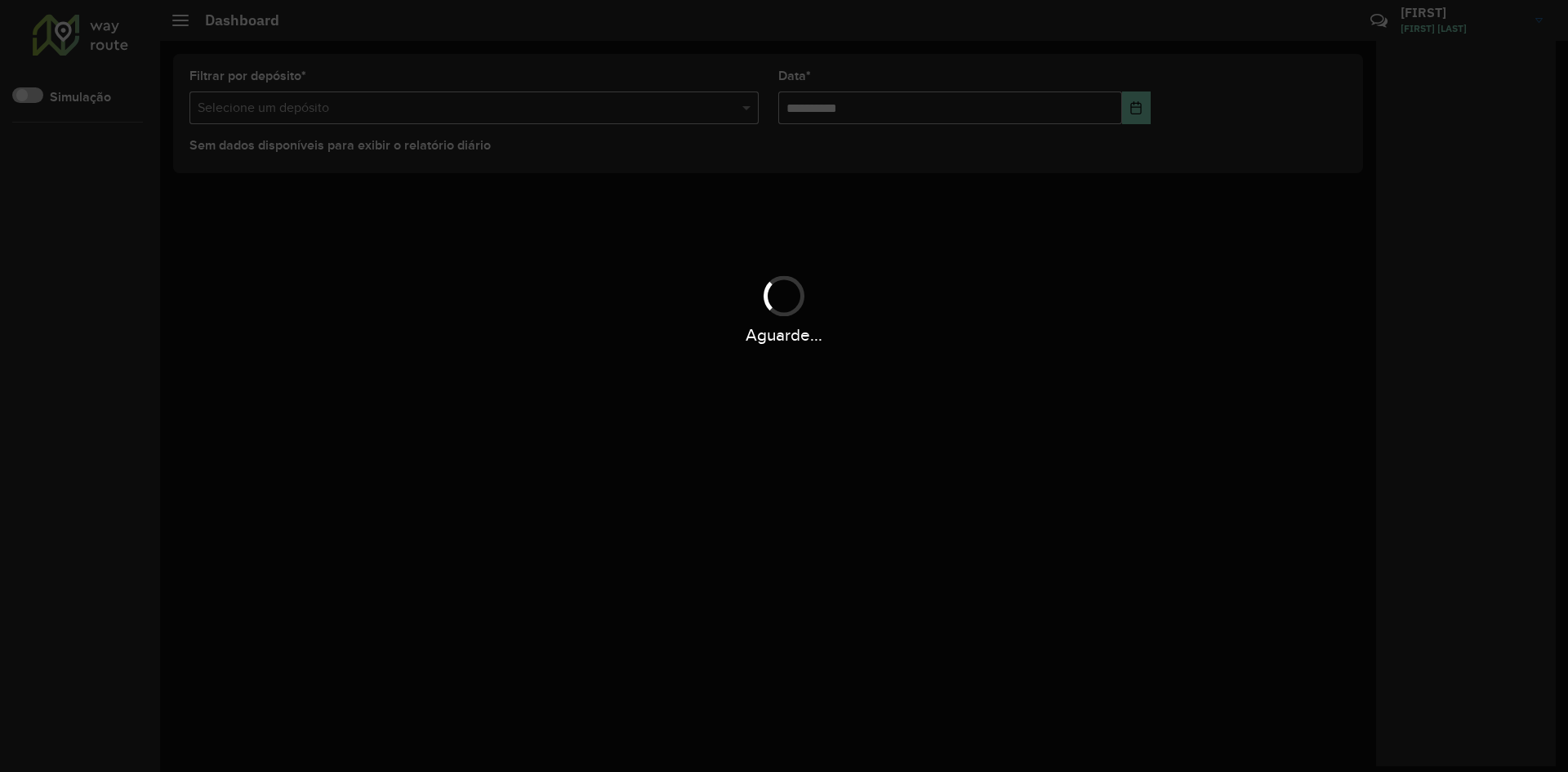 scroll, scrollTop: 0, scrollLeft: 0, axis: both 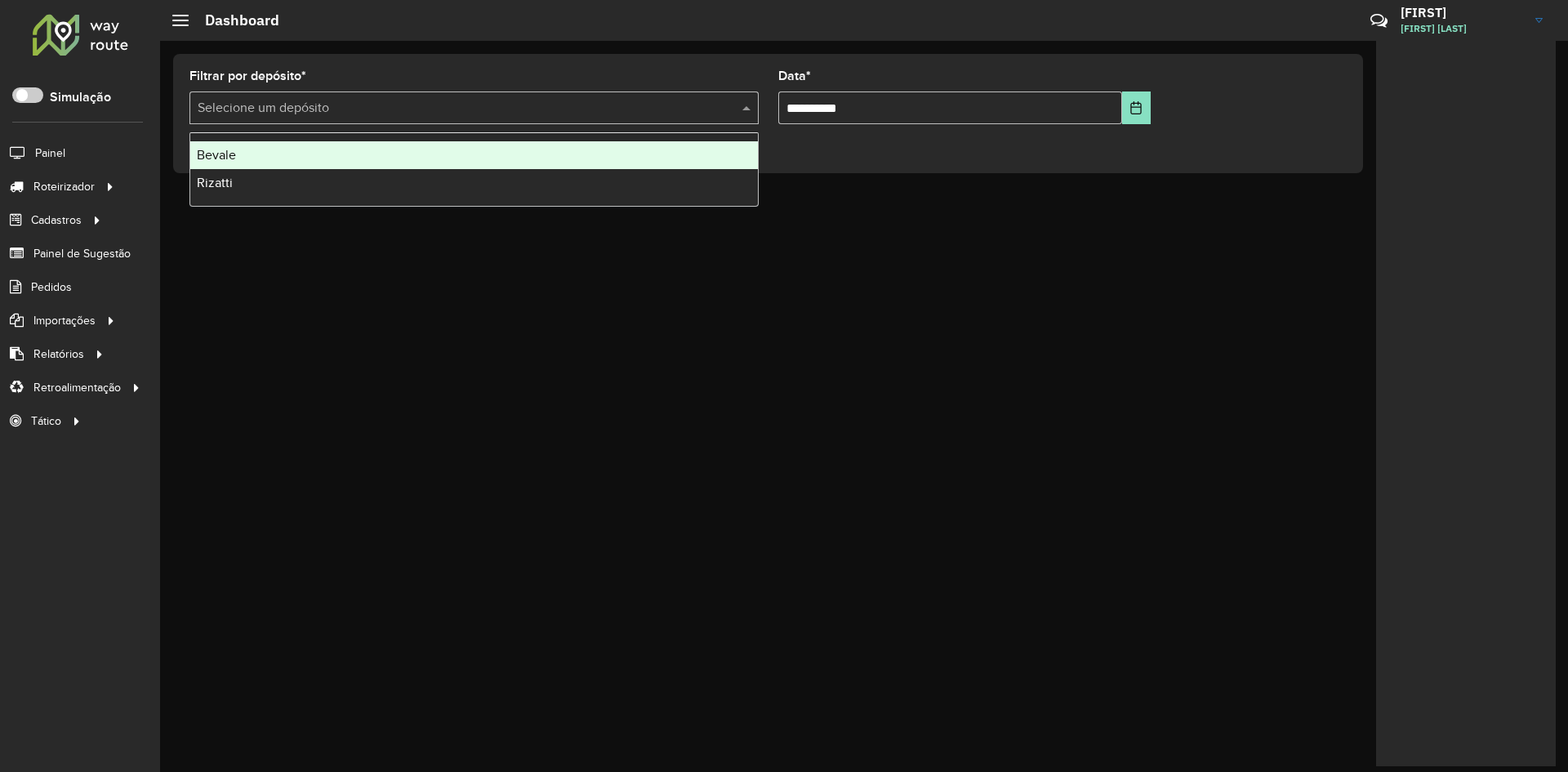 click at bounding box center (457, 109) 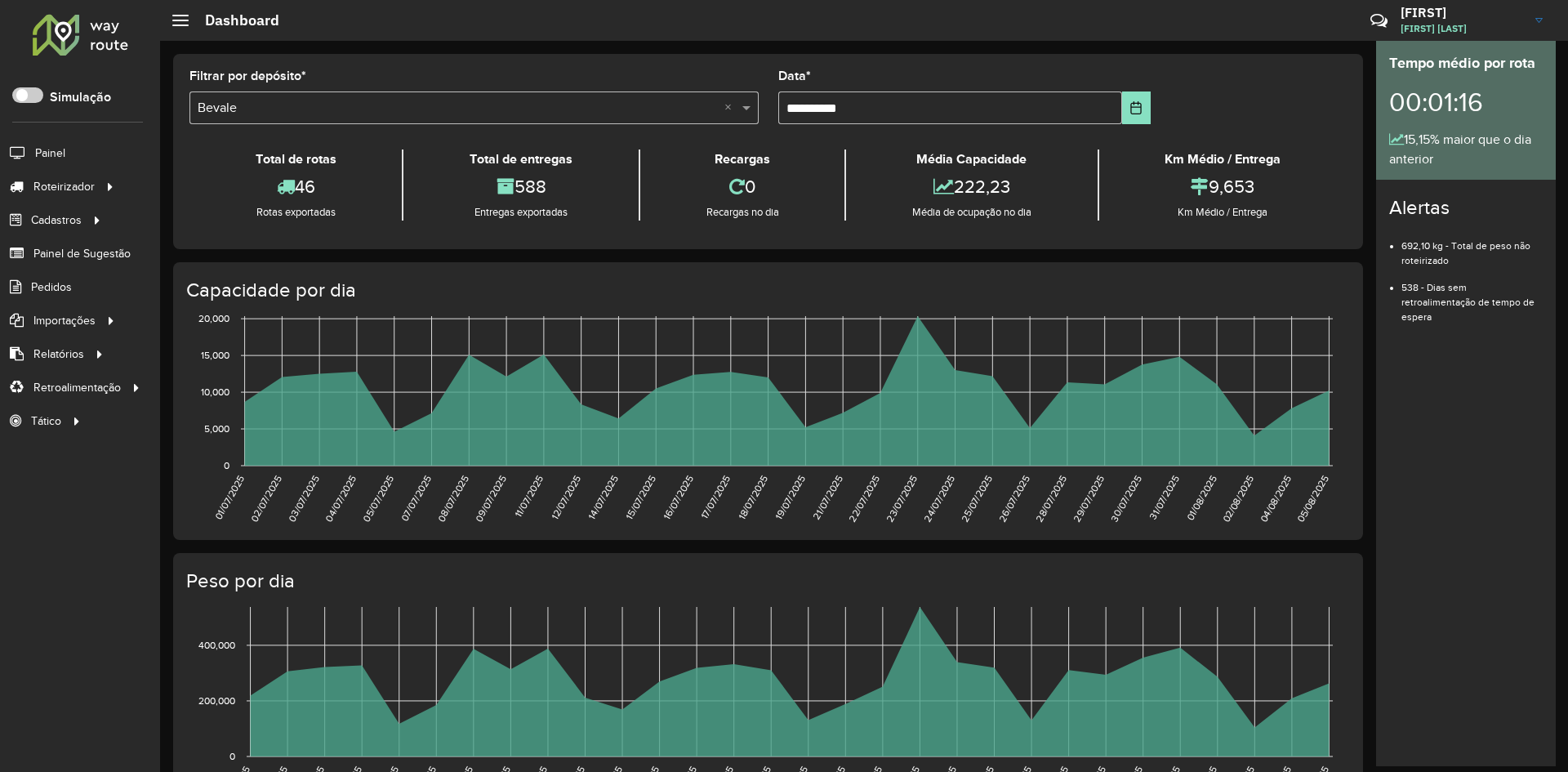 drag, startPoint x: 399, startPoint y: 190, endPoint x: 403, endPoint y: 204, distance: 14.56022 